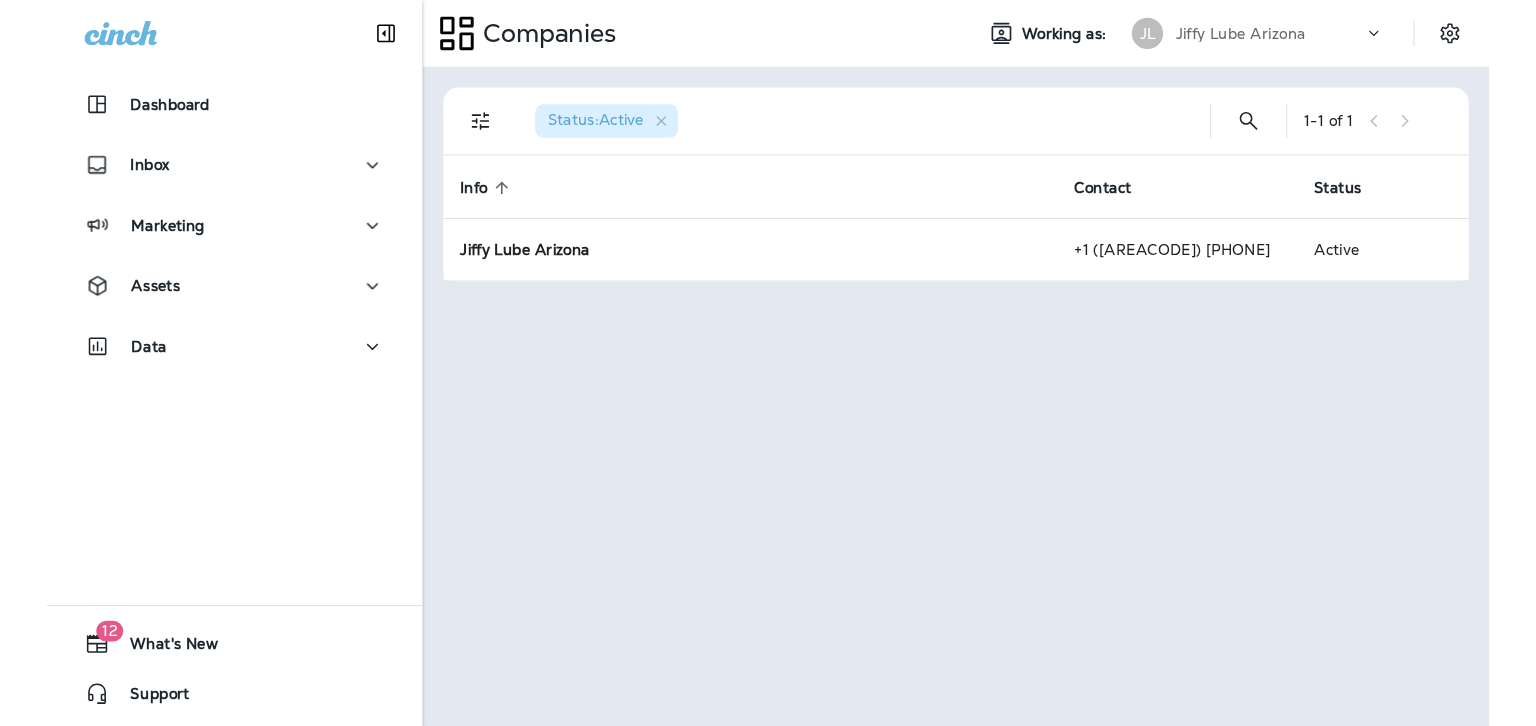 scroll, scrollTop: 0, scrollLeft: 0, axis: both 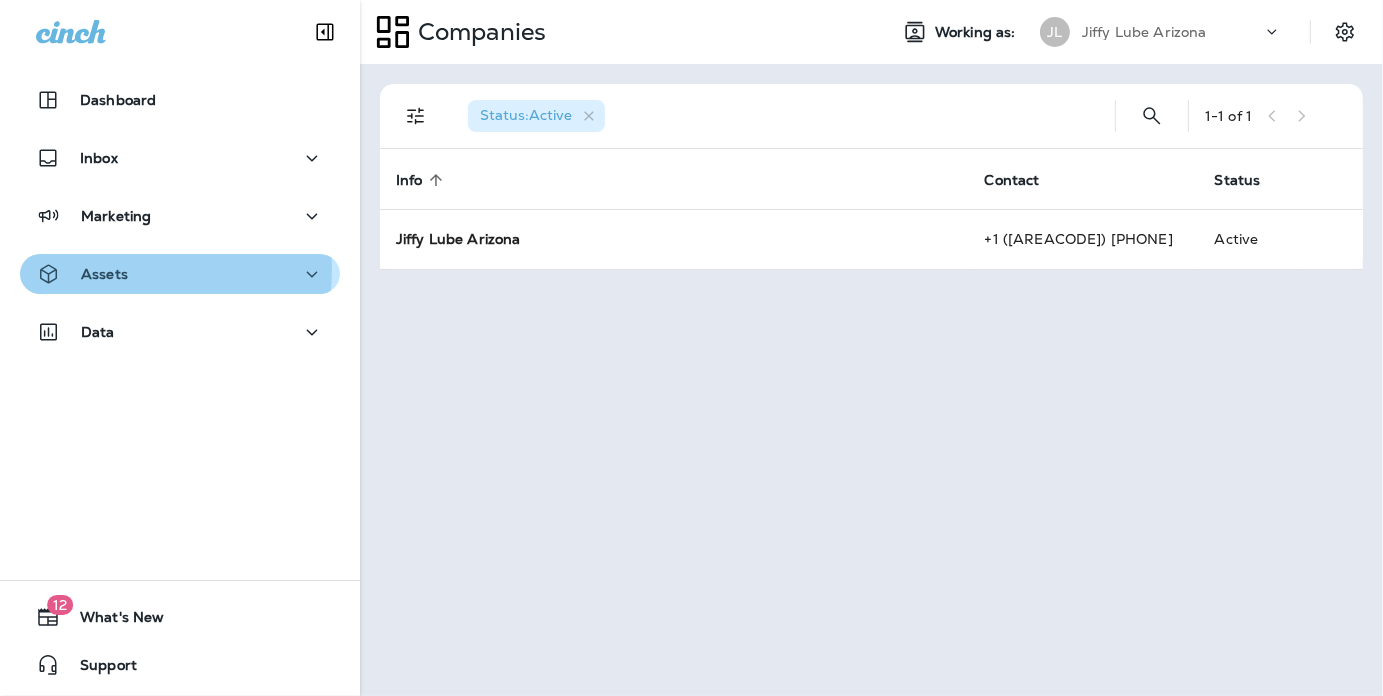 click on "Assets" at bounding box center [104, 274] 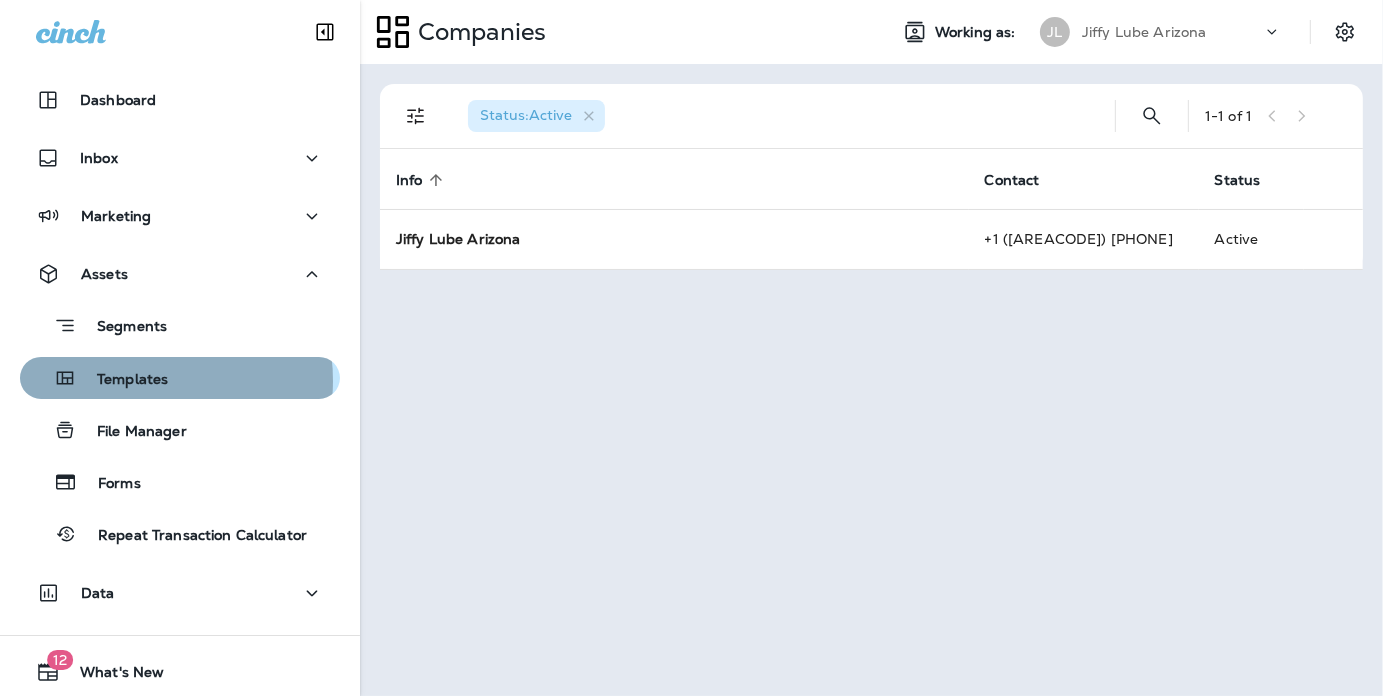 click on "Templates" at bounding box center [122, 380] 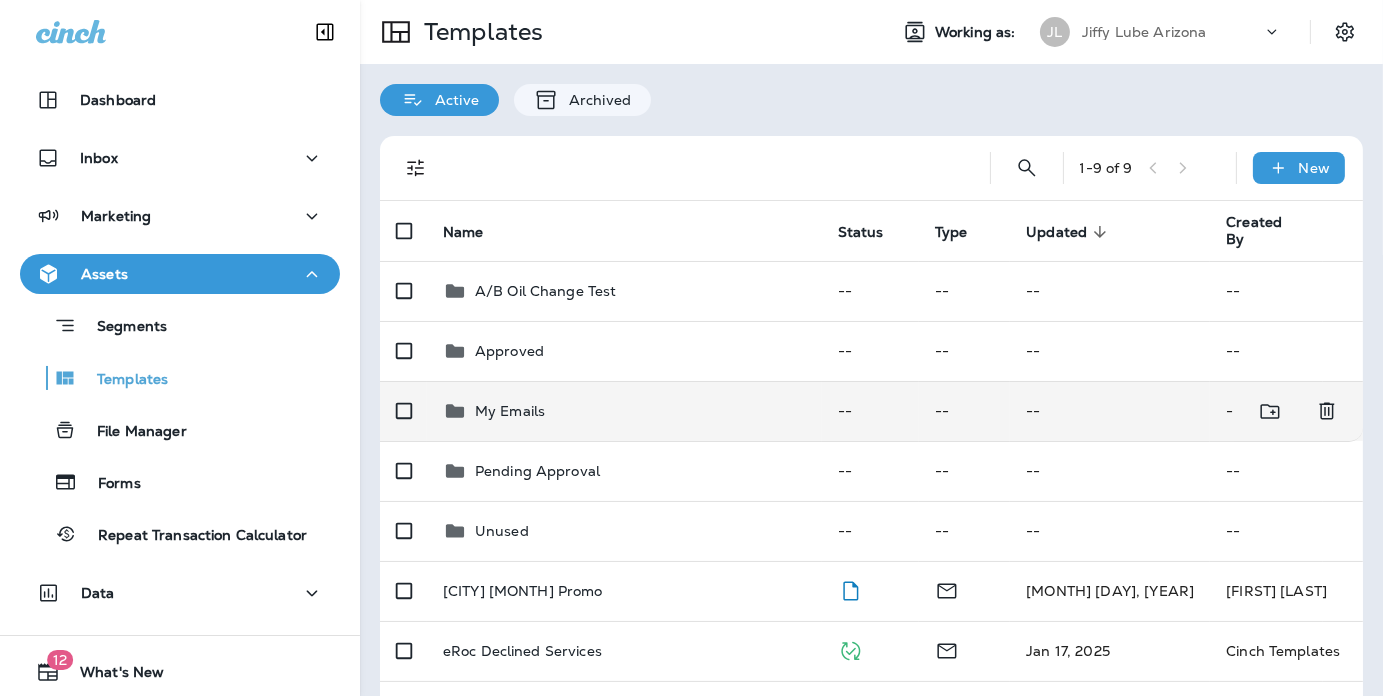 click on "My Emails" at bounding box center [510, 411] 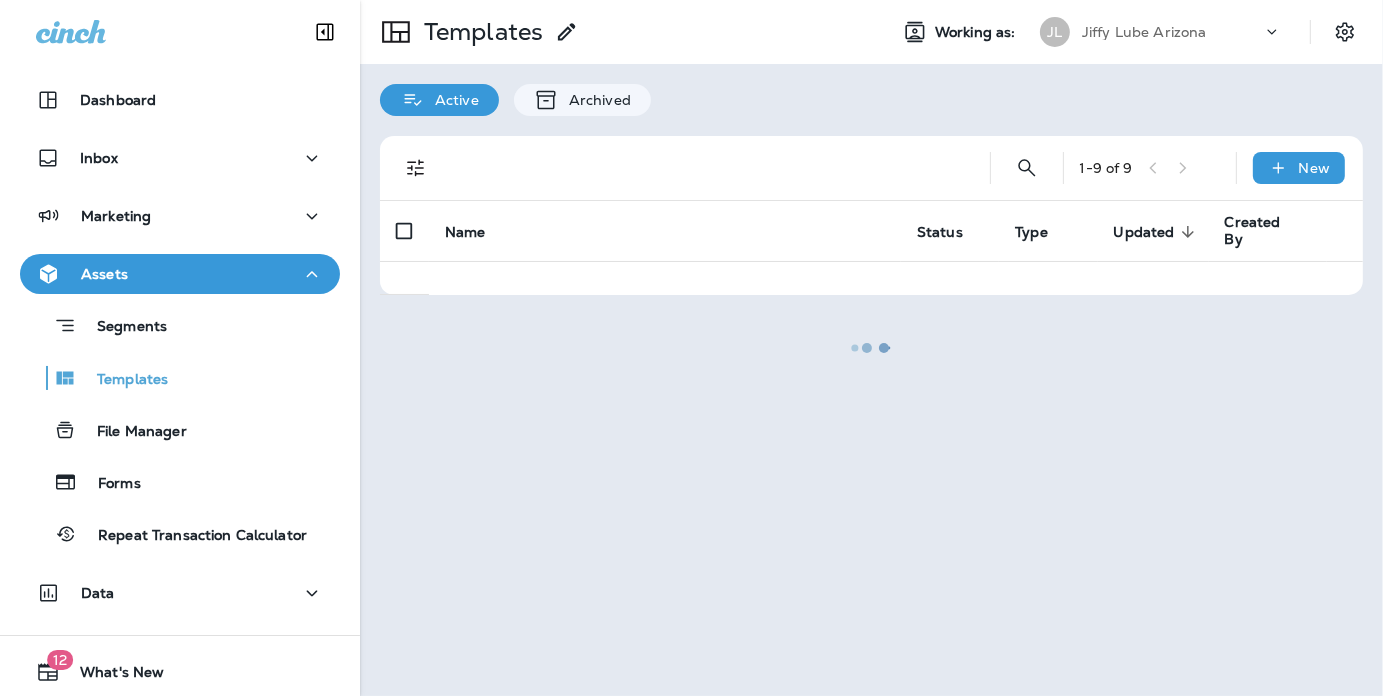 click at bounding box center [871, 348] 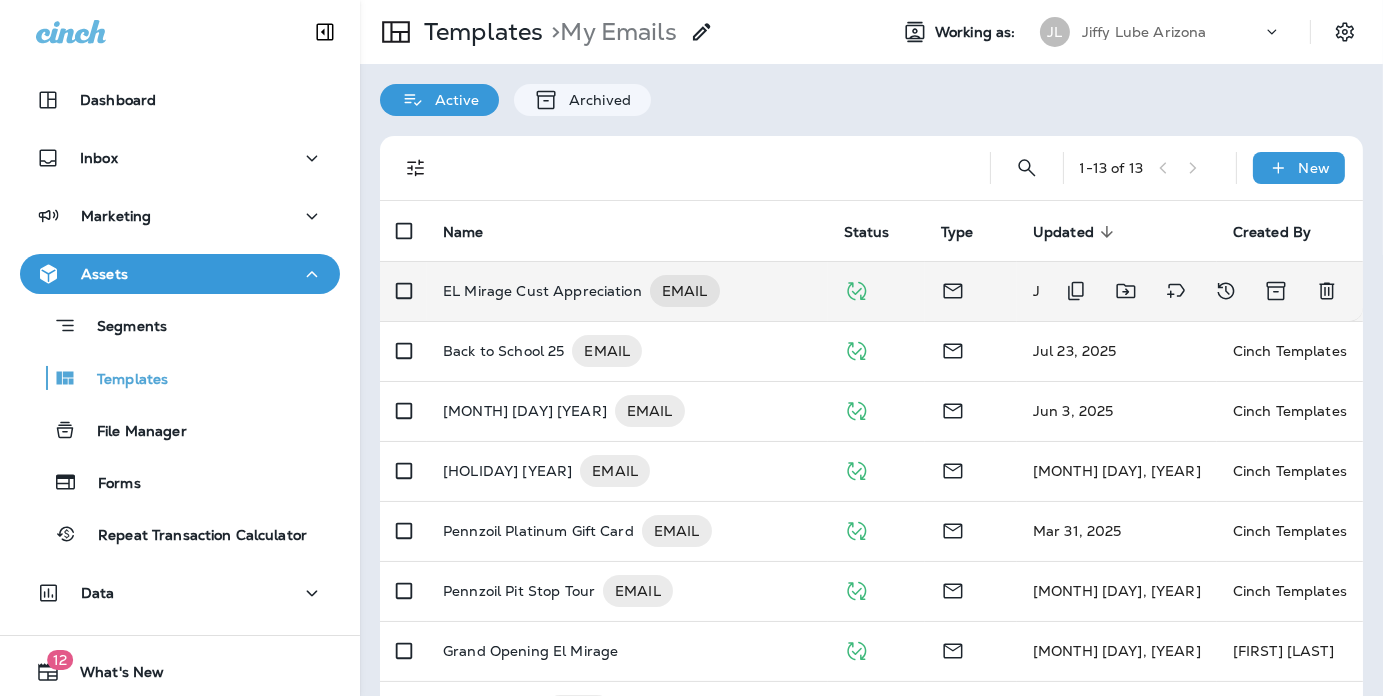 click on "EL Mirage Cust Appreciation" at bounding box center (542, 291) 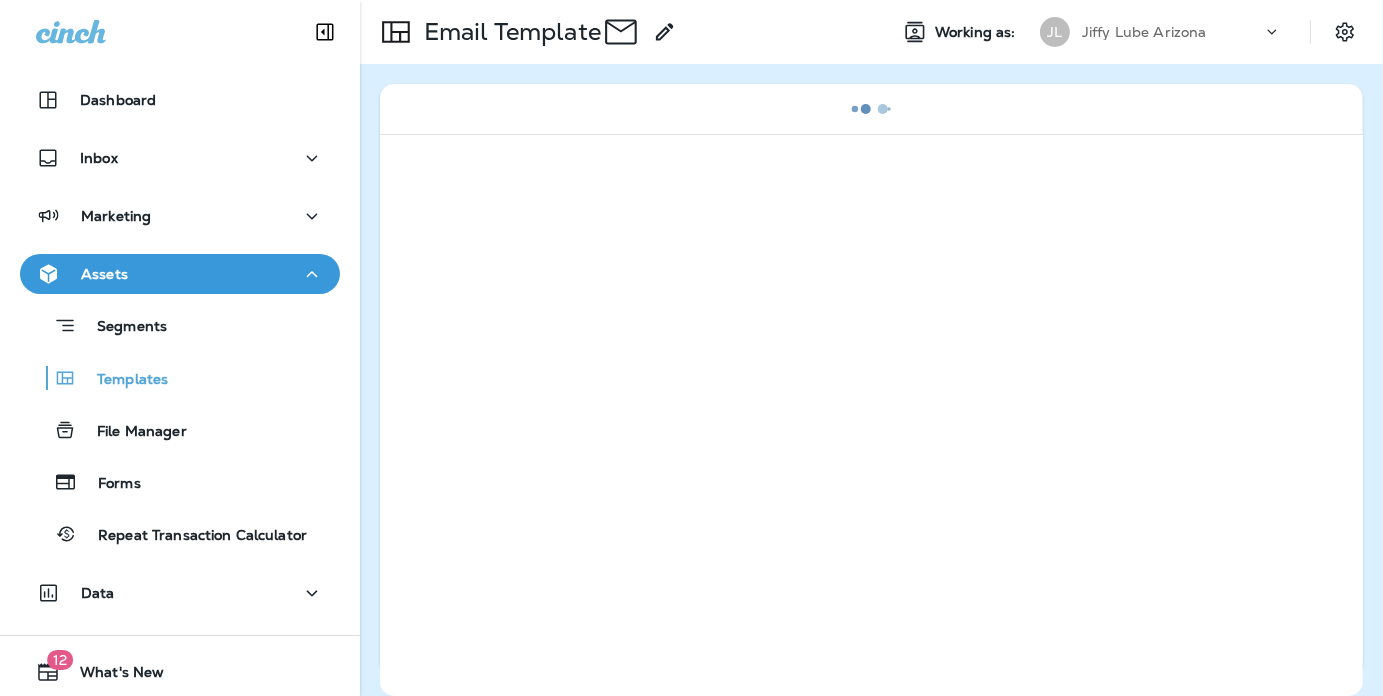 click at bounding box center [871, 415] 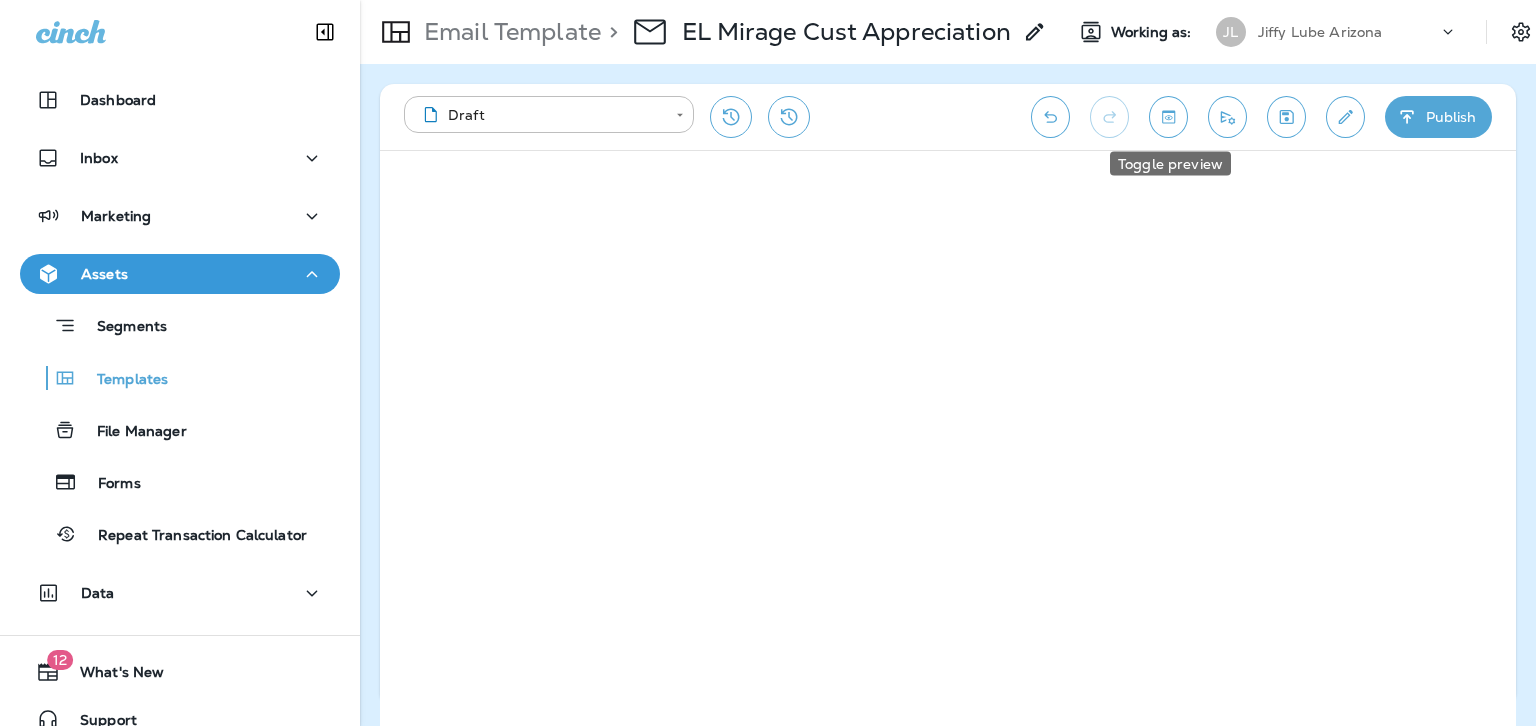 click 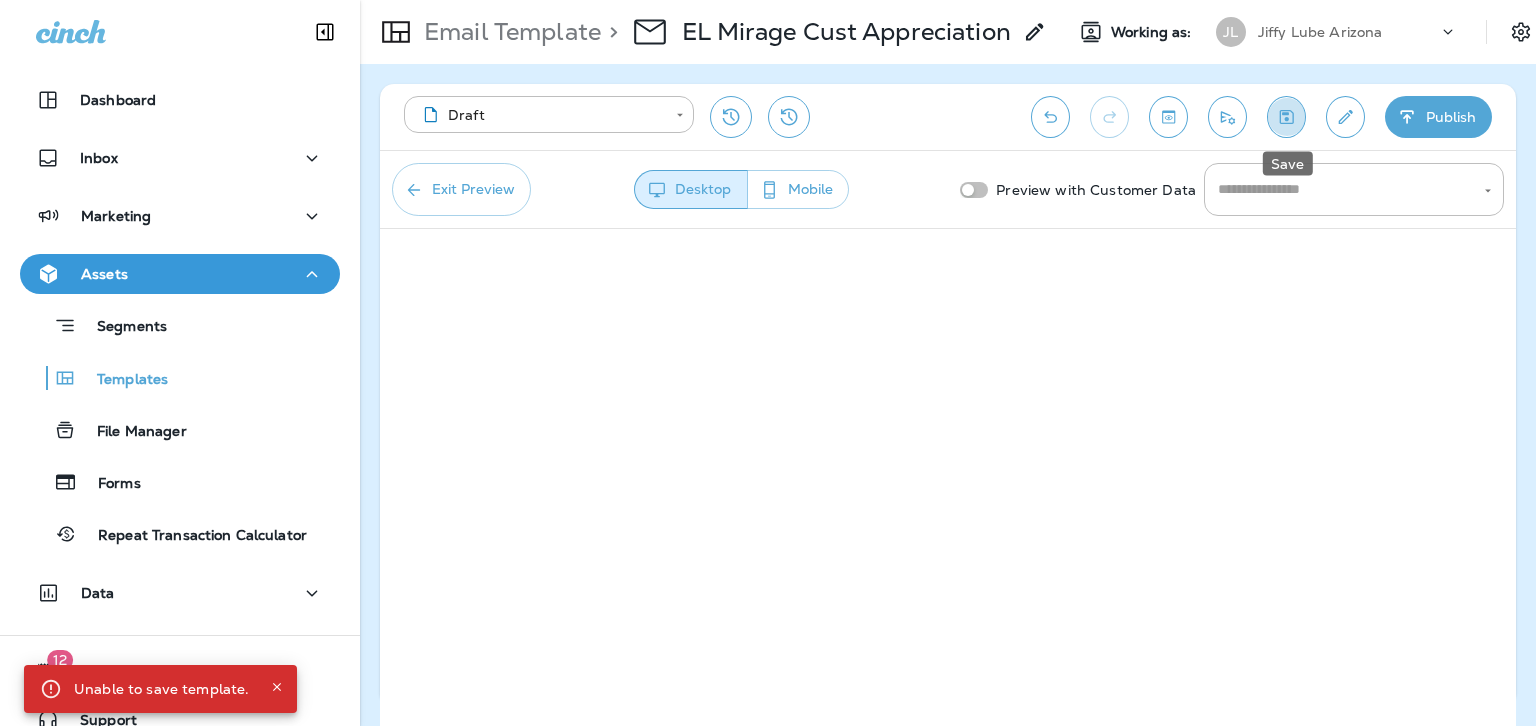 click 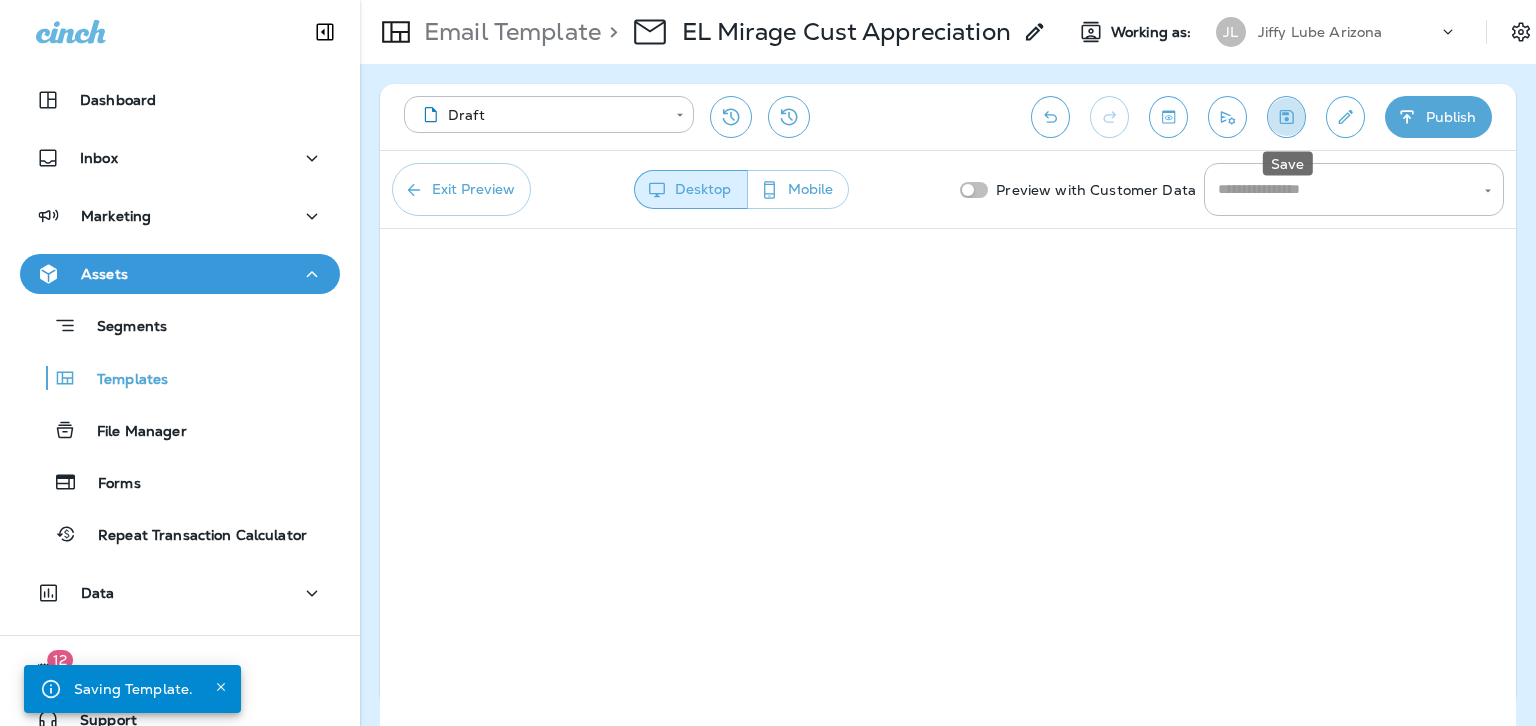 click 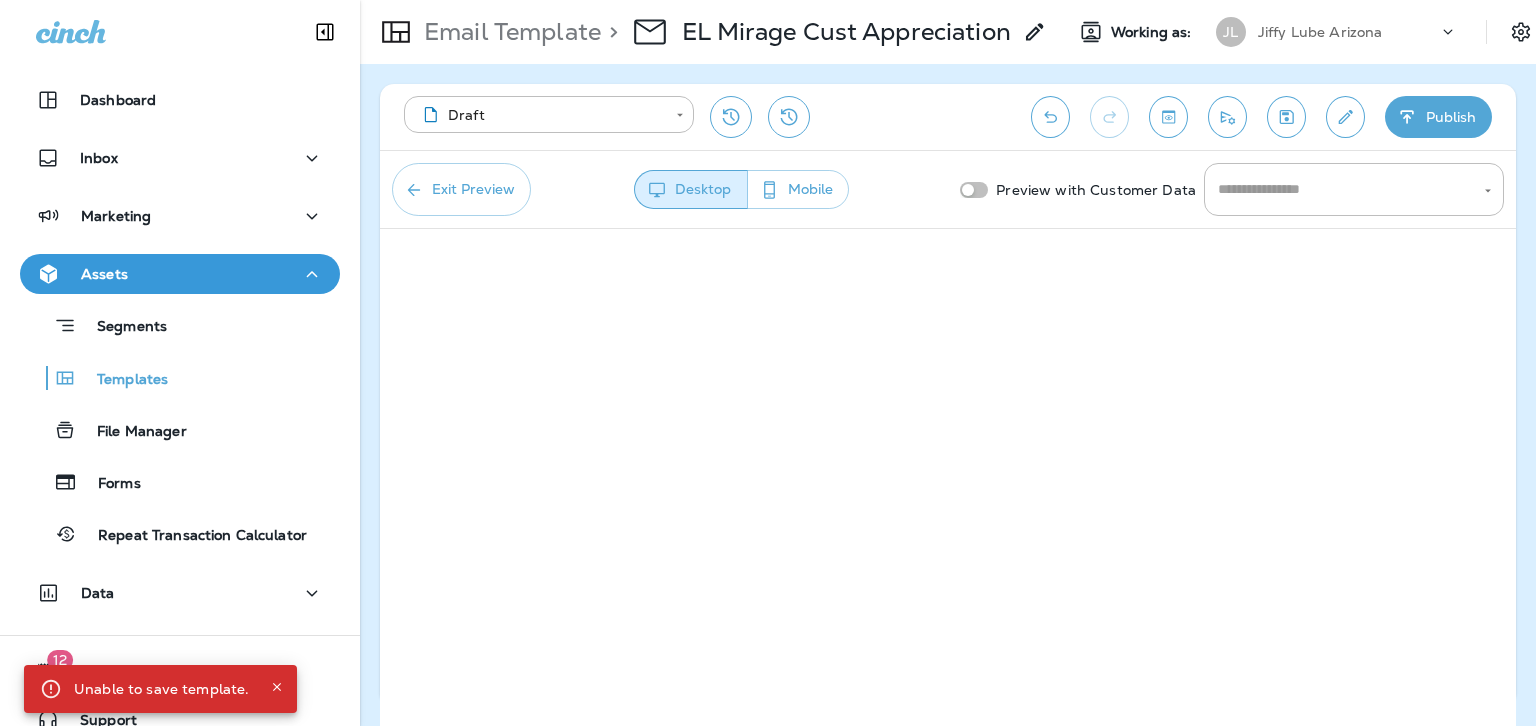 click 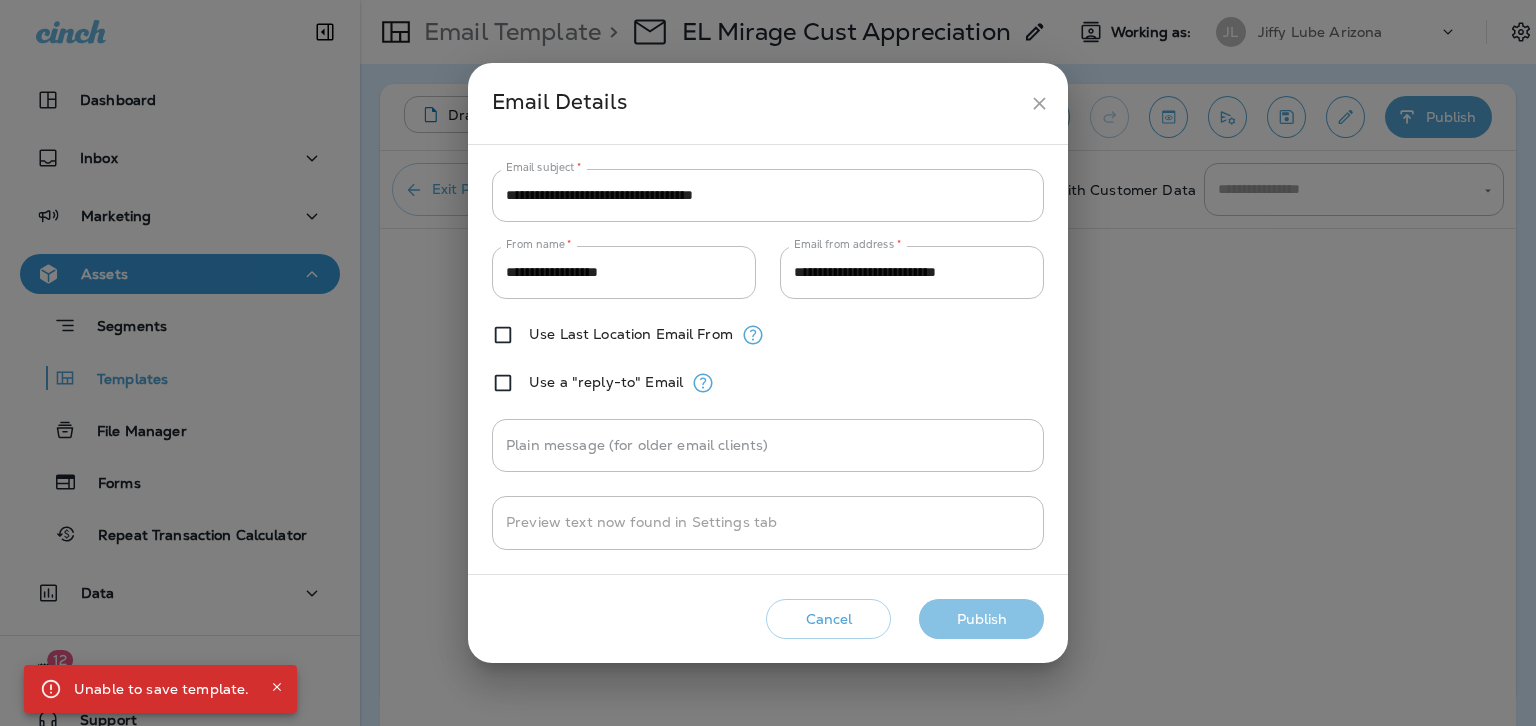 click on "Publish" at bounding box center [981, 619] 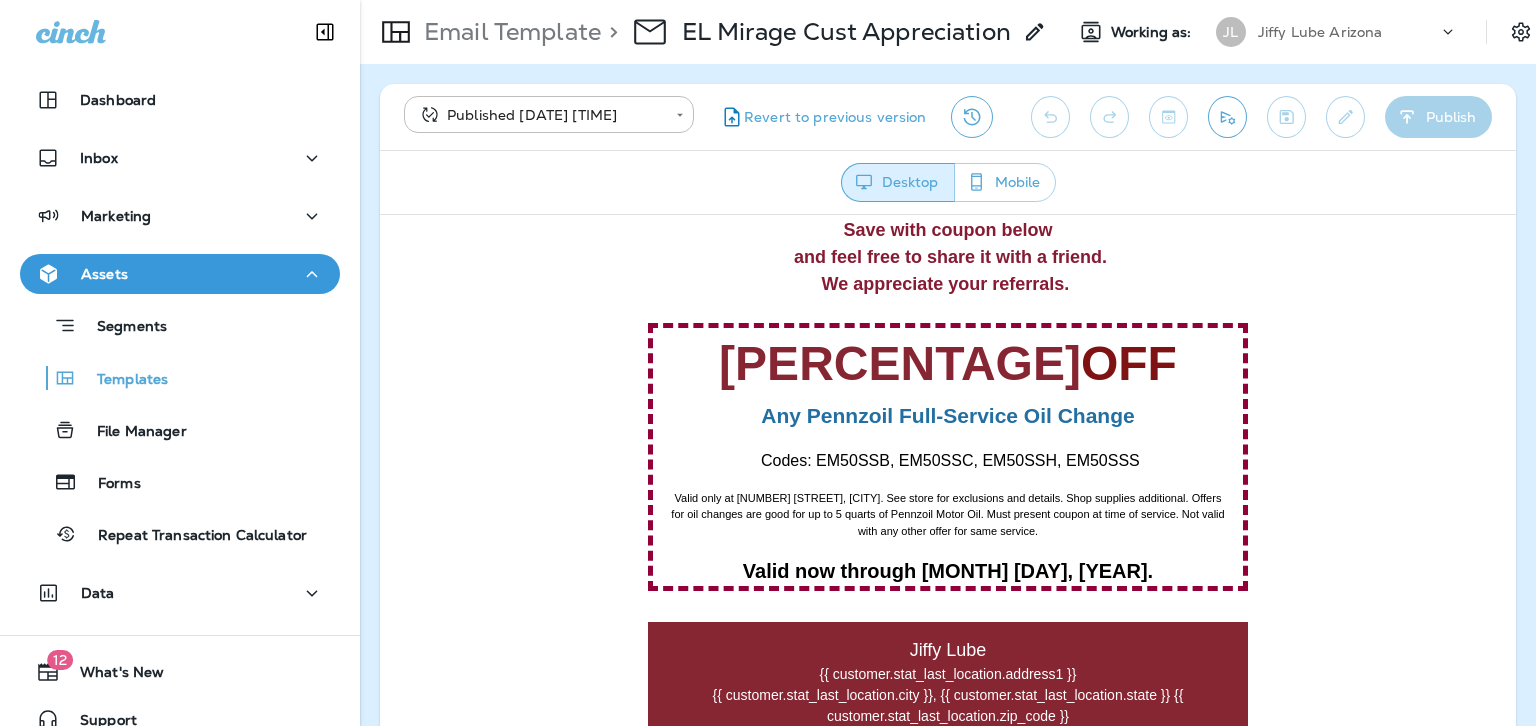 scroll, scrollTop: 800, scrollLeft: 0, axis: vertical 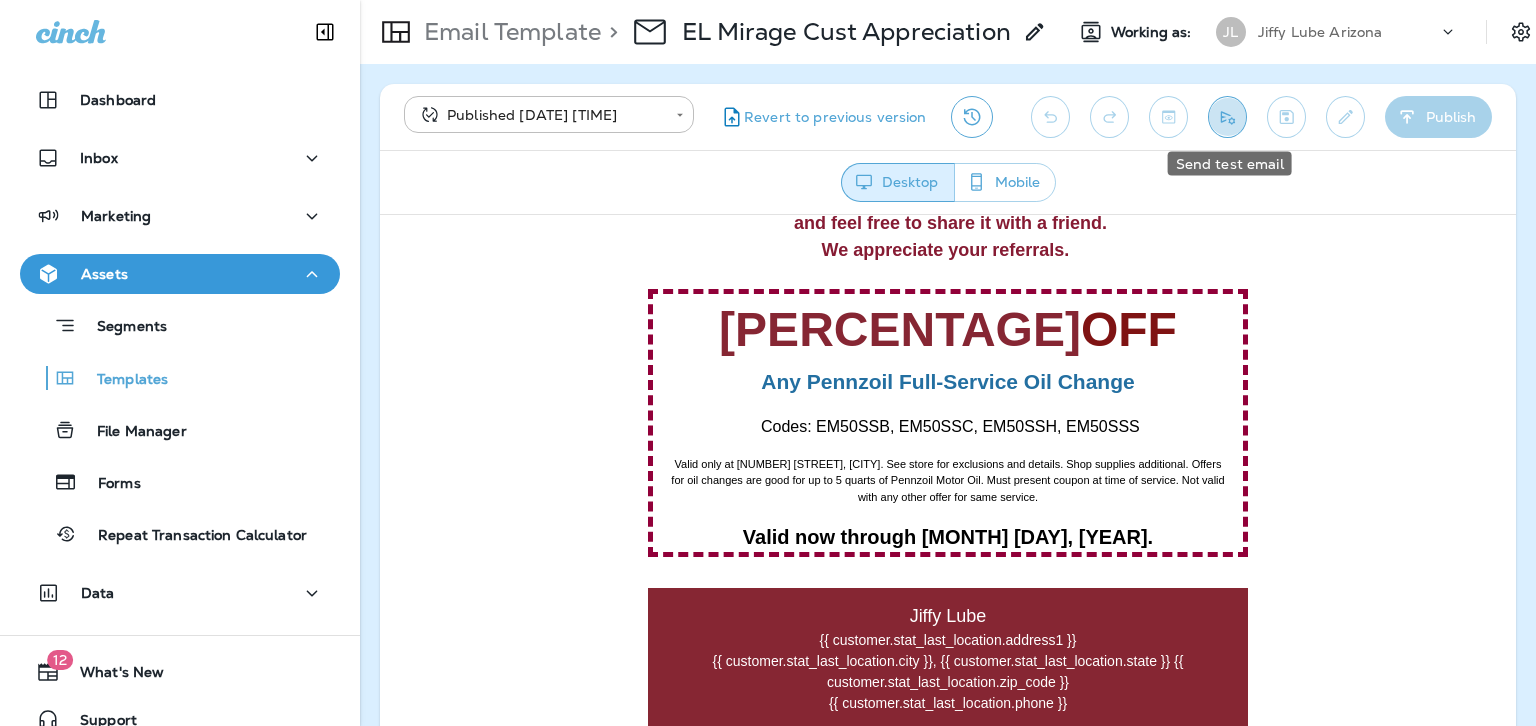 click 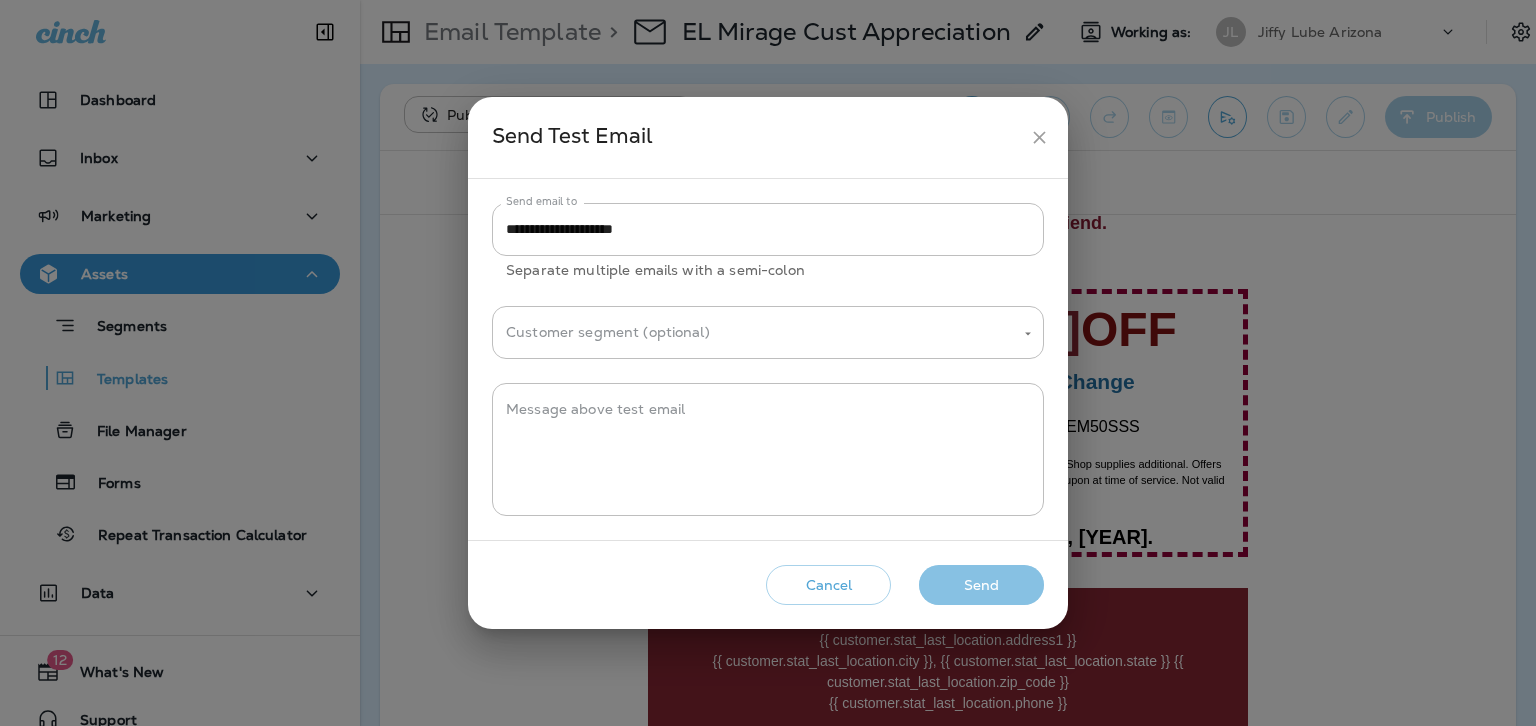click on "Send" at bounding box center (981, 585) 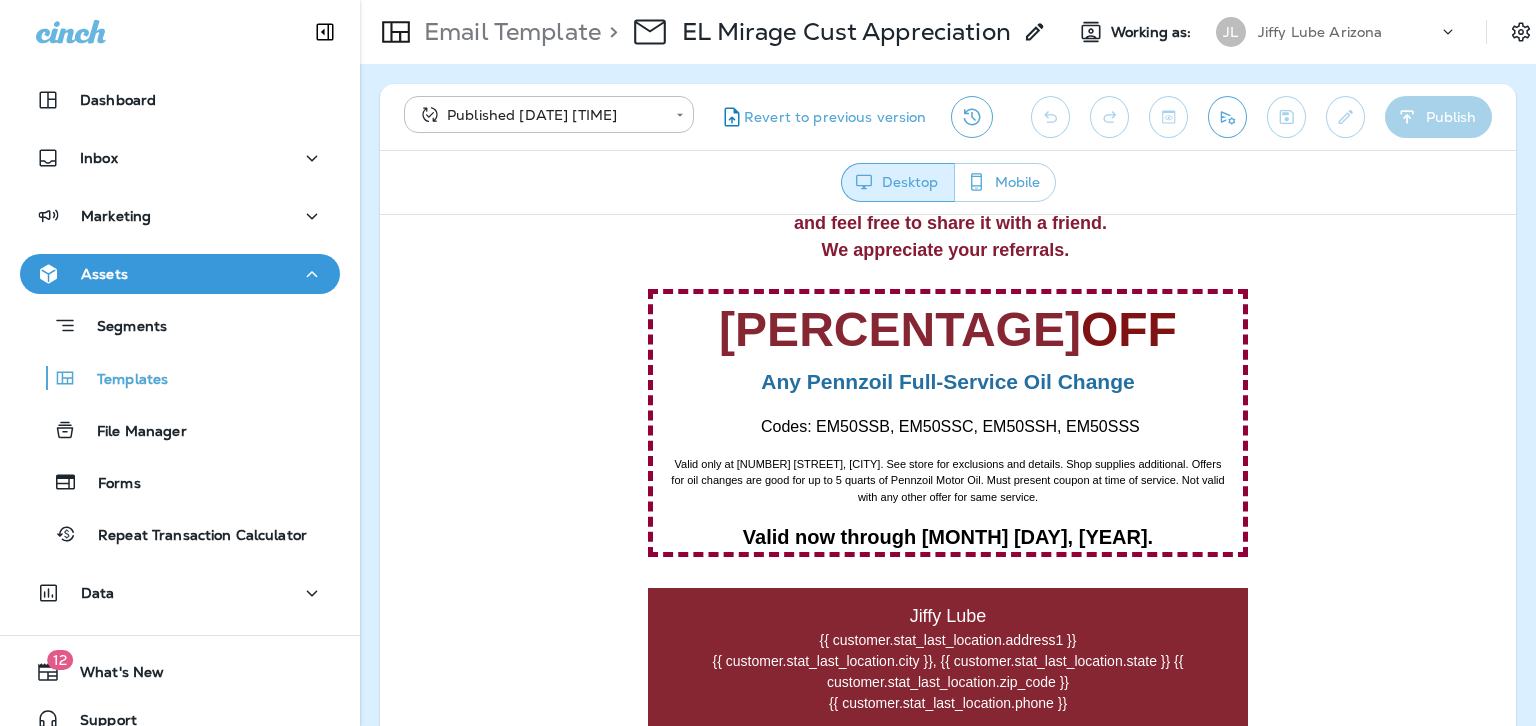 click at bounding box center (948, 86) 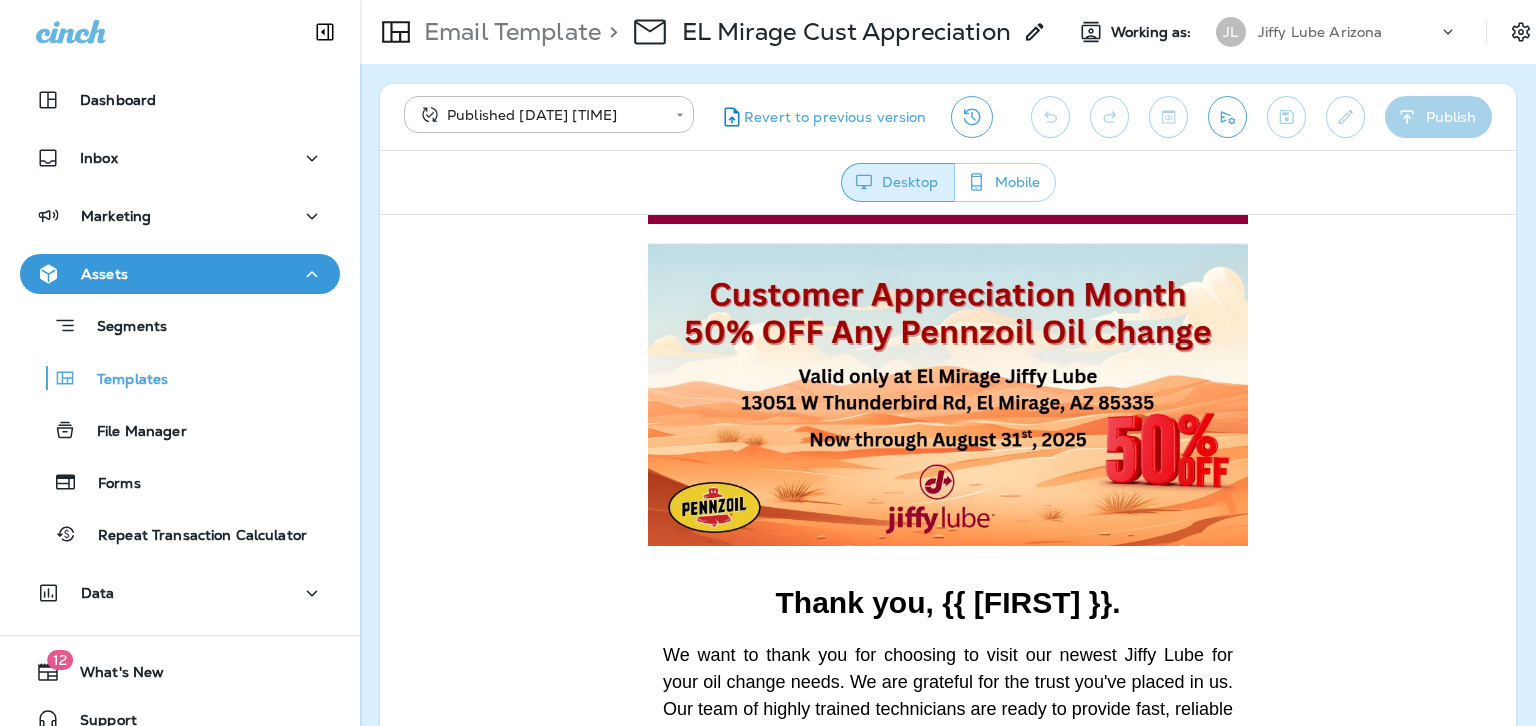scroll, scrollTop: 0, scrollLeft: 0, axis: both 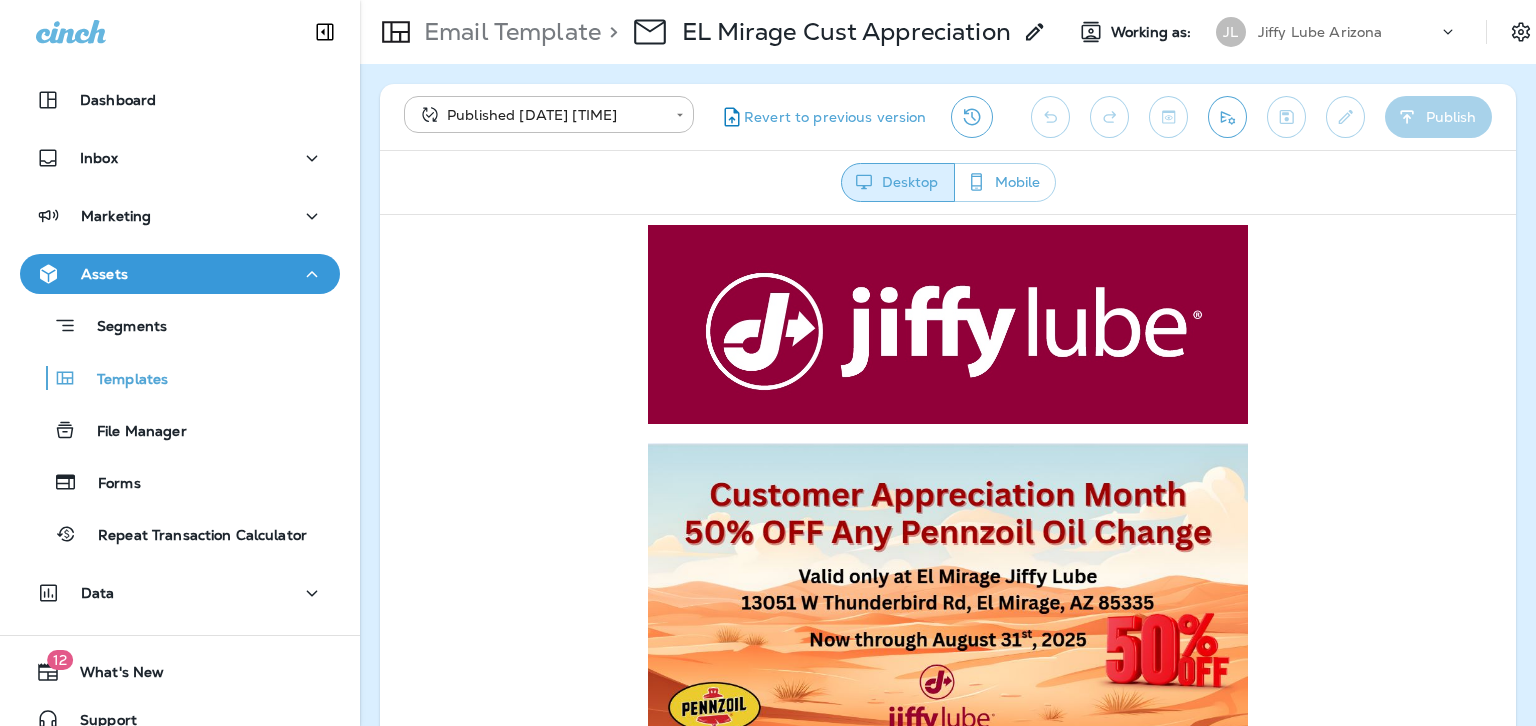 click on "Desktop" at bounding box center [898, 182] 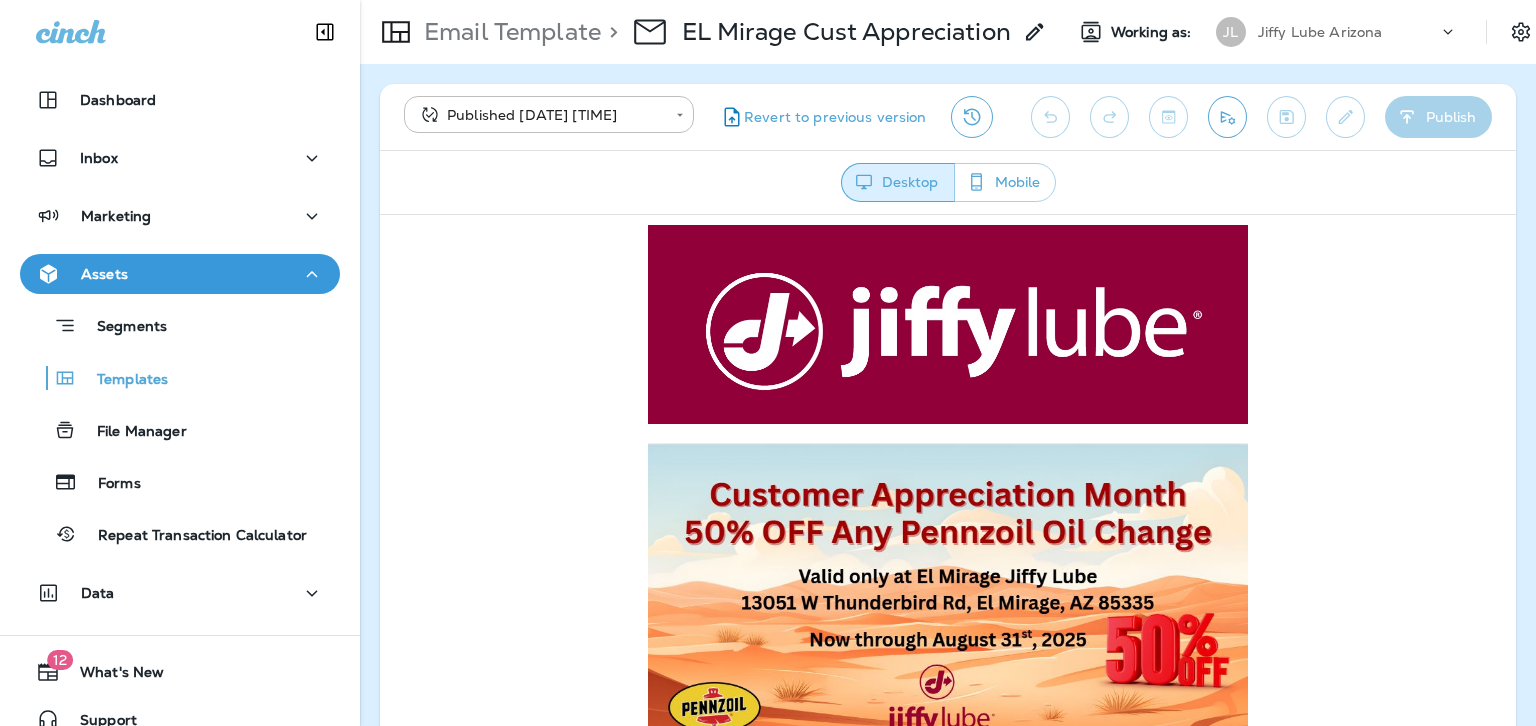 drag, startPoint x: 998, startPoint y: 161, endPoint x: 982, endPoint y: 161, distance: 16 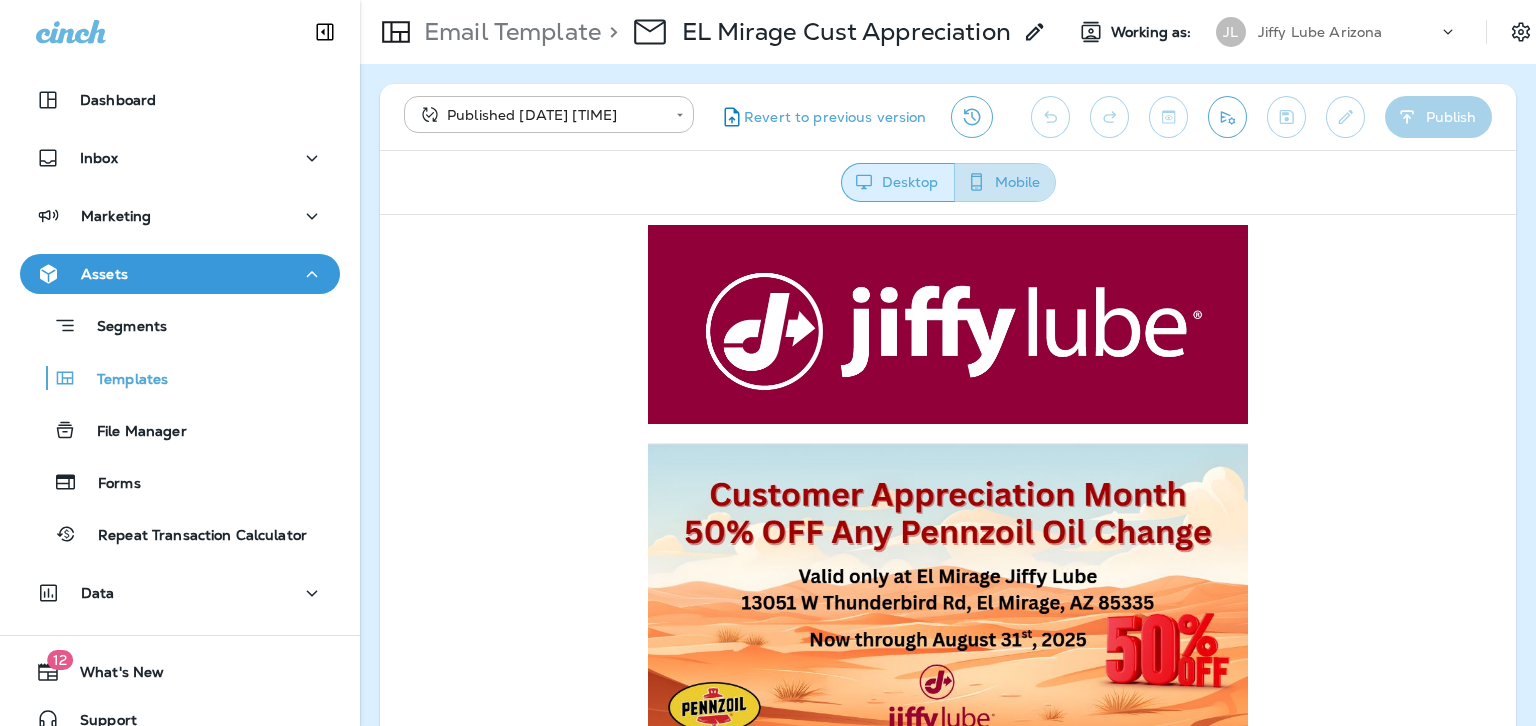 click on "Mobile" at bounding box center (1005, 182) 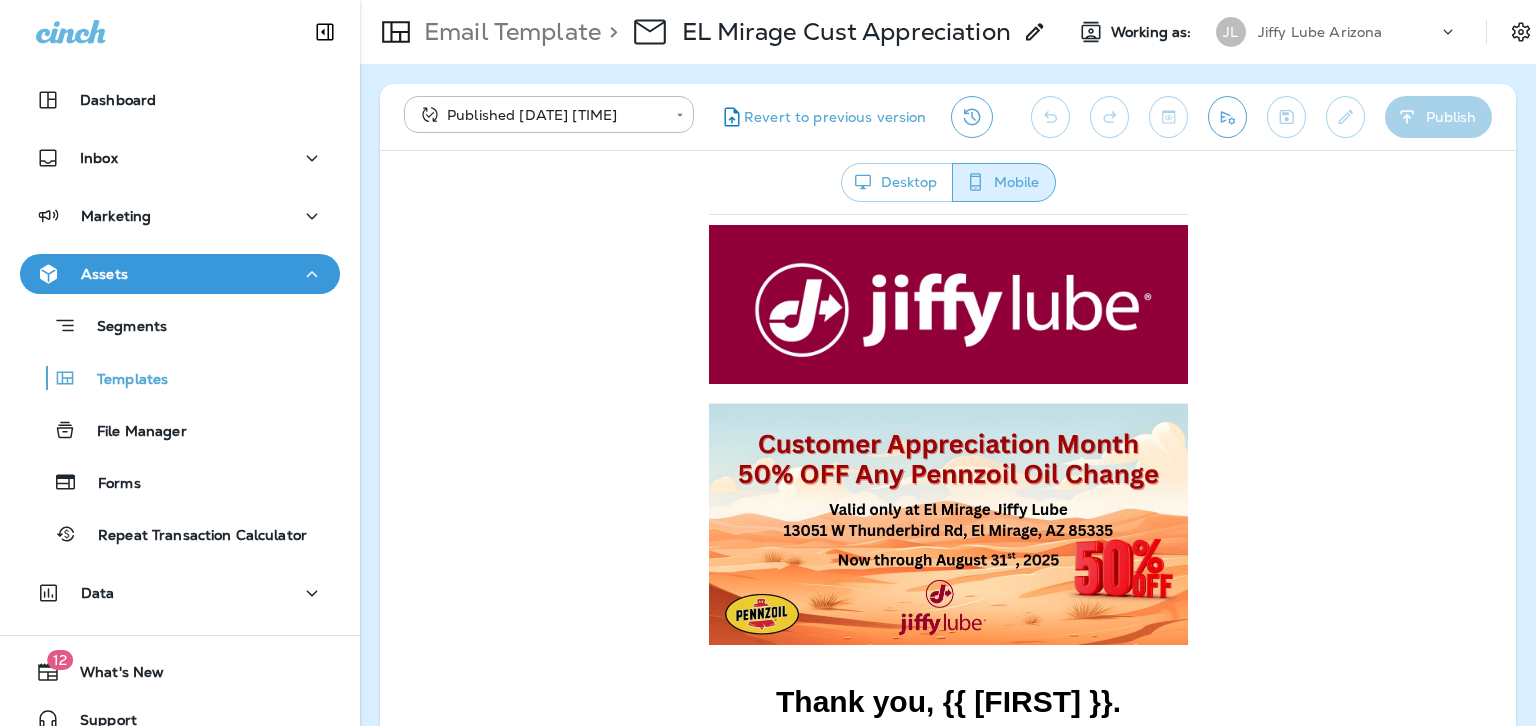 click on "Desktop" at bounding box center [897, 182] 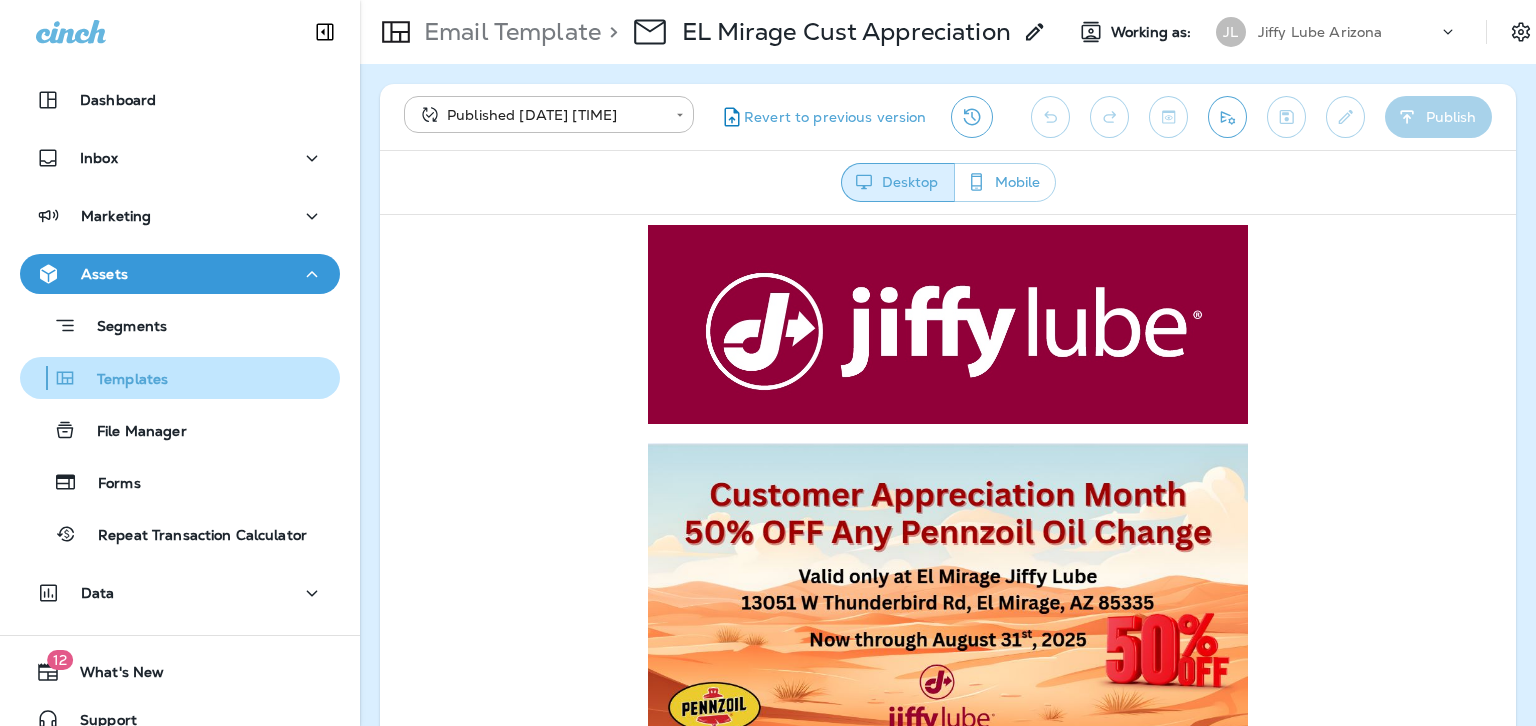 click on "Templates" at bounding box center [122, 380] 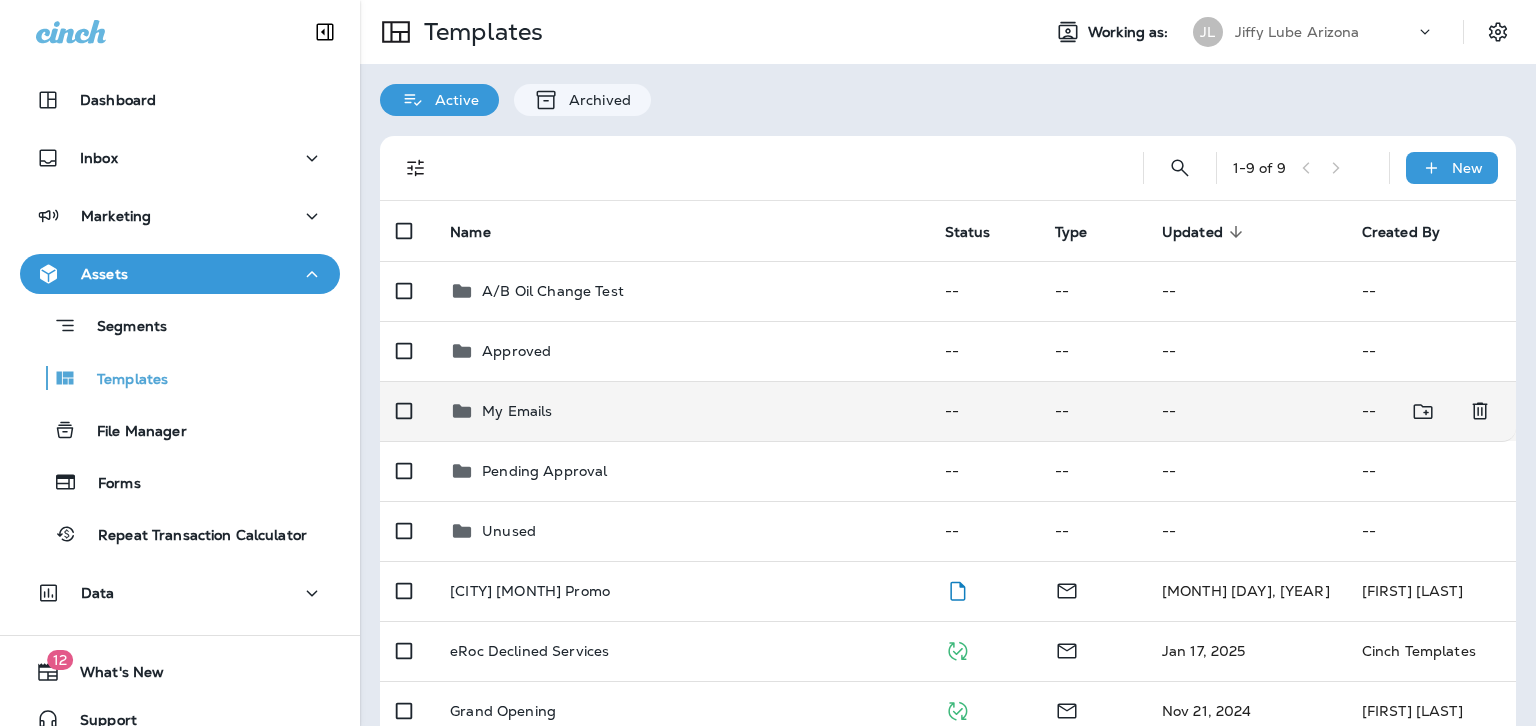 click on "My Emails" at bounding box center [517, 411] 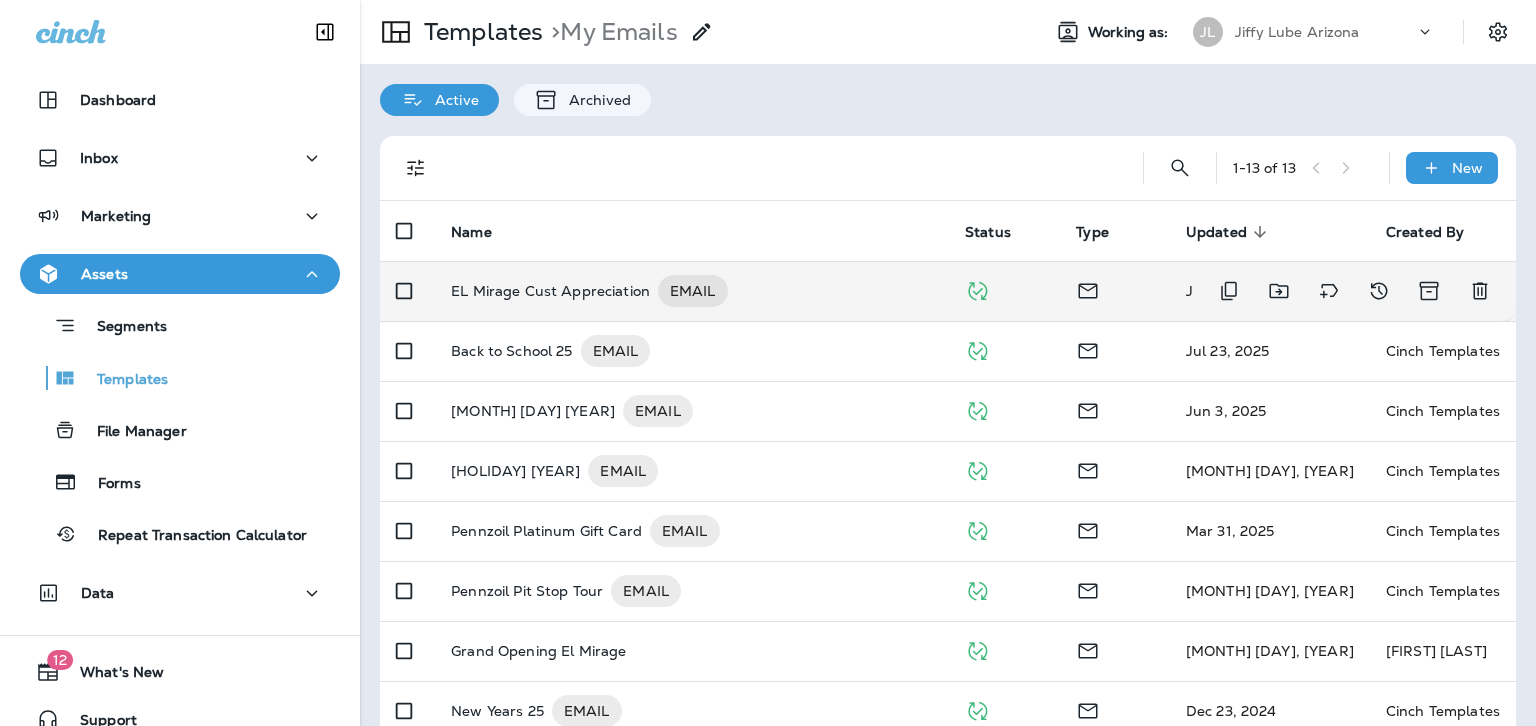 click on "EL Mirage Cust Appreciation" at bounding box center (550, 291) 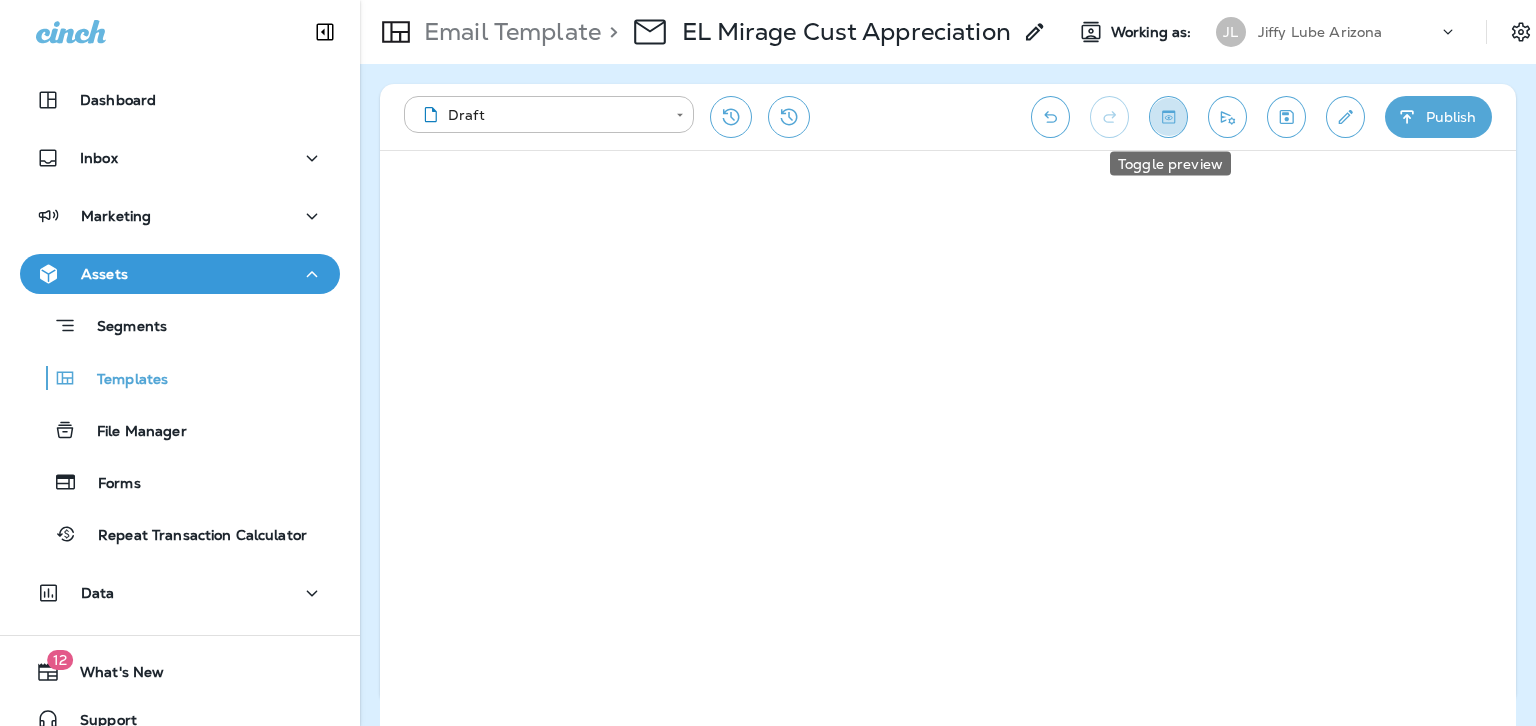 click 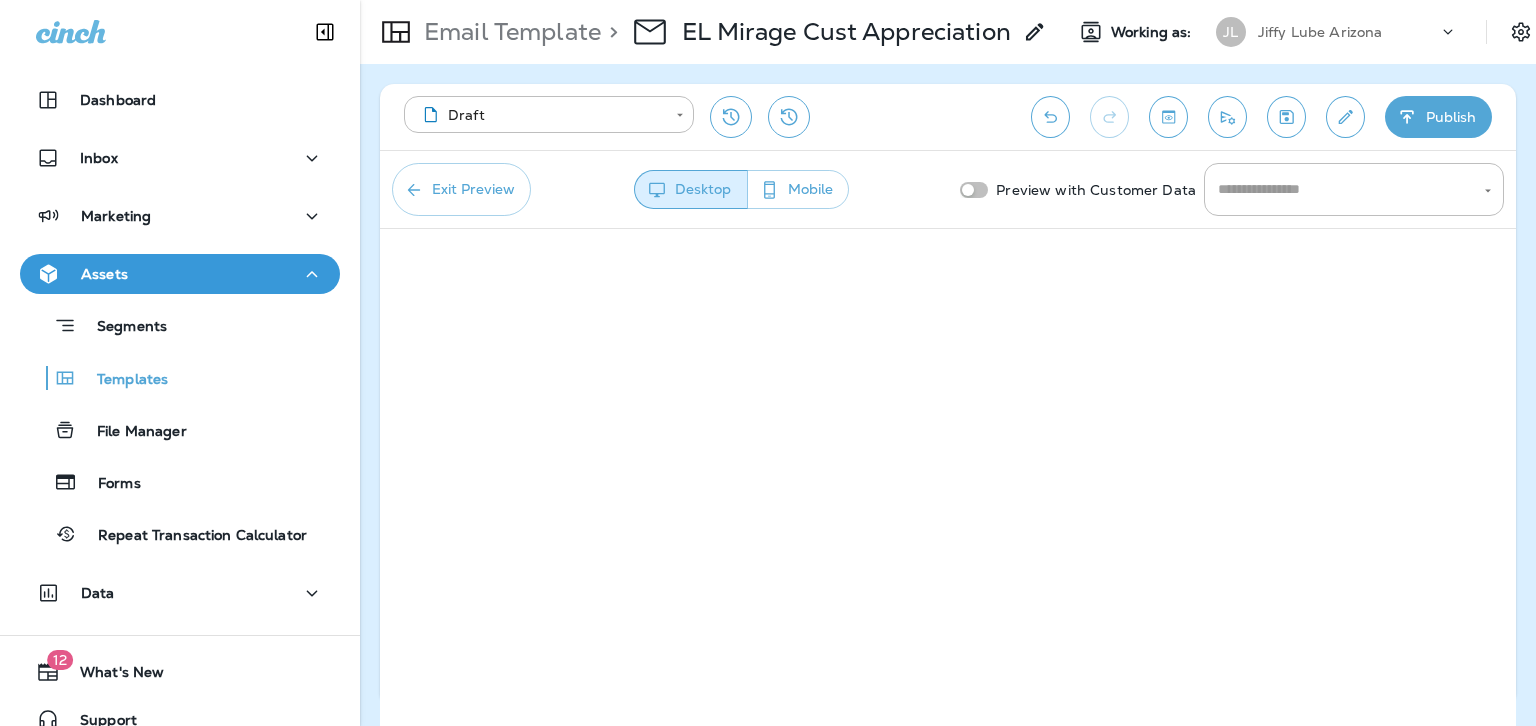 click on "Exit Preview" at bounding box center (461, 189) 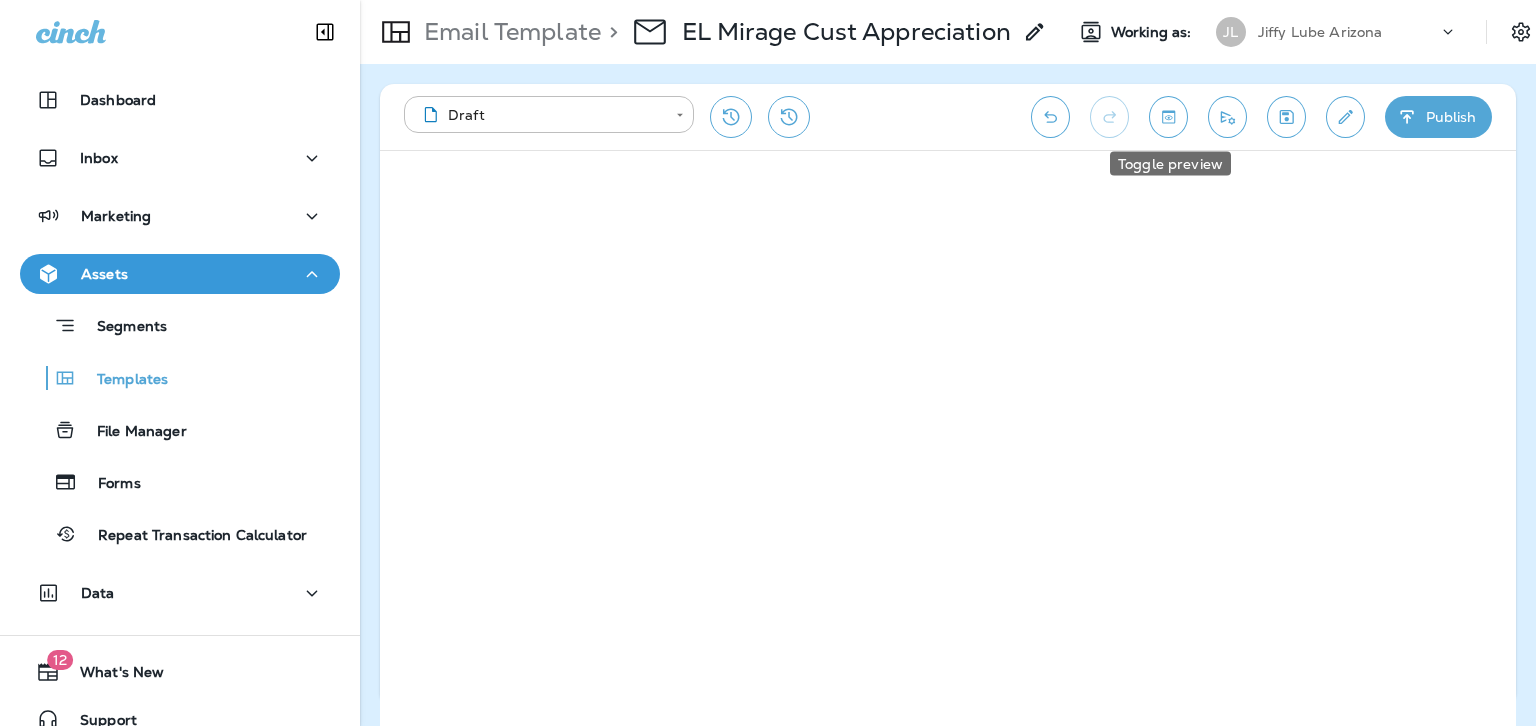 click 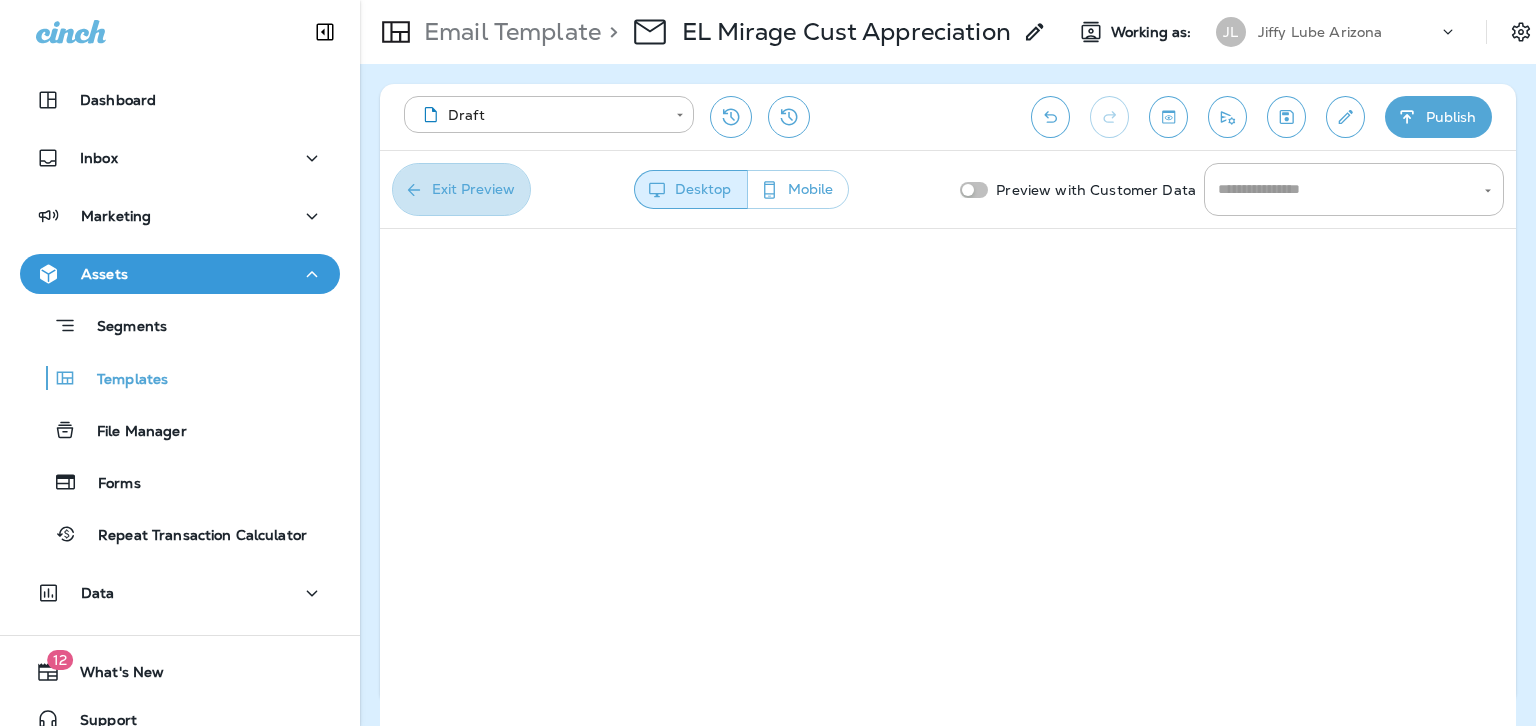 click on "Exit Preview" at bounding box center [461, 189] 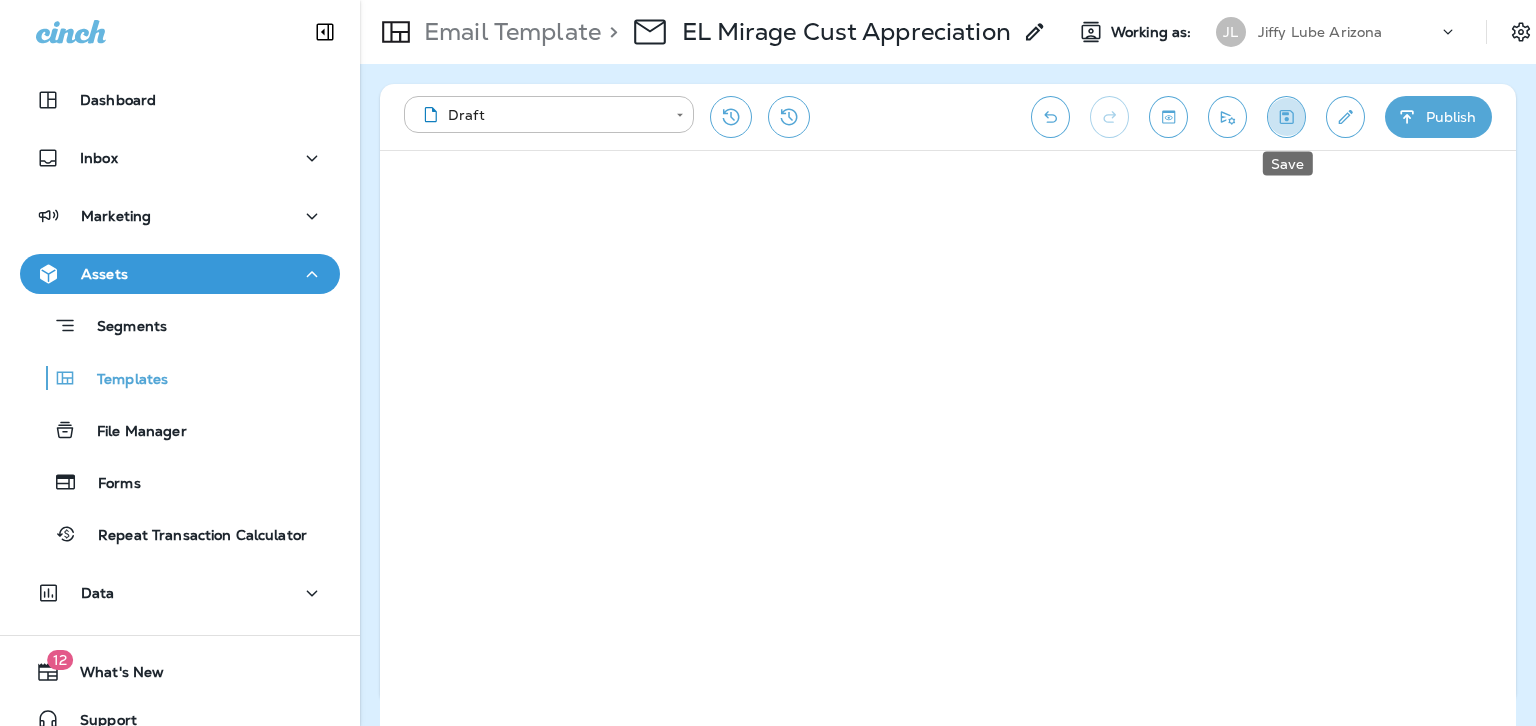 click 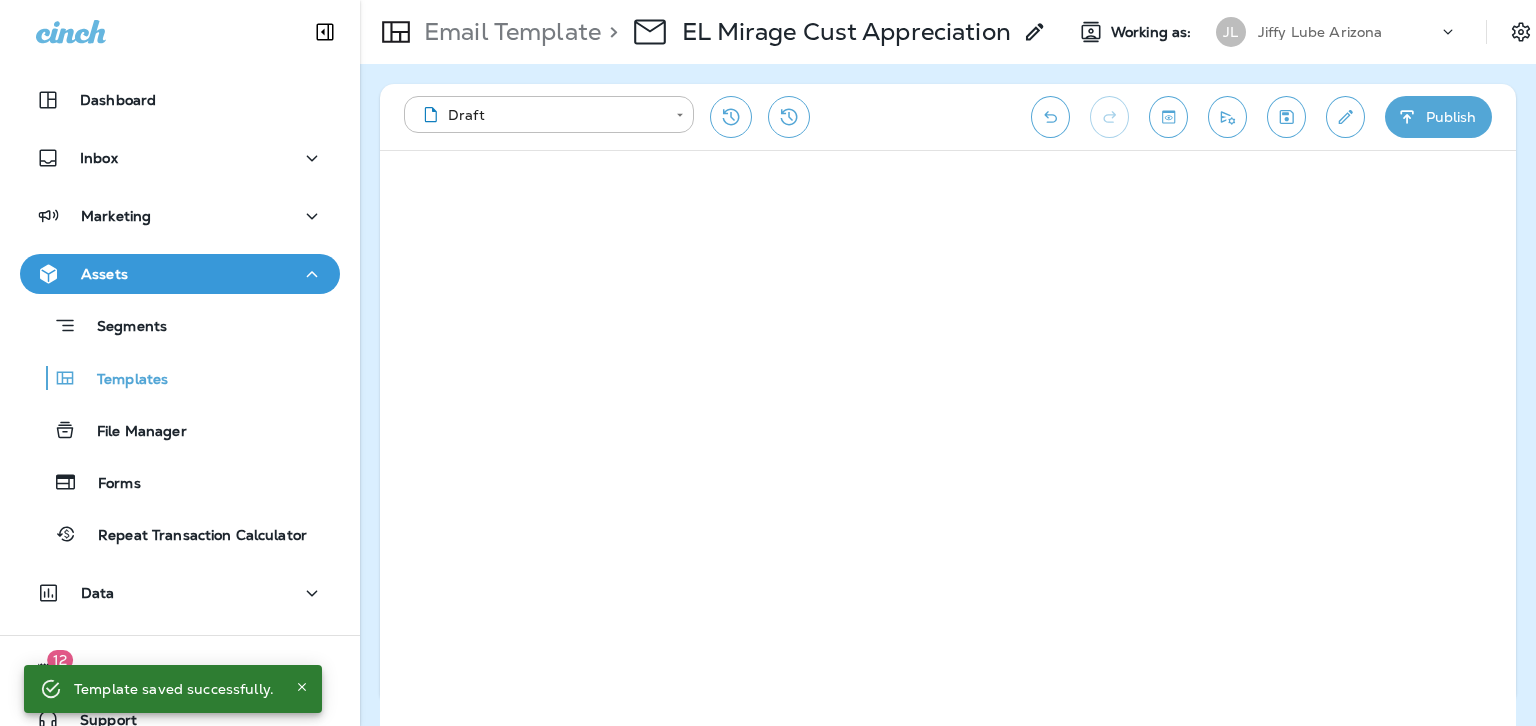click on "Publish" at bounding box center [1438, 117] 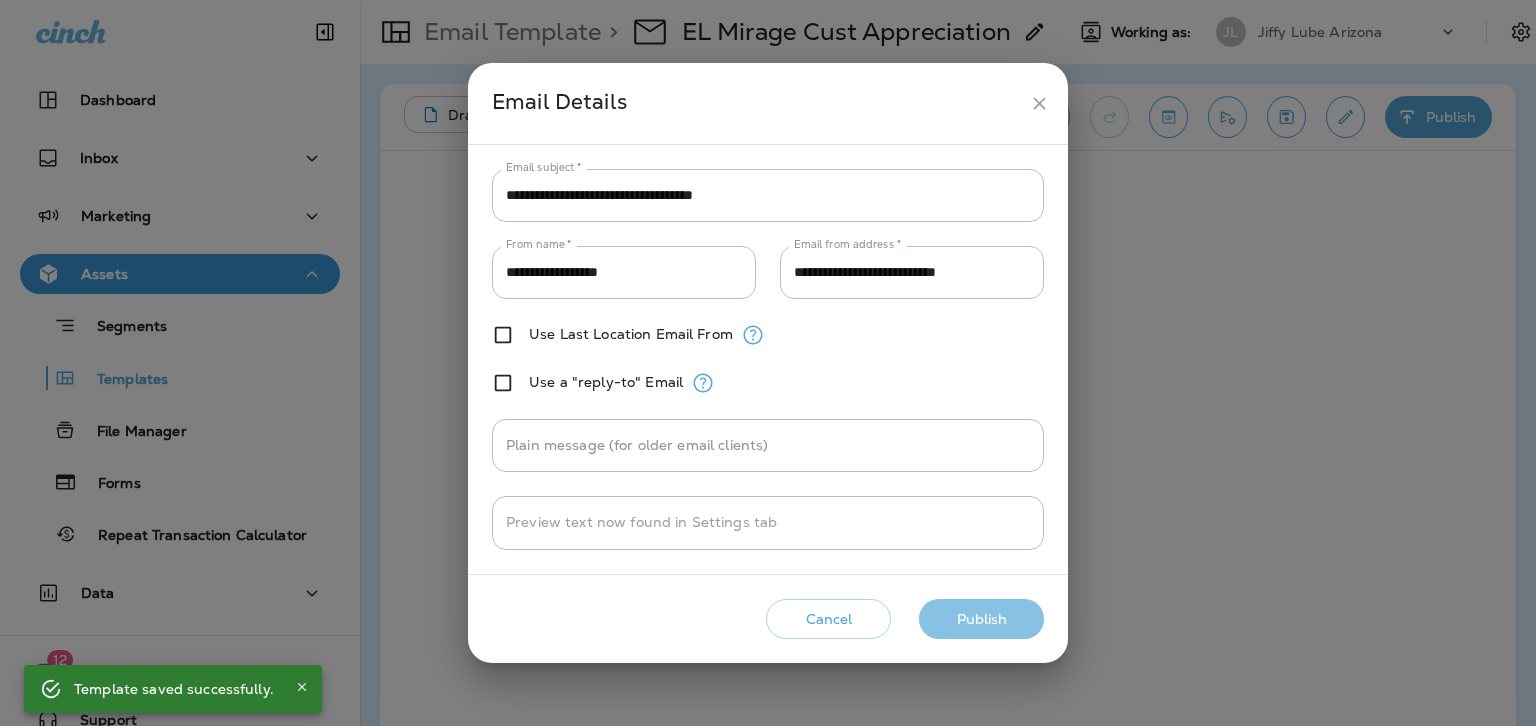 click on "Publish" at bounding box center [981, 619] 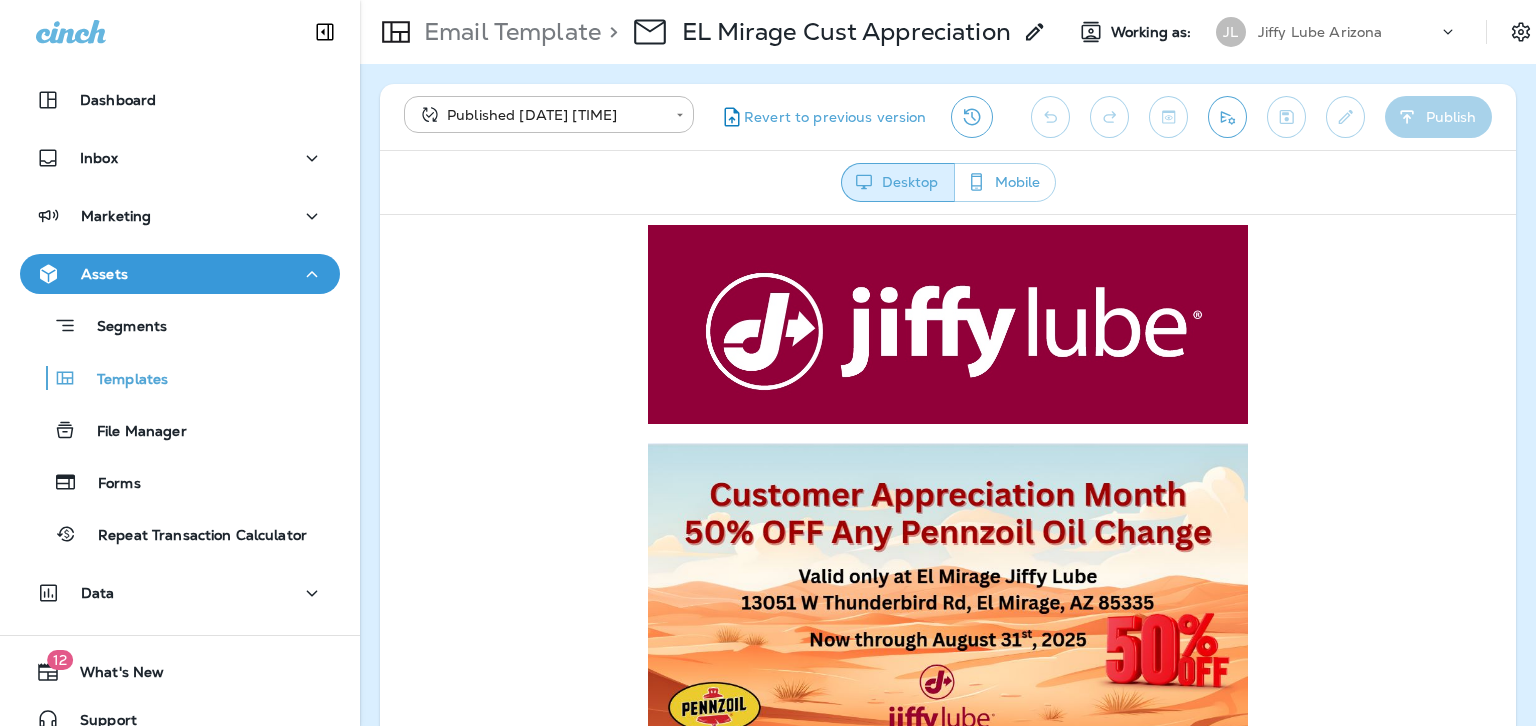 scroll, scrollTop: 0, scrollLeft: 0, axis: both 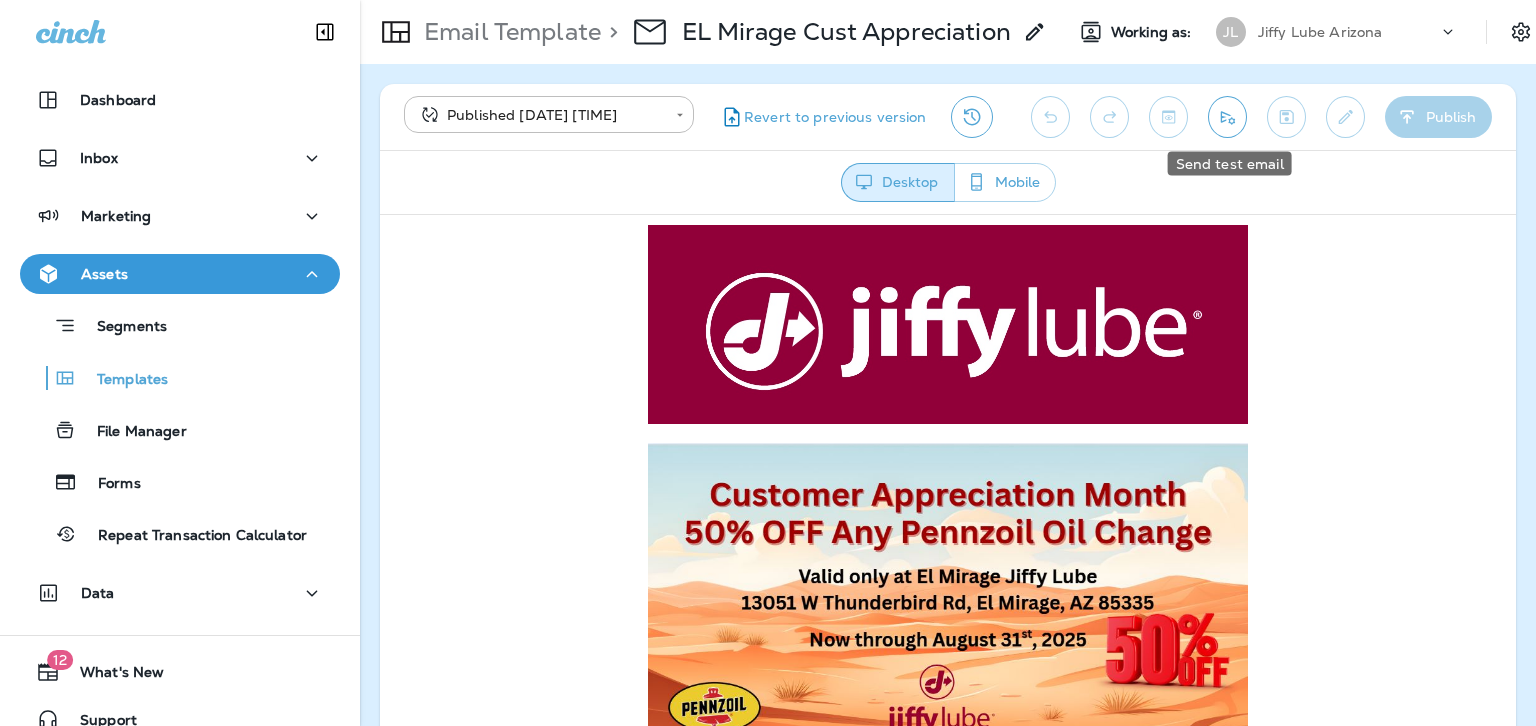 click 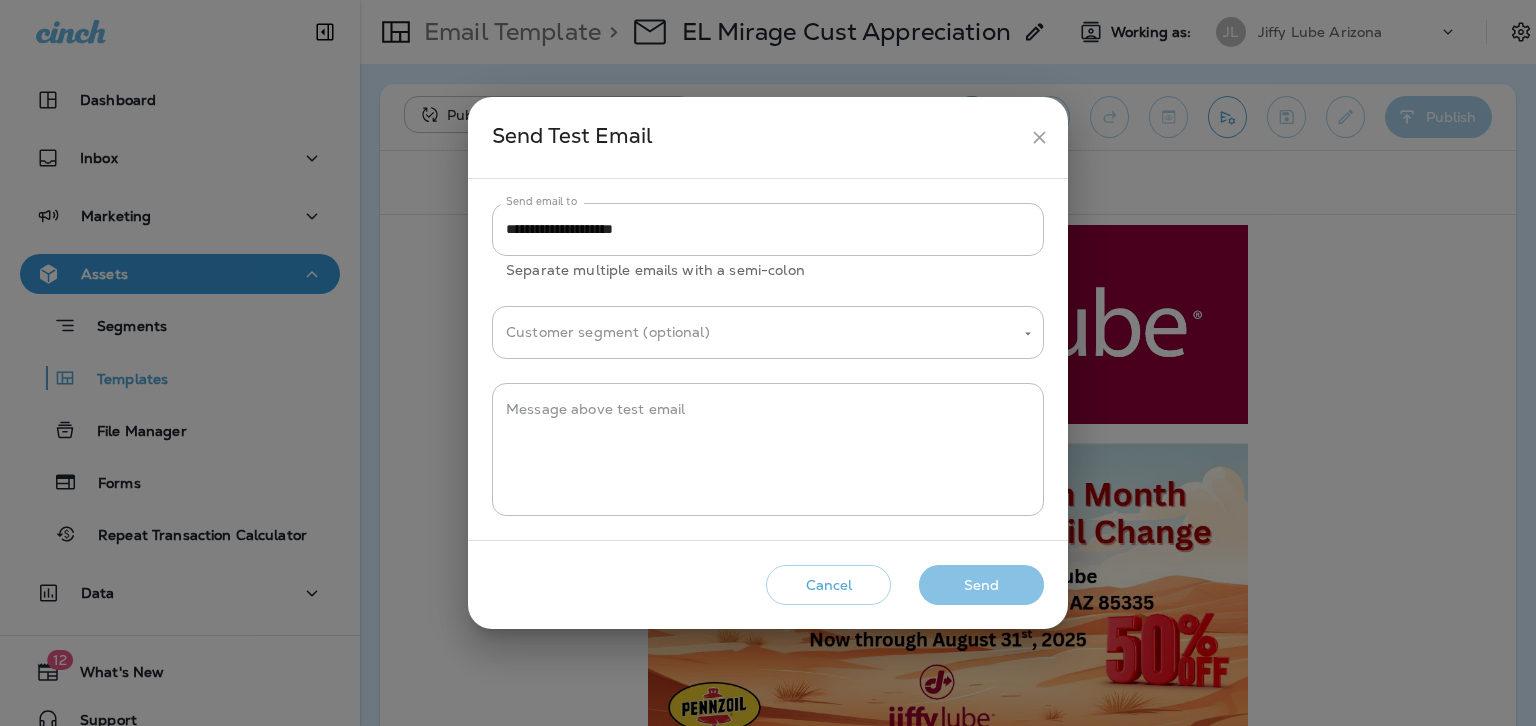 click on "Send" at bounding box center (981, 585) 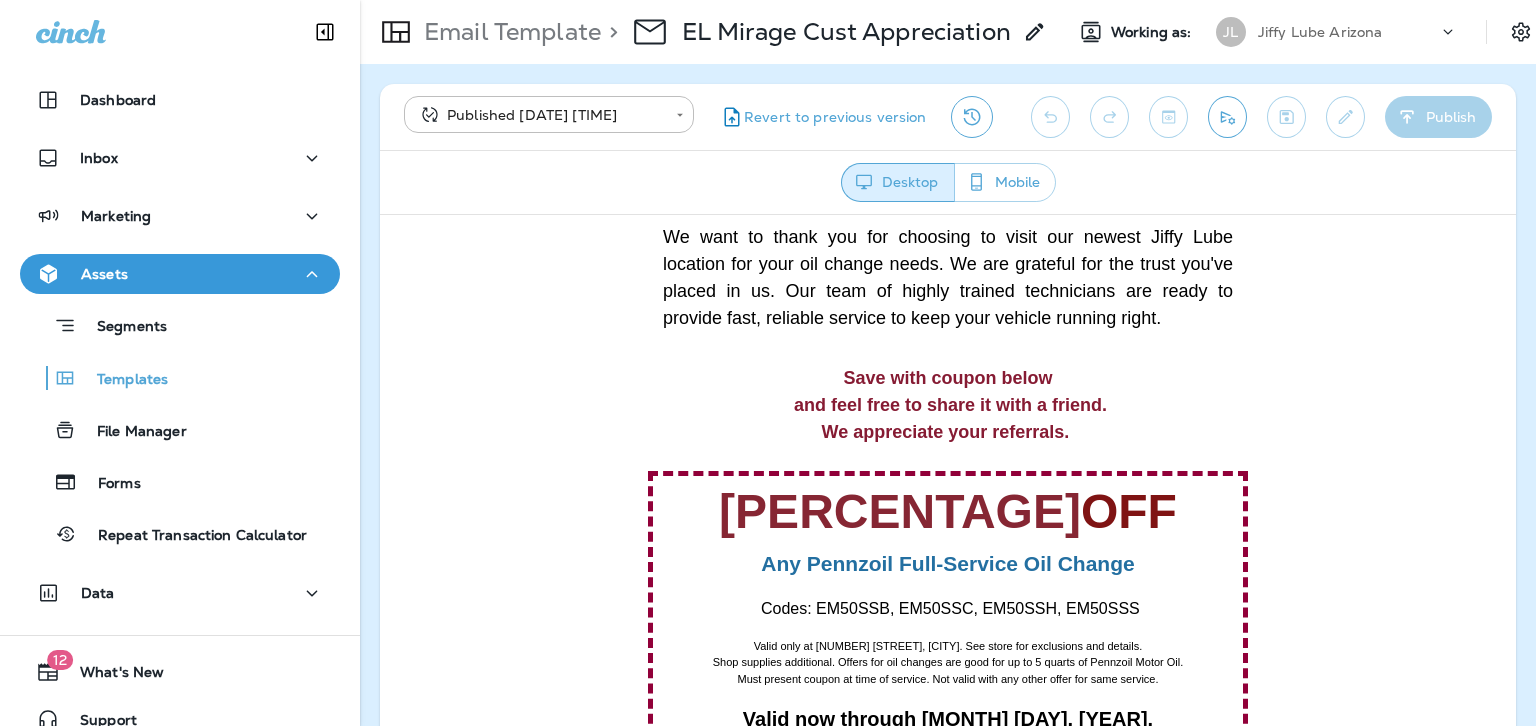 scroll, scrollTop: 300, scrollLeft: 0, axis: vertical 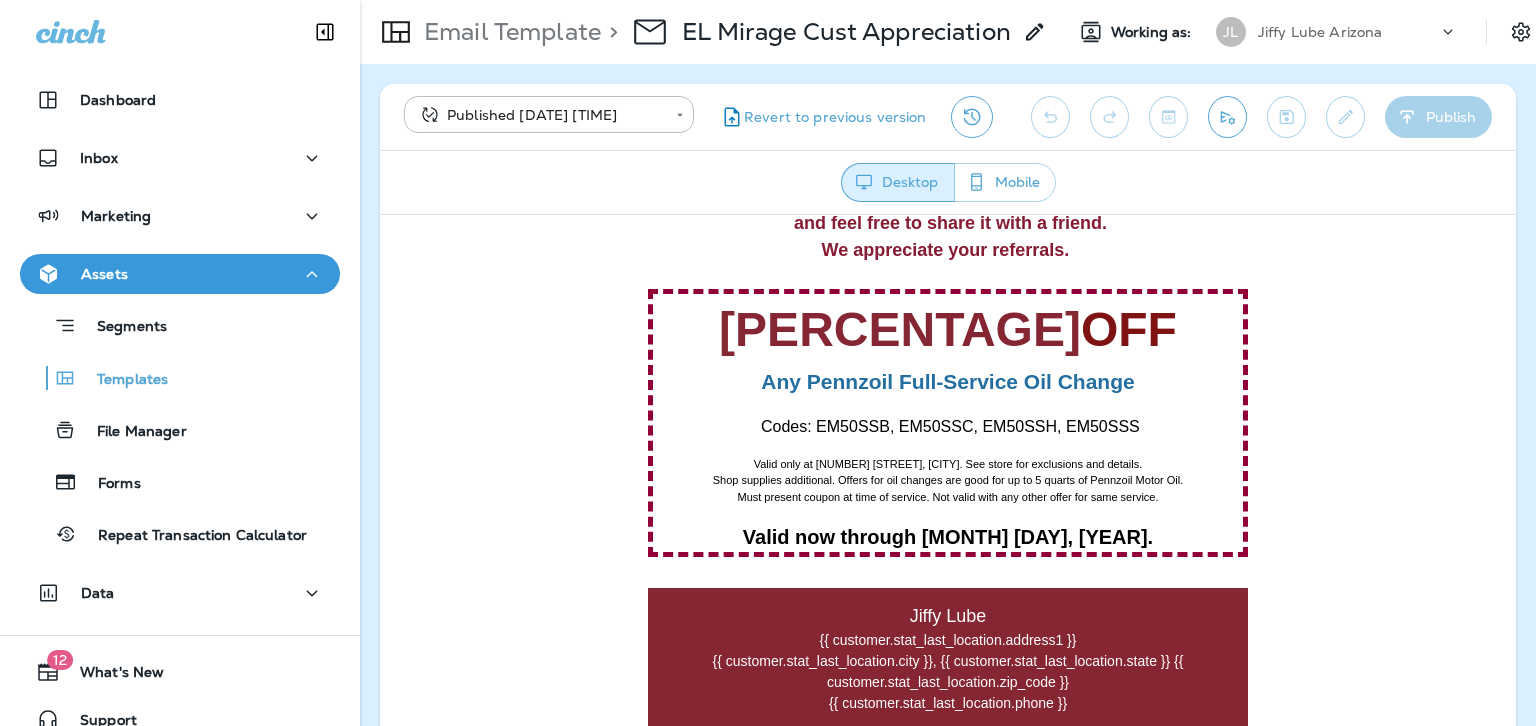 click at bounding box center (948, 86) 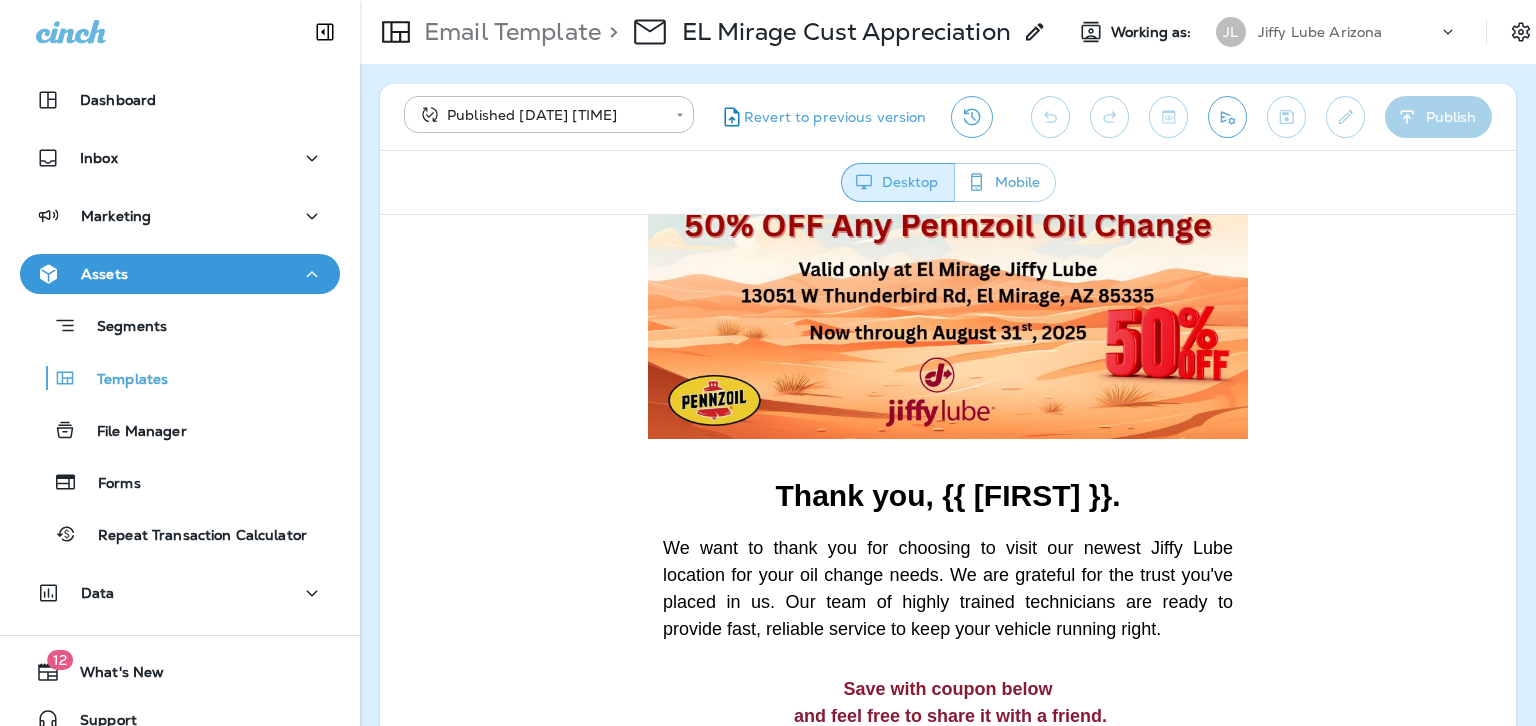 scroll, scrollTop: 300, scrollLeft: 0, axis: vertical 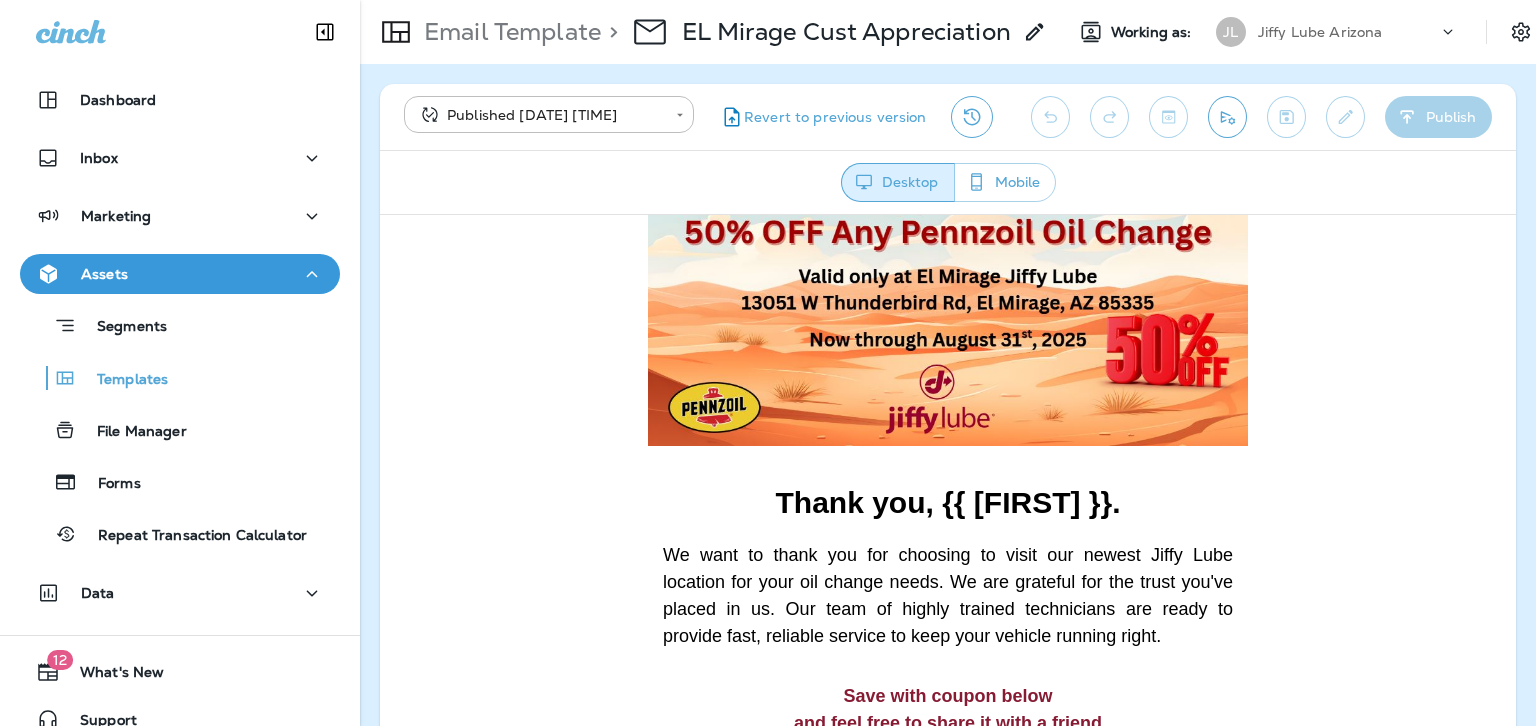 click on "**********" at bounding box center (948, 117) 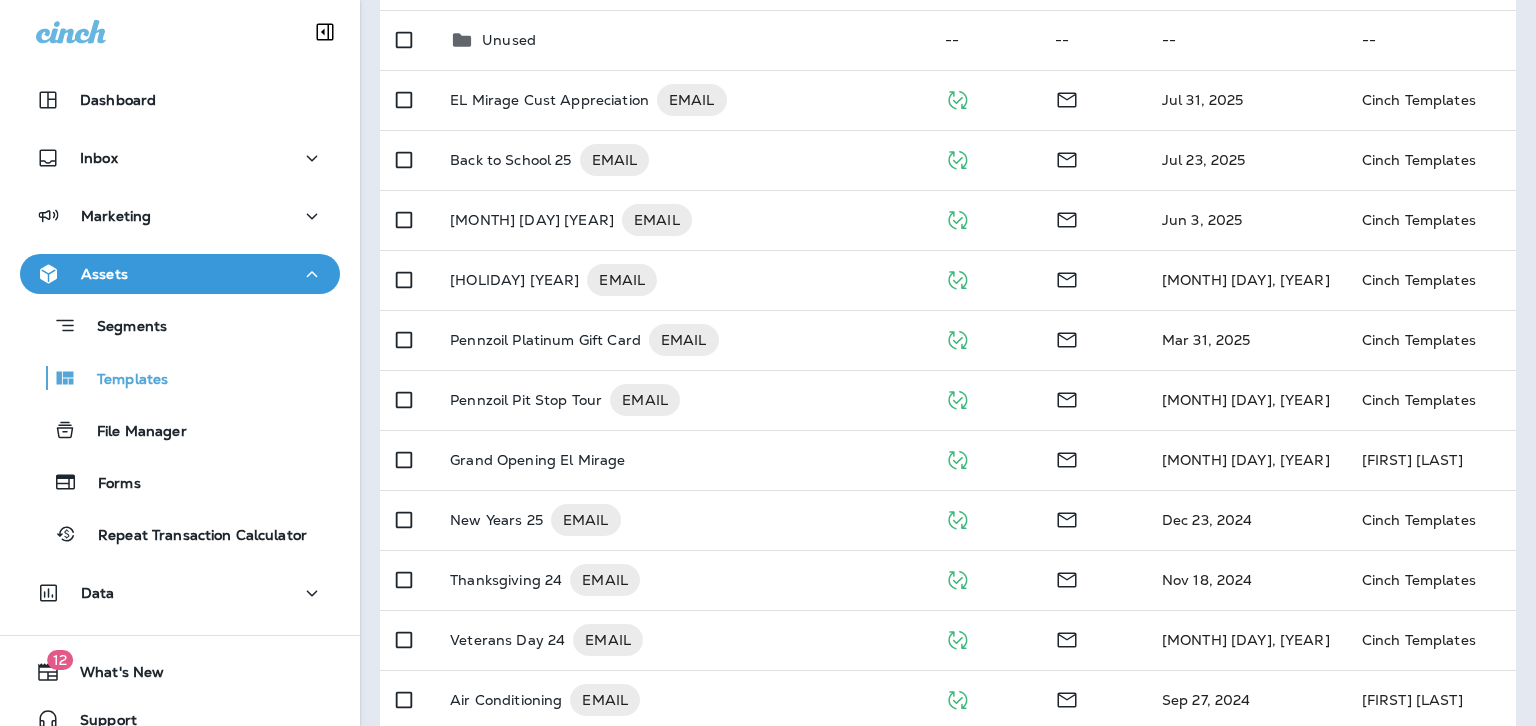 scroll, scrollTop: 500, scrollLeft: 0, axis: vertical 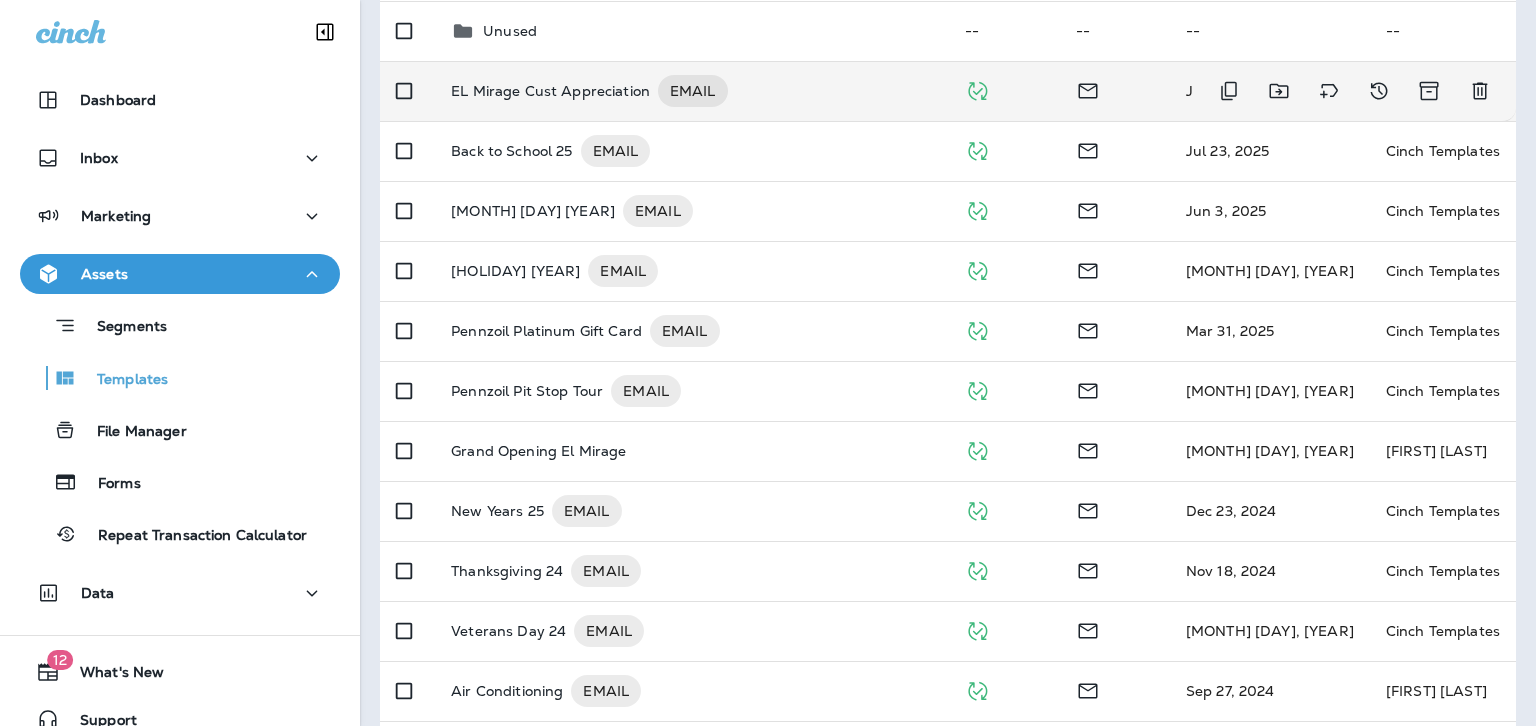 click on "EL Mirage Cust Appreciation" at bounding box center [550, 91] 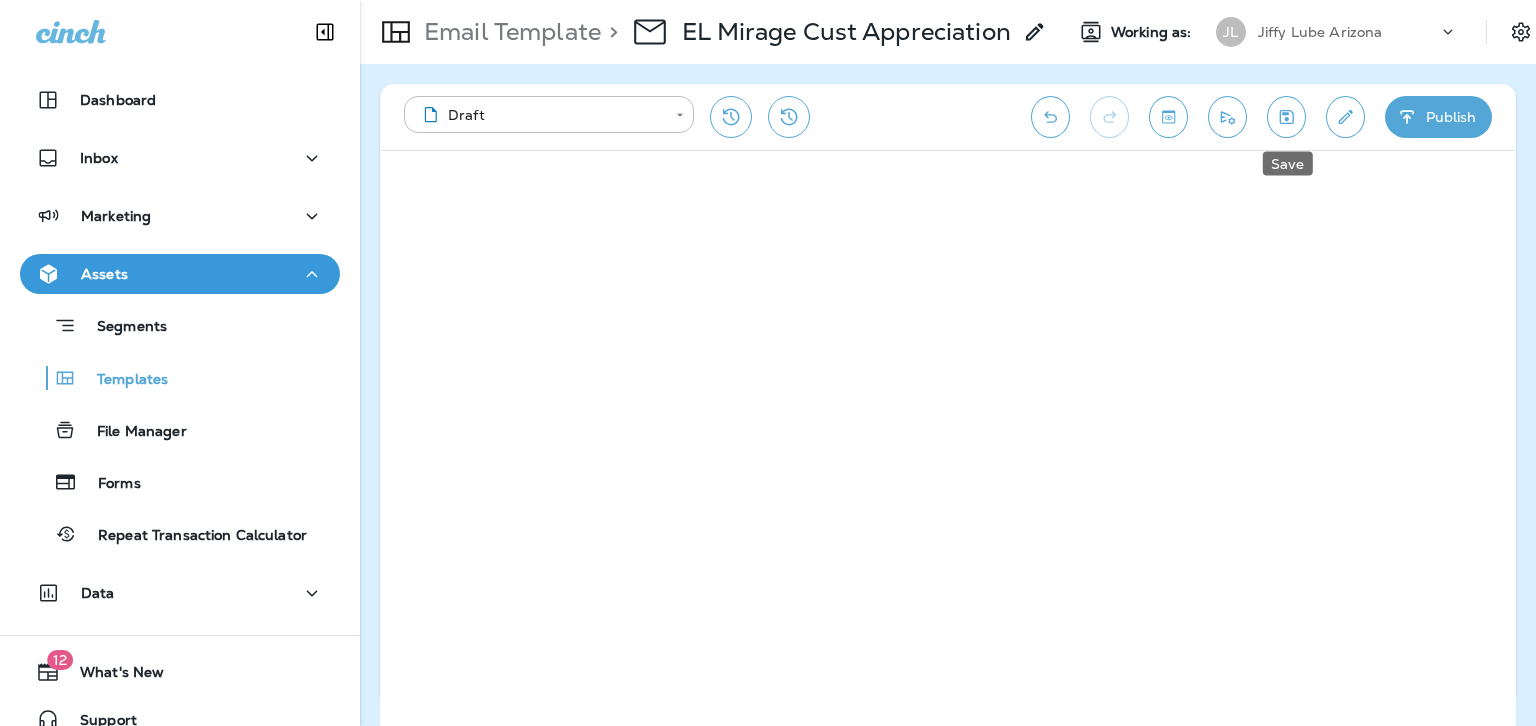 click 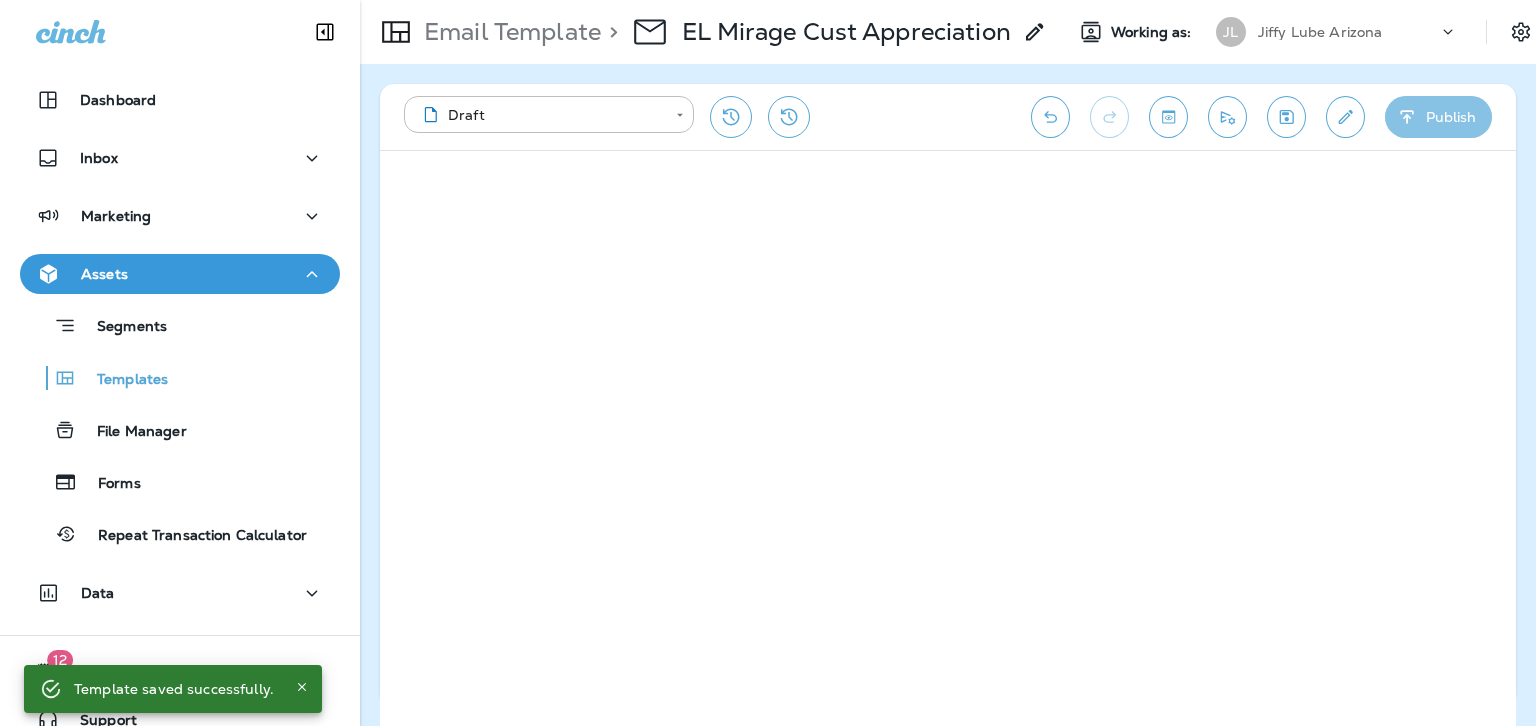 click on "Publish" at bounding box center (1438, 117) 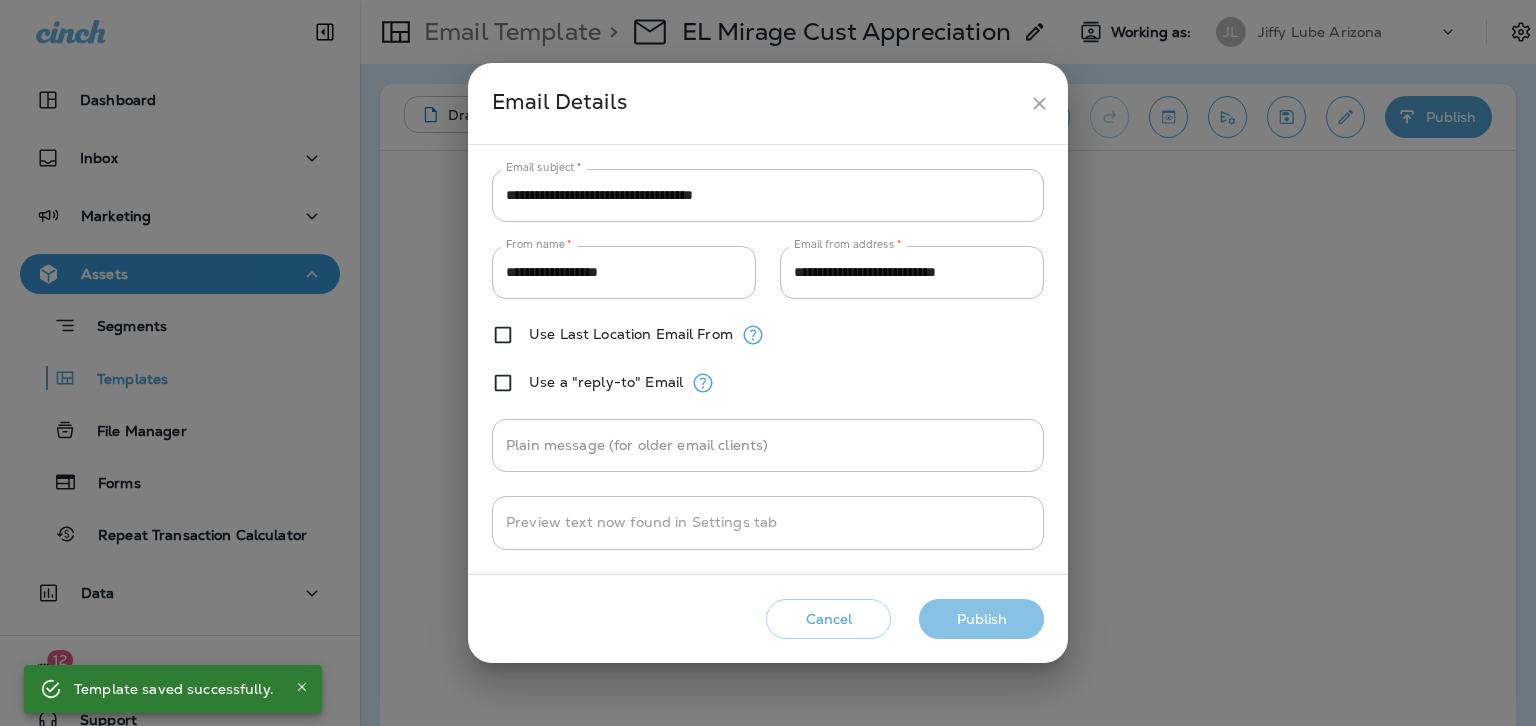 click on "Publish" at bounding box center [981, 619] 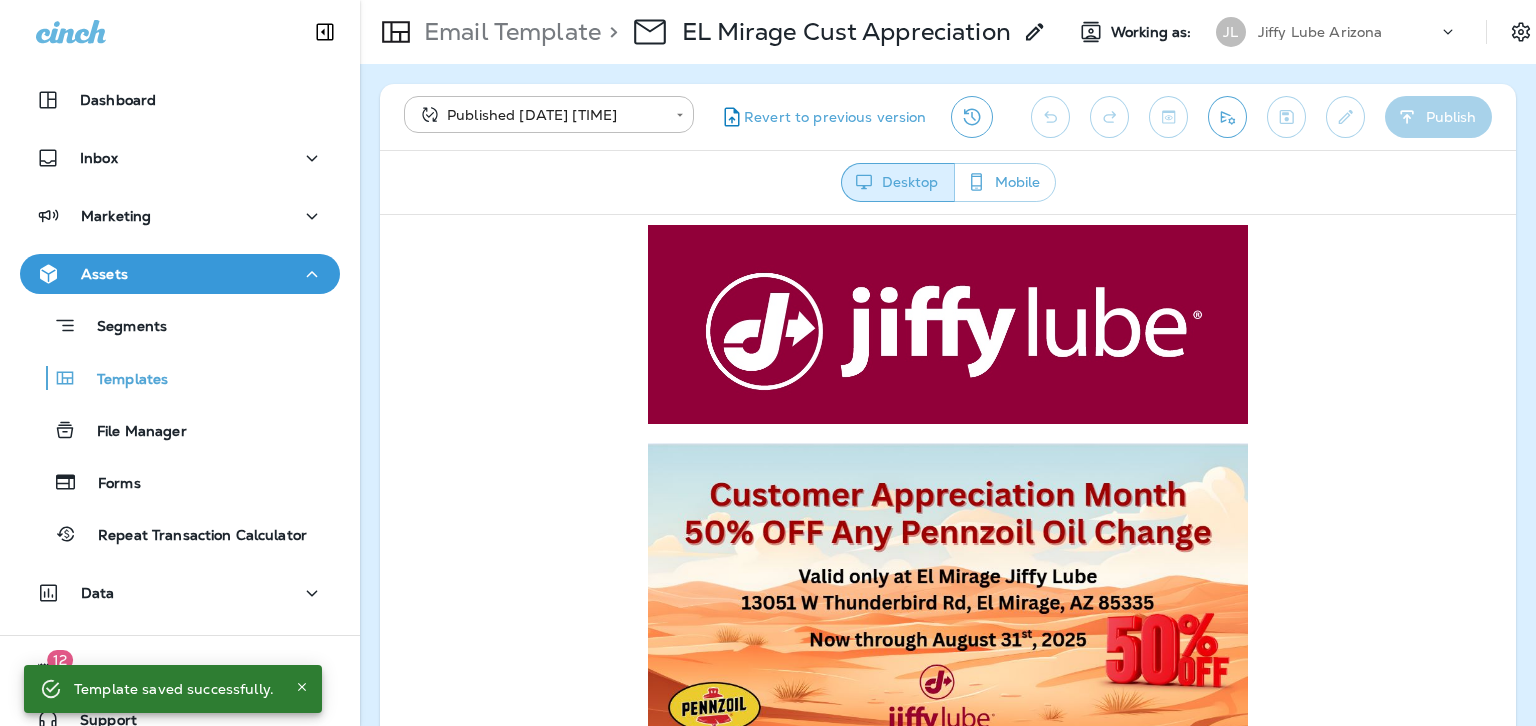 scroll, scrollTop: 0, scrollLeft: 0, axis: both 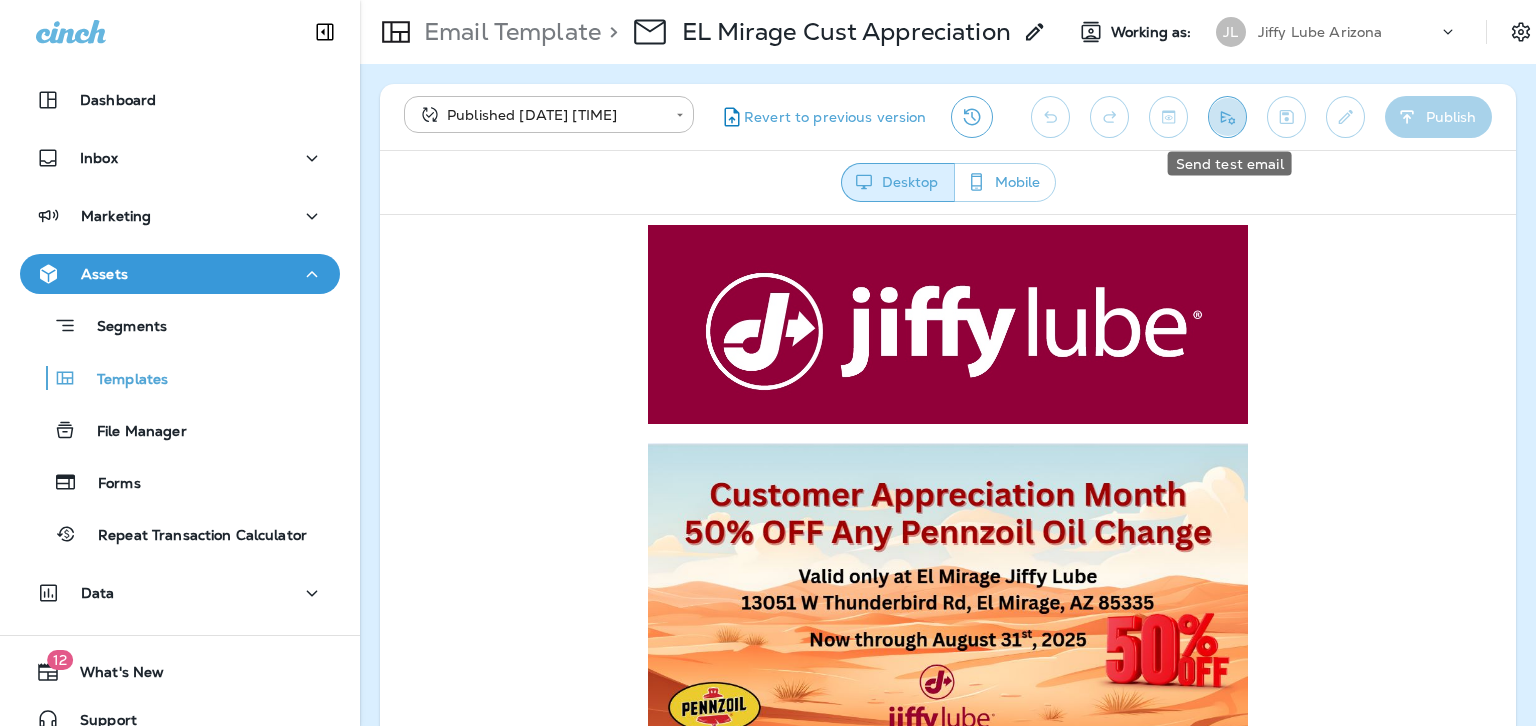 click 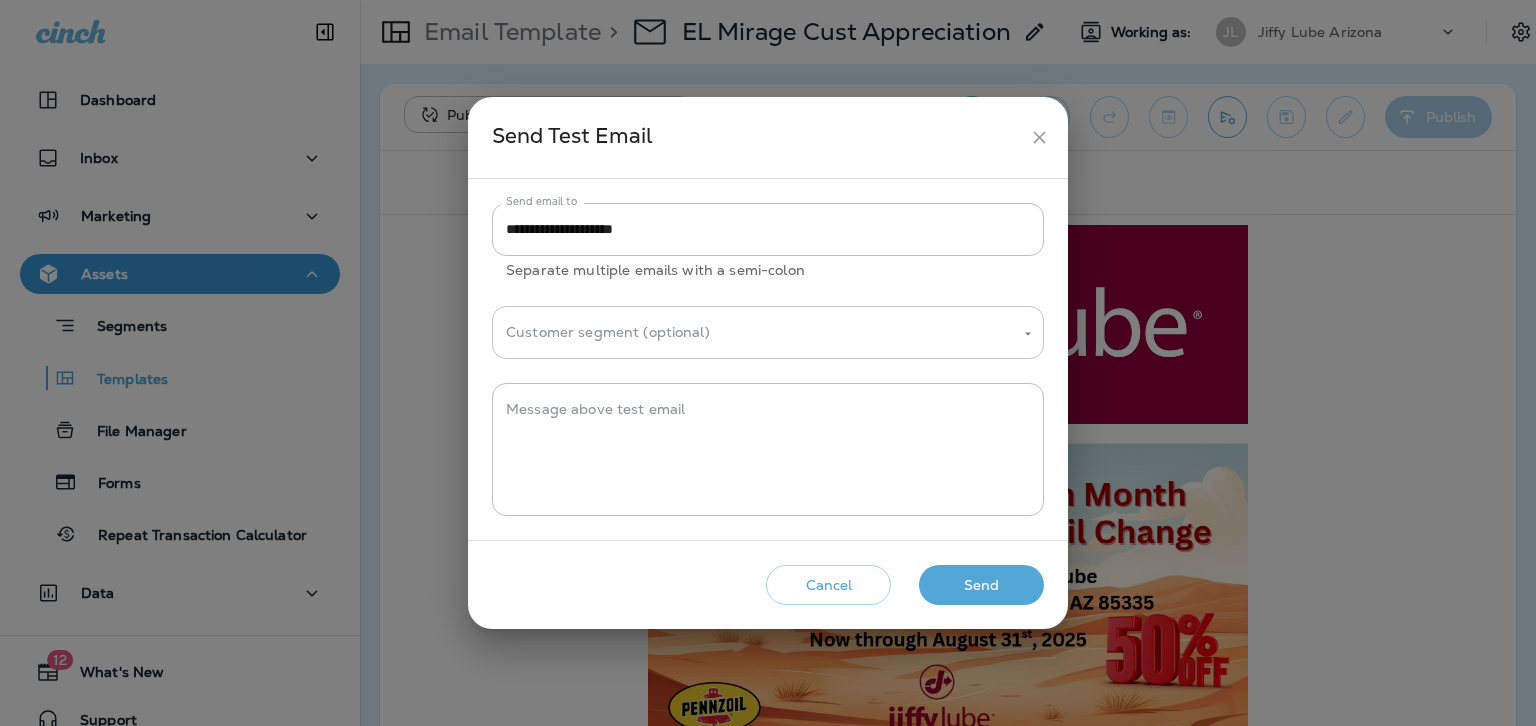 click on "Customer segment (optional)" at bounding box center [753, 332] 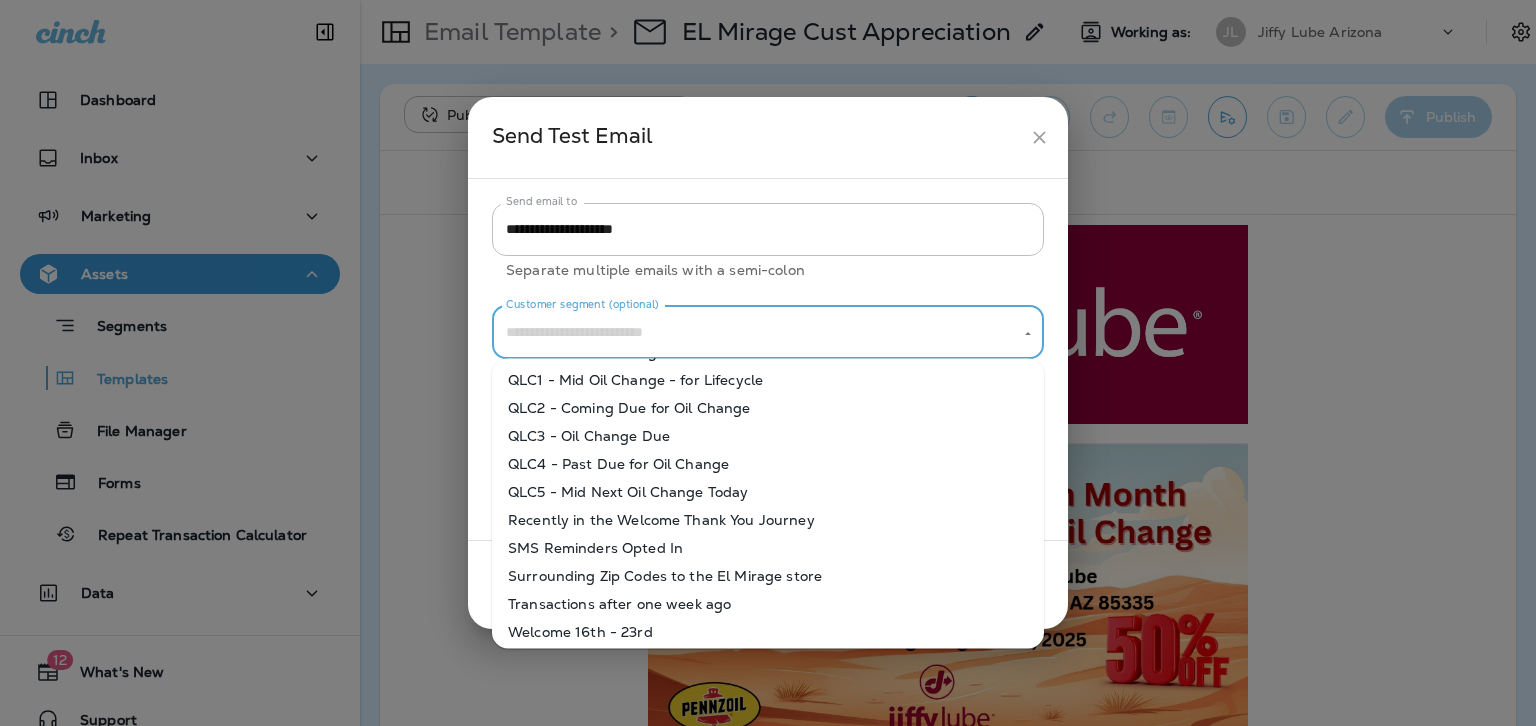 scroll, scrollTop: 973, scrollLeft: 0, axis: vertical 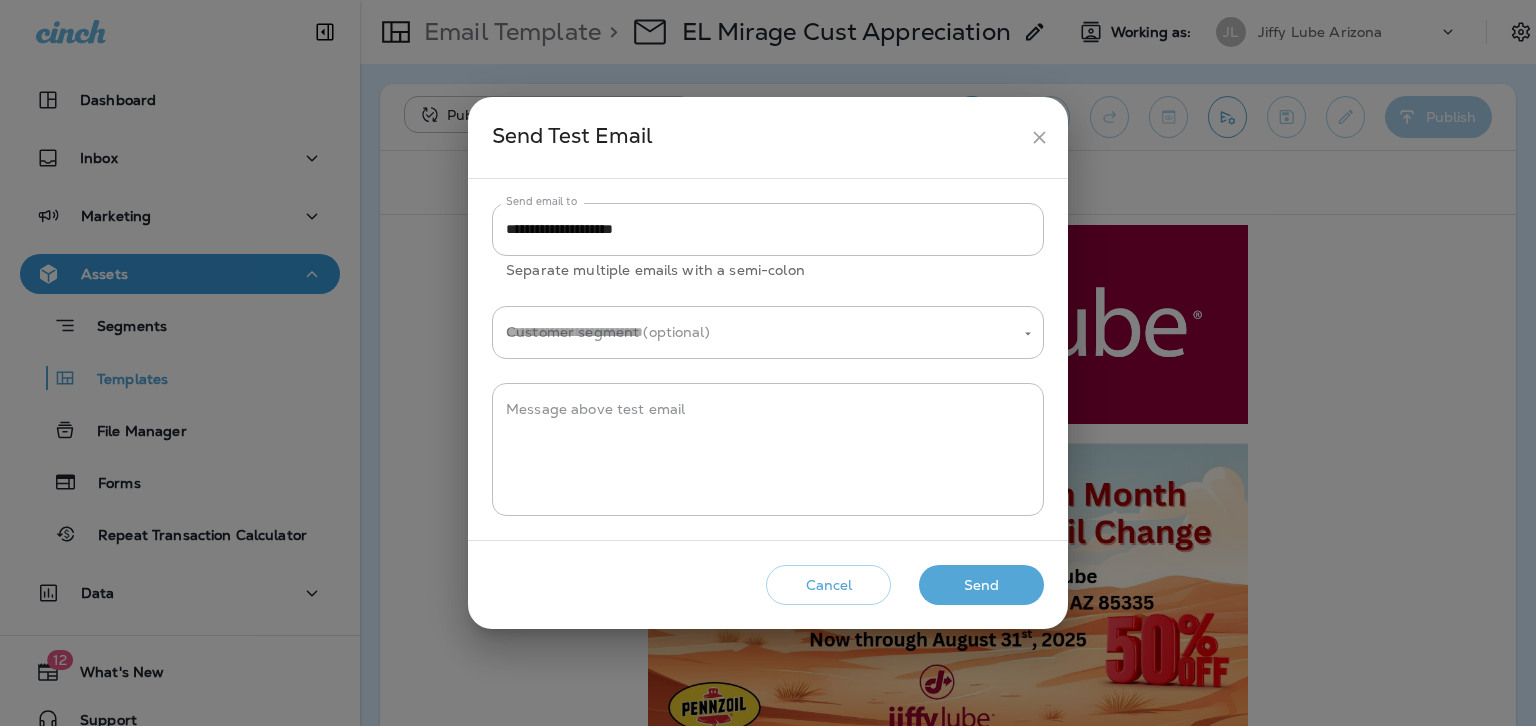 drag, startPoint x: 1420, startPoint y: 568, endPoint x: 1388, endPoint y: 548, distance: 37.735924 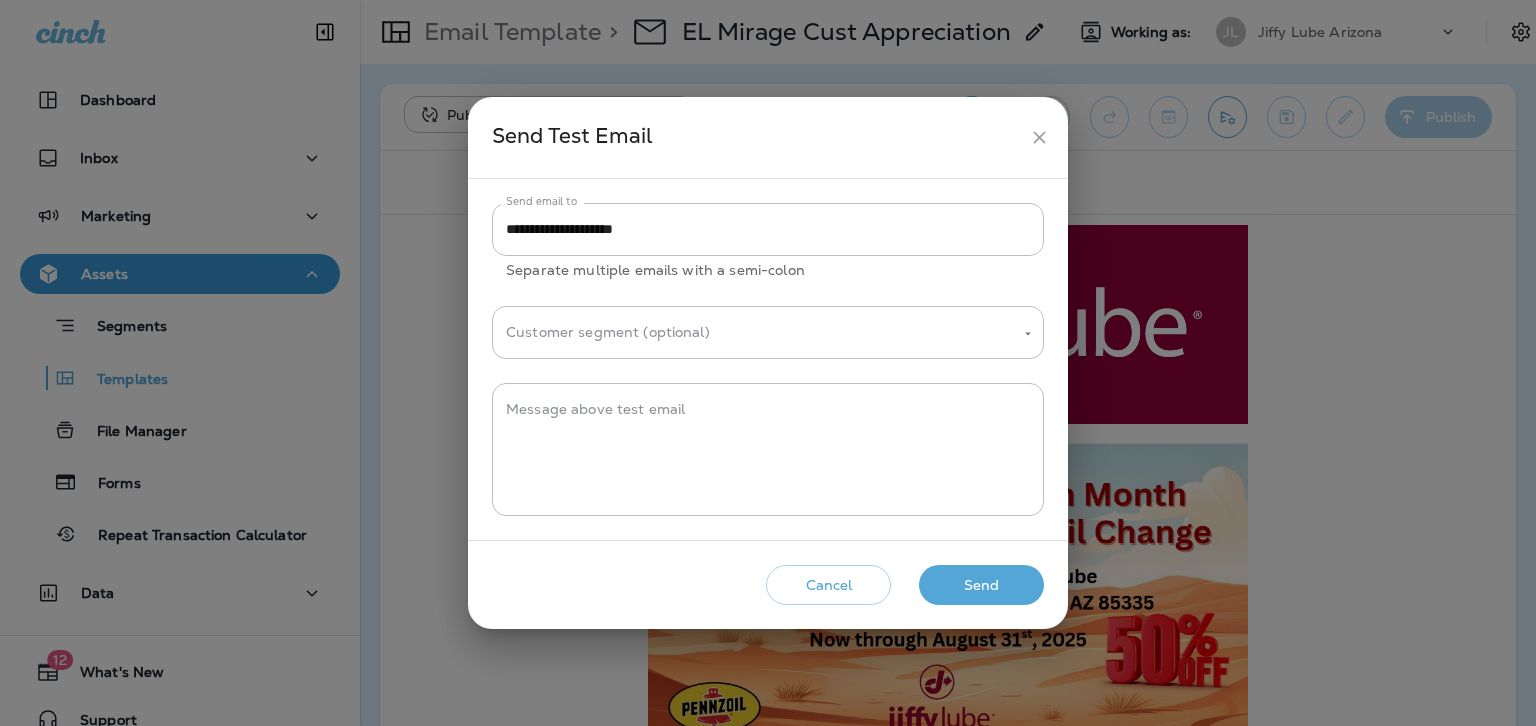 click on "**********" at bounding box center (768, 363) 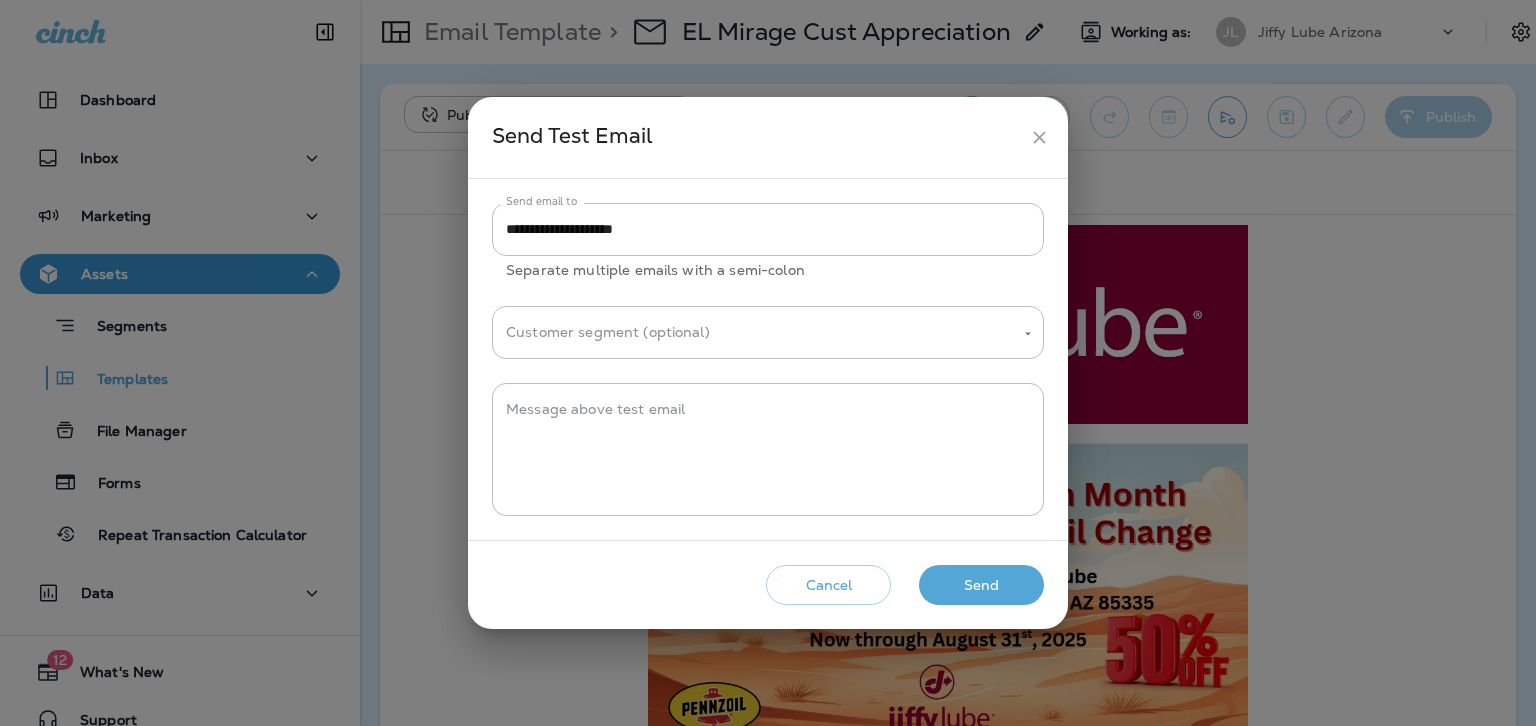 click 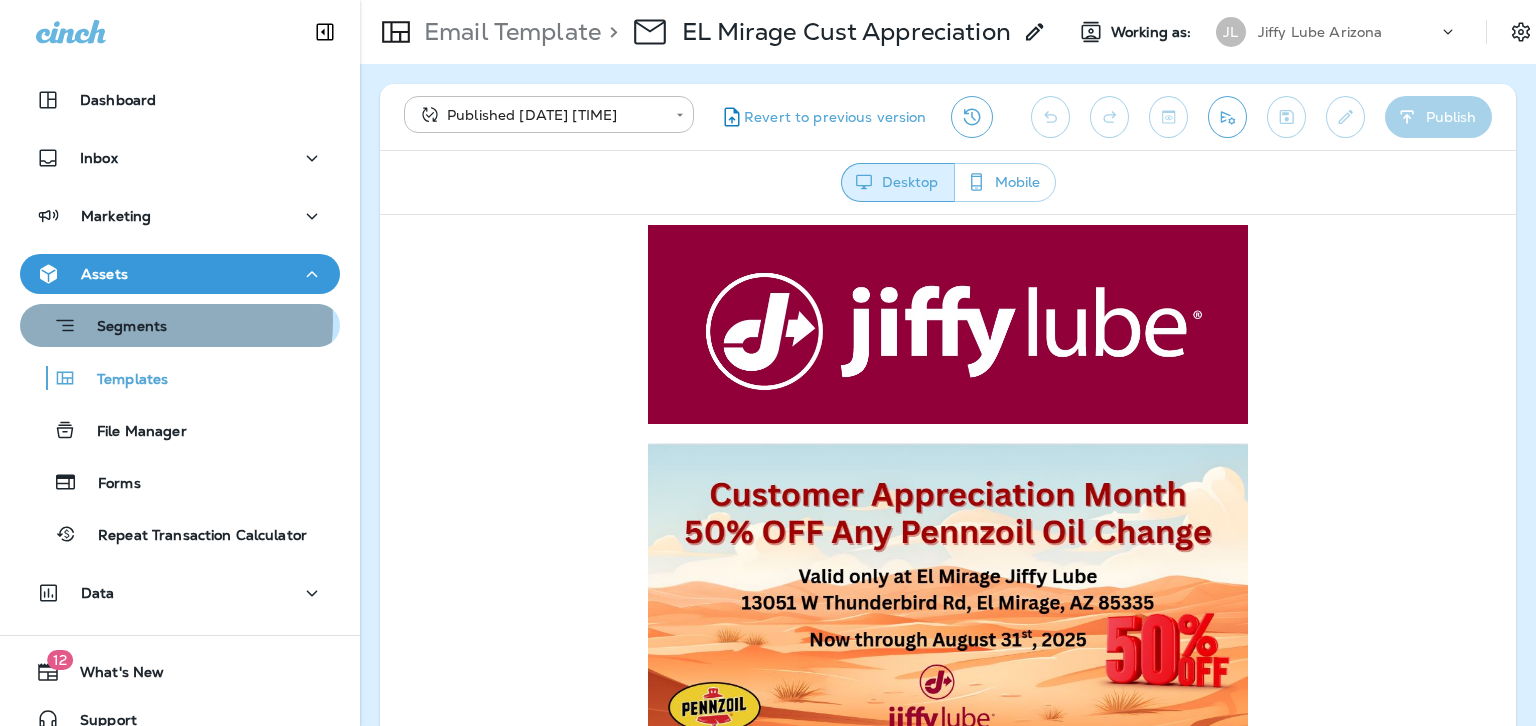click on "Segments" at bounding box center [122, 328] 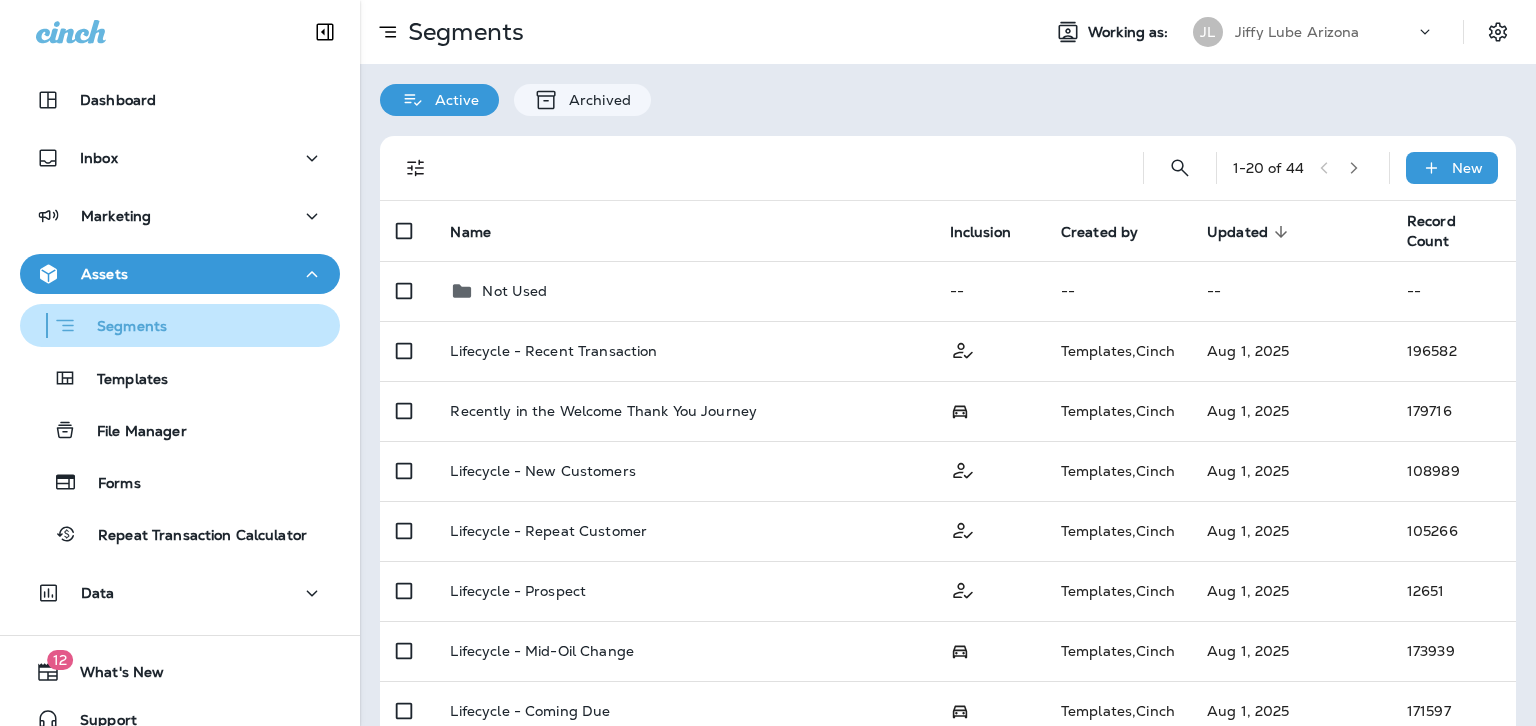 click on "Segments Templates File Manager Forms Repeat Transaction Calculator" at bounding box center [180, 424] 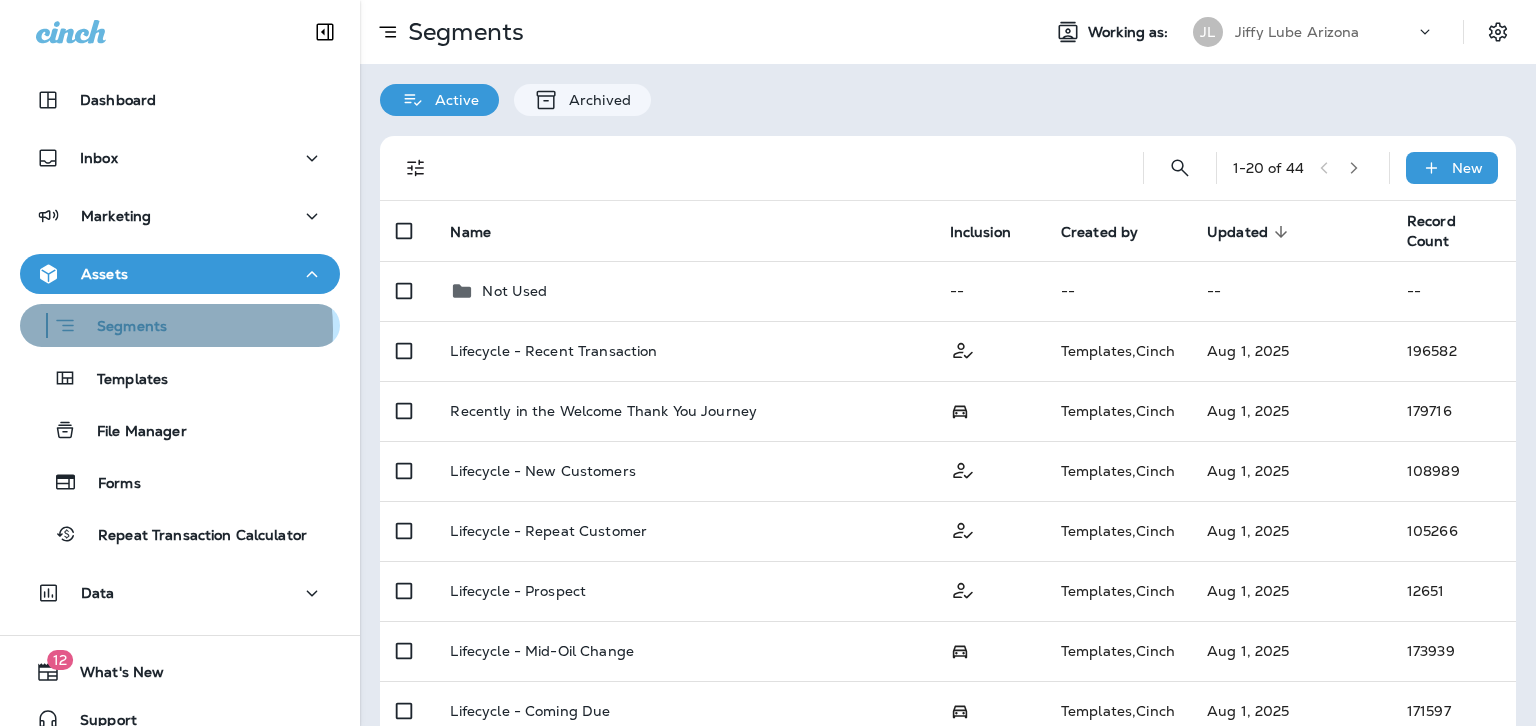 click on "Segments" at bounding box center (122, 328) 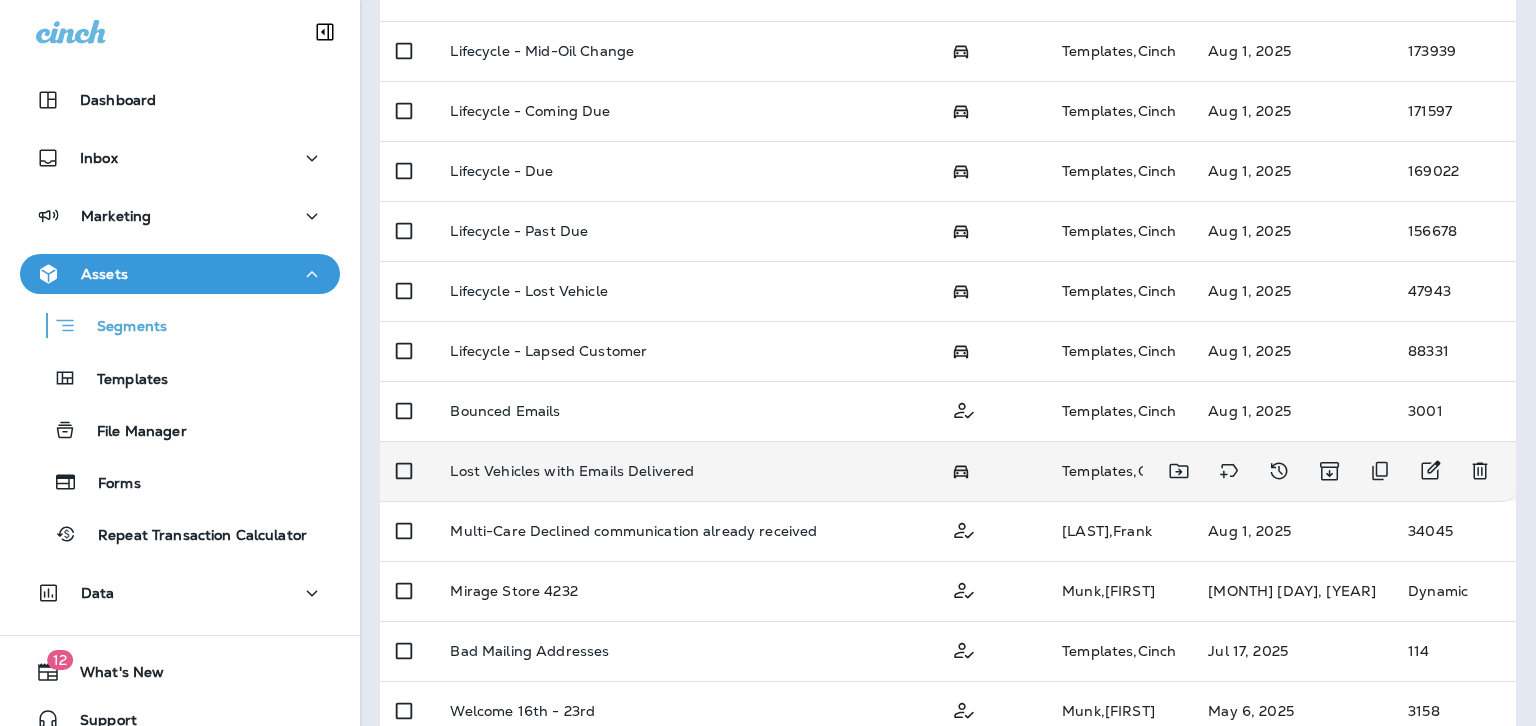 scroll, scrollTop: 800, scrollLeft: 0, axis: vertical 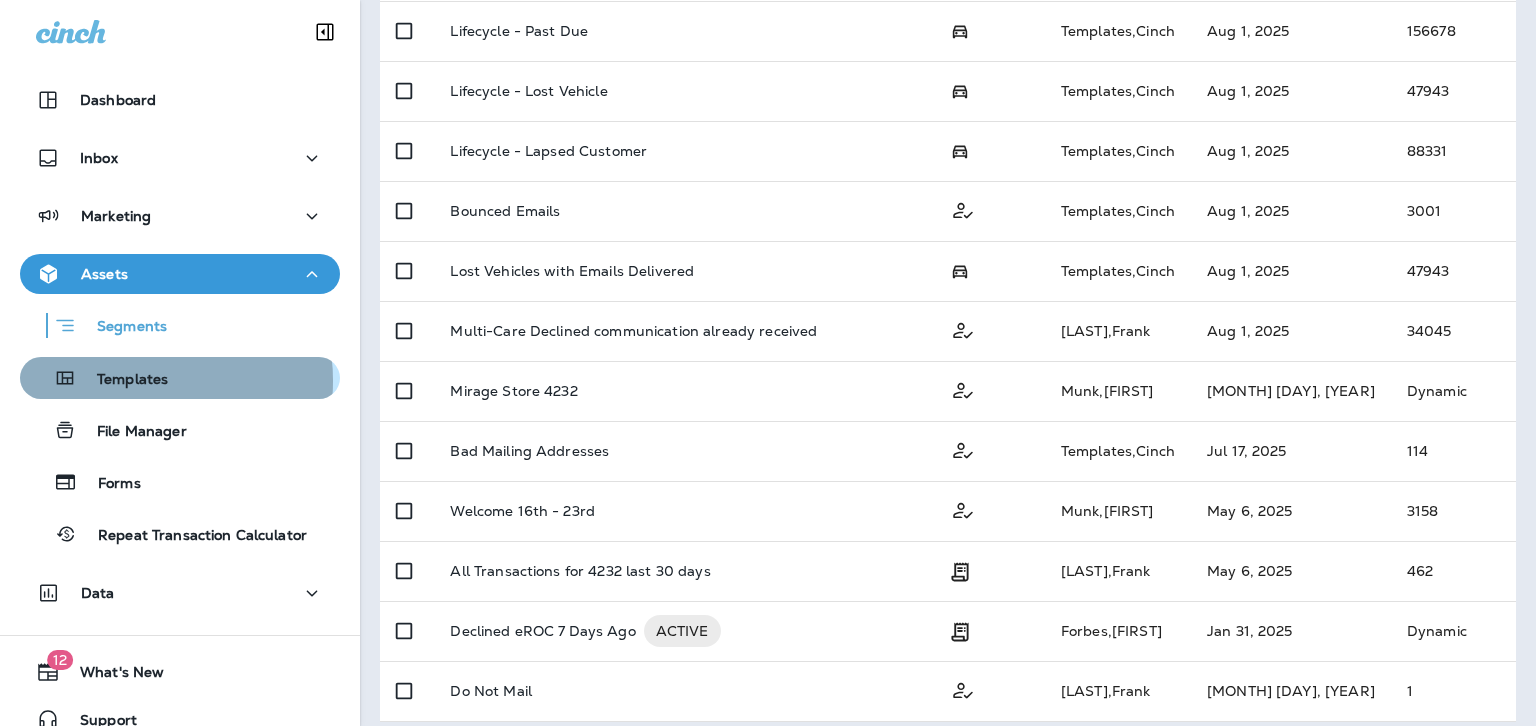click on "Templates" at bounding box center [122, 380] 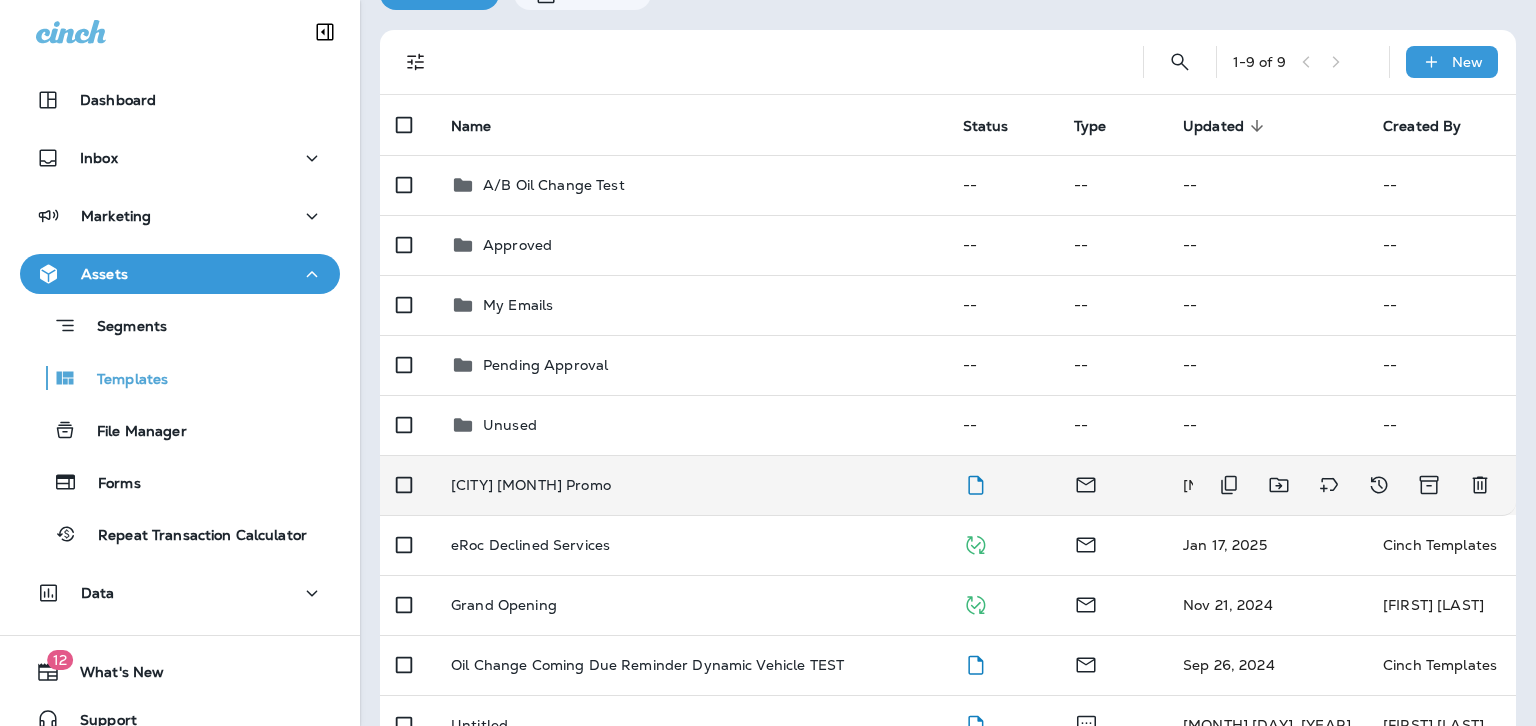 scroll, scrollTop: 96, scrollLeft: 0, axis: vertical 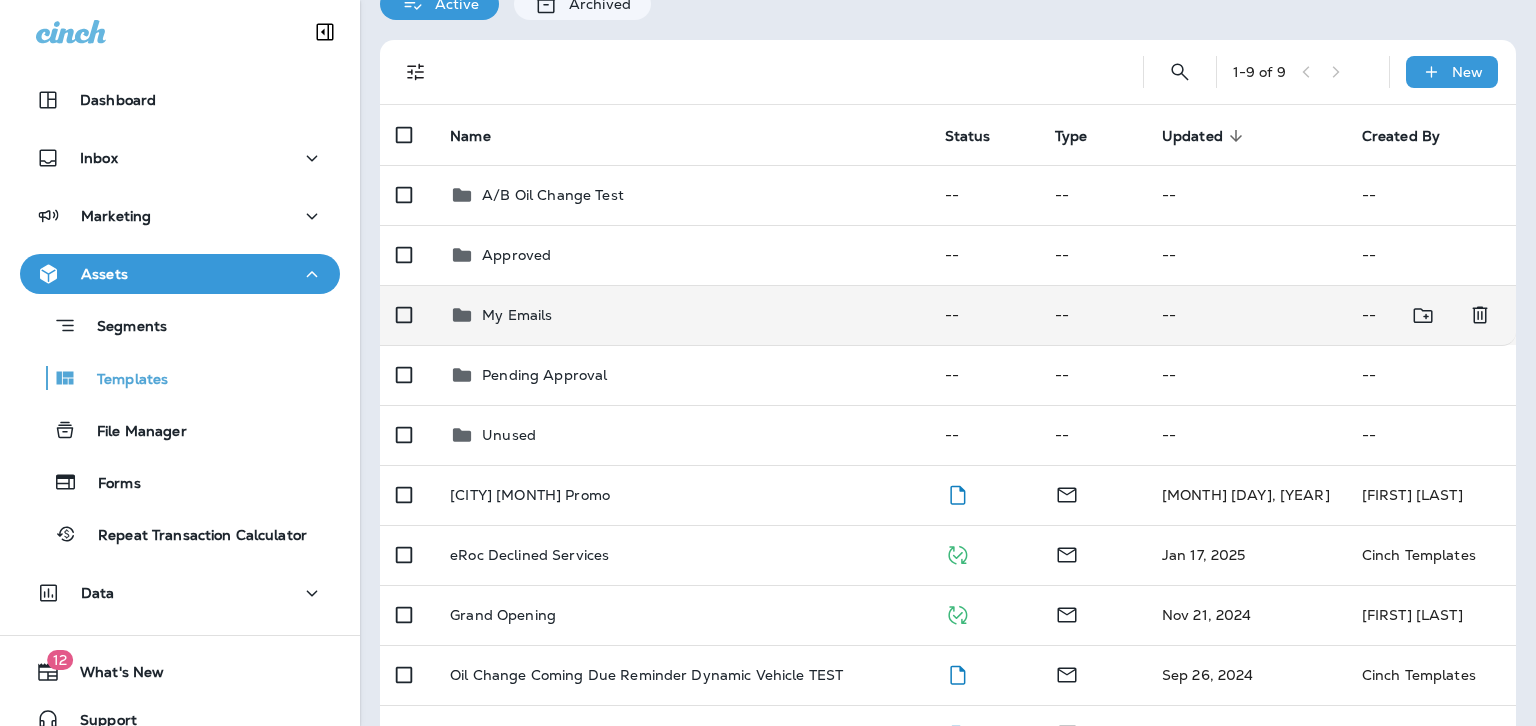 click on "My Emails" at bounding box center [517, 315] 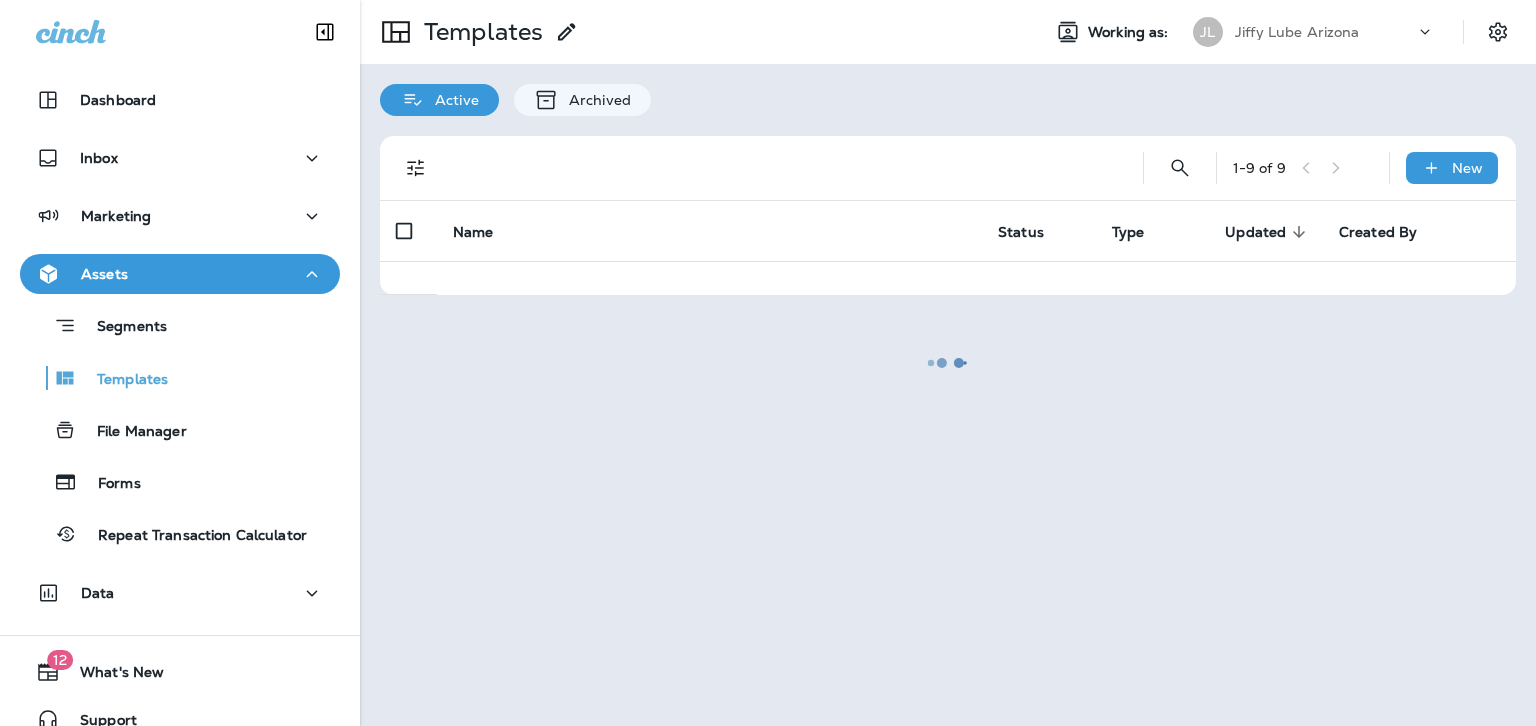 scroll, scrollTop: 0, scrollLeft: 0, axis: both 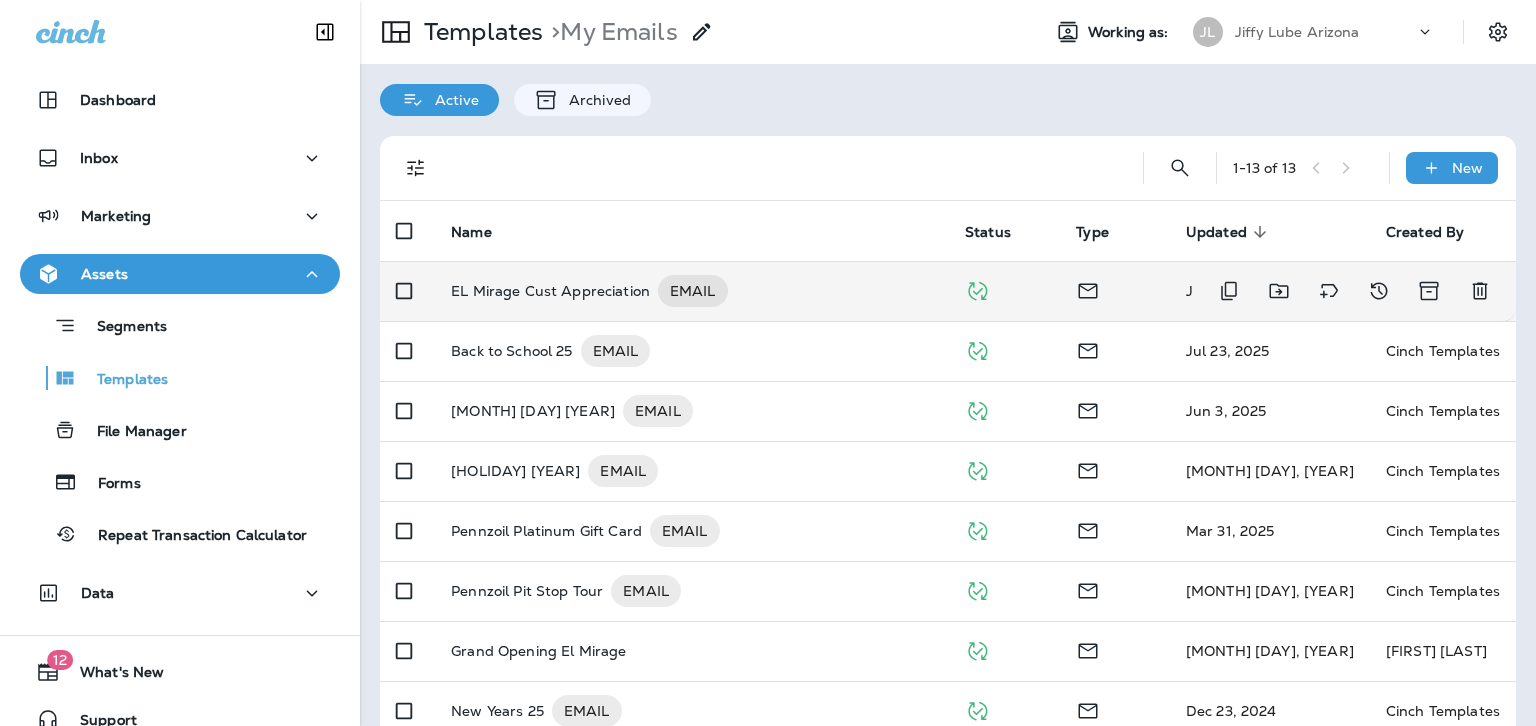 click on "EL Mirage Cust Appreciation" at bounding box center (550, 291) 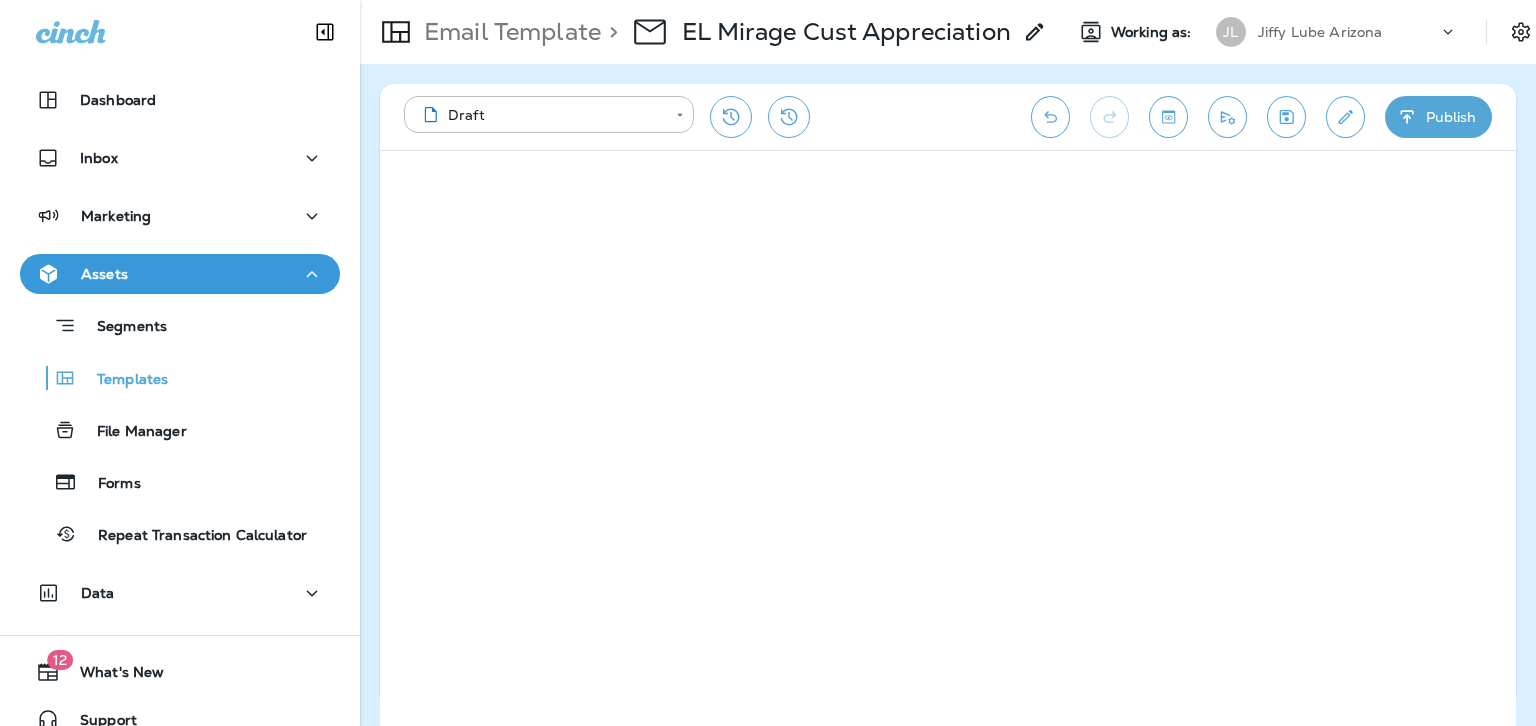 click on "Publish" at bounding box center (1438, 117) 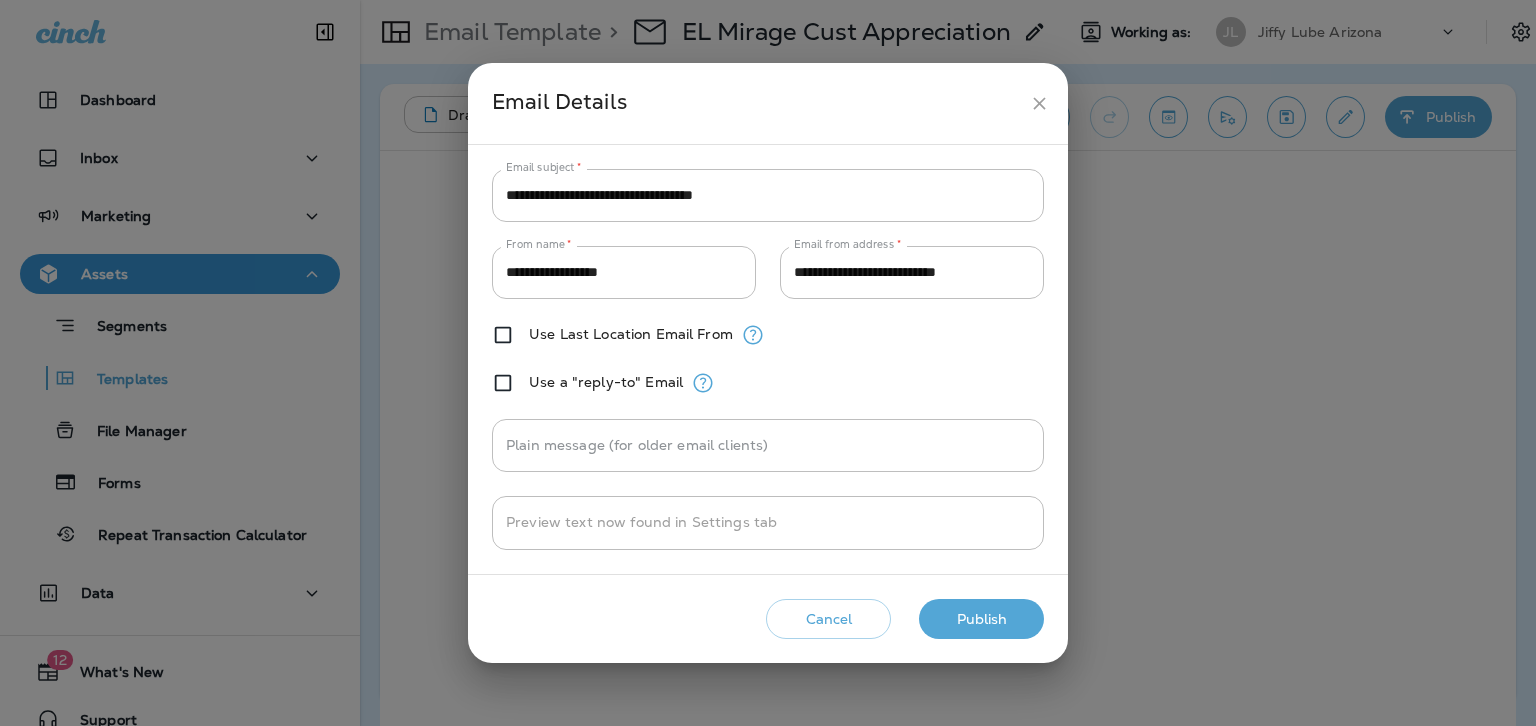 click on "Publish" at bounding box center [981, 619] 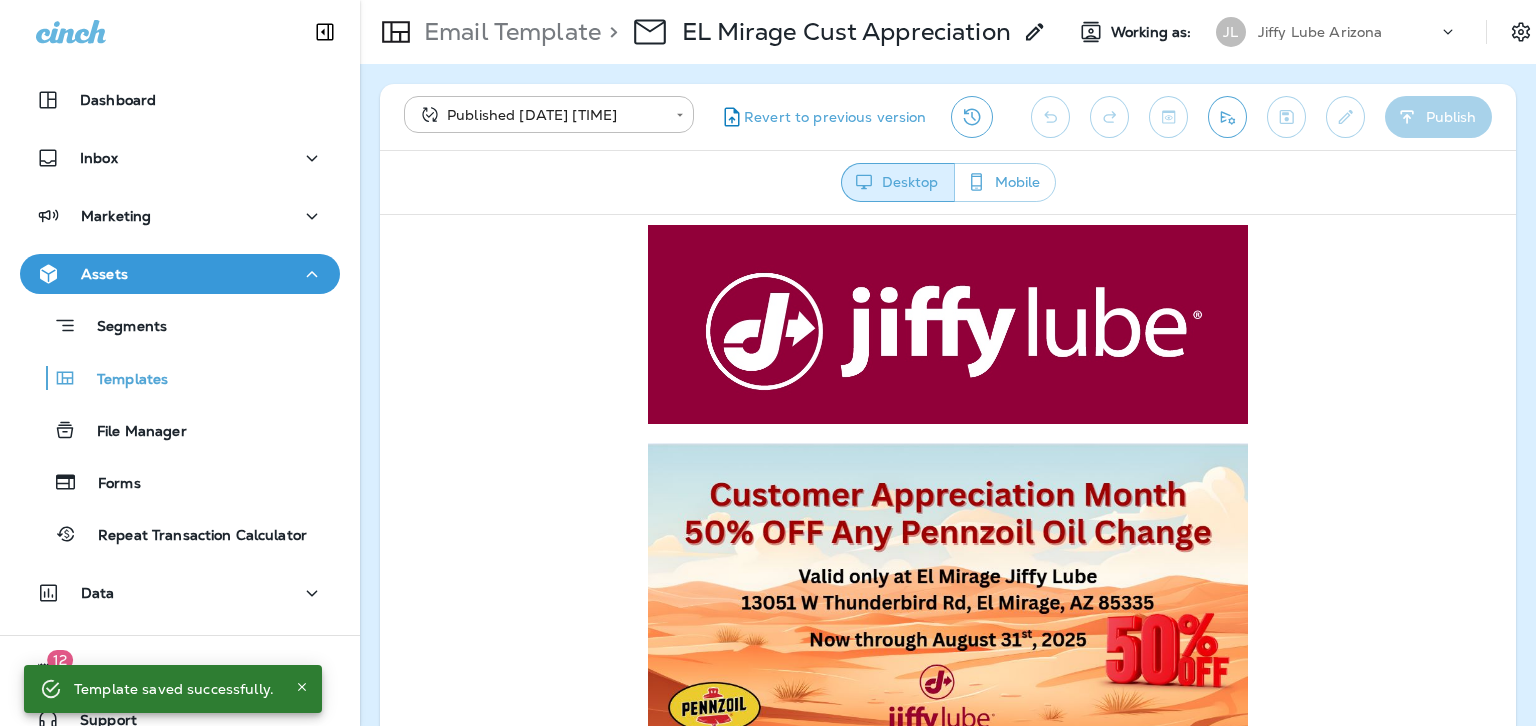 scroll, scrollTop: 0, scrollLeft: 0, axis: both 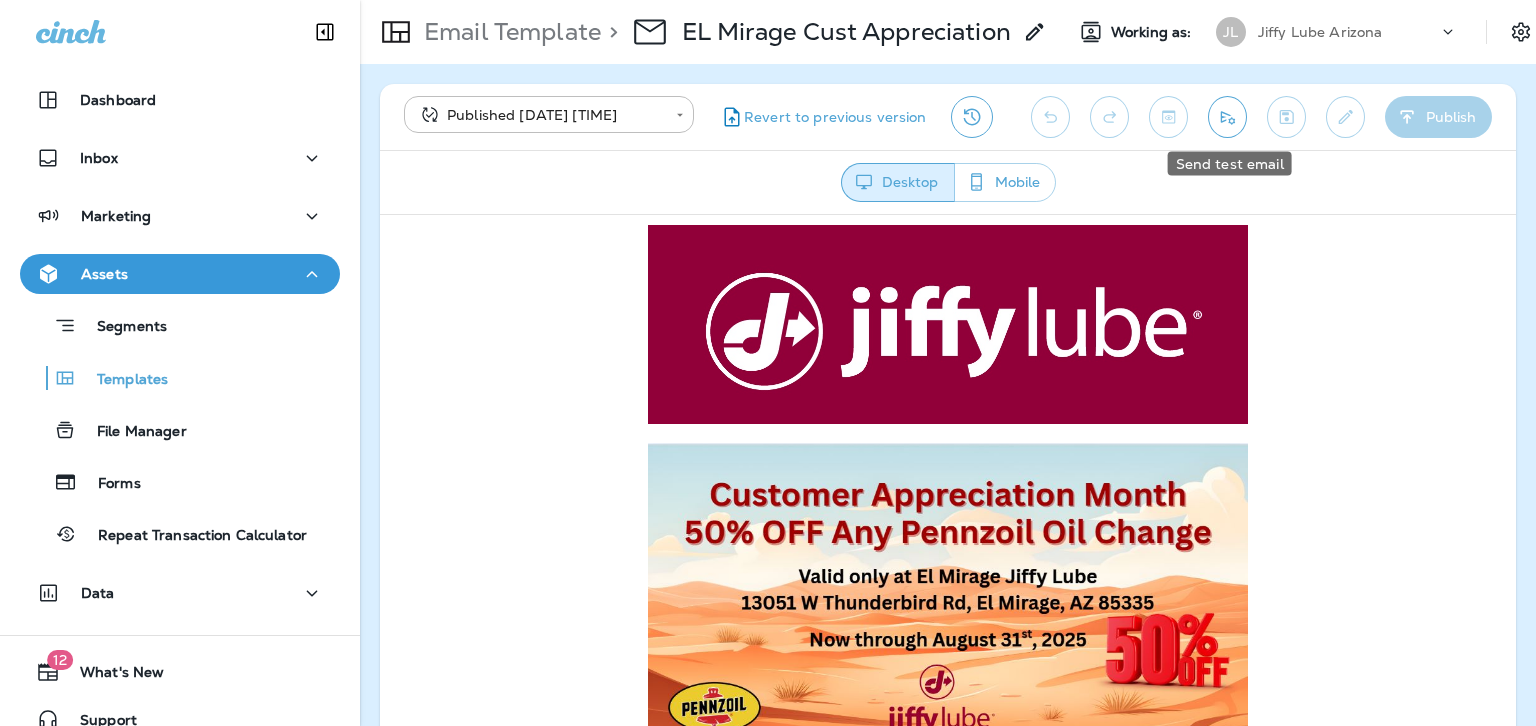 click 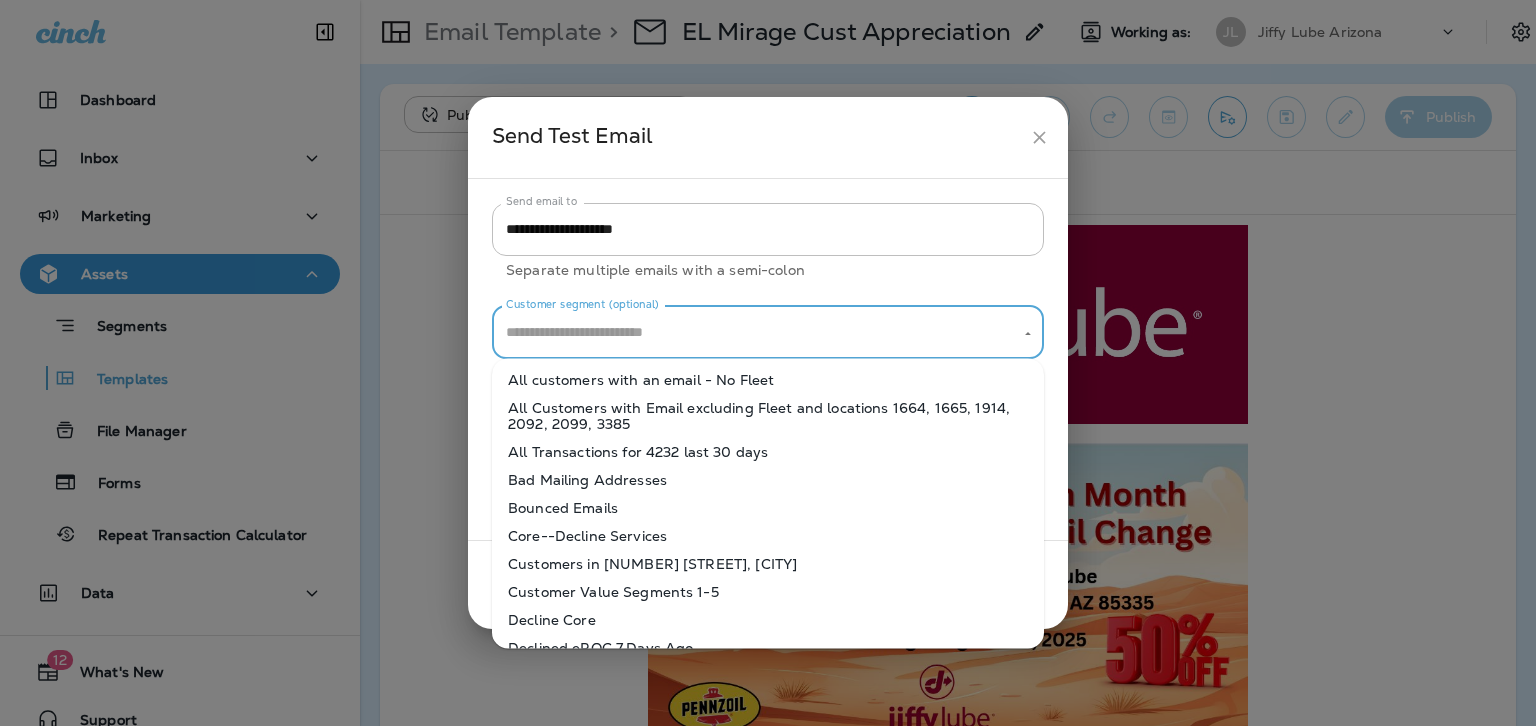 click on "Customer segment (optional)" at bounding box center (753, 332) 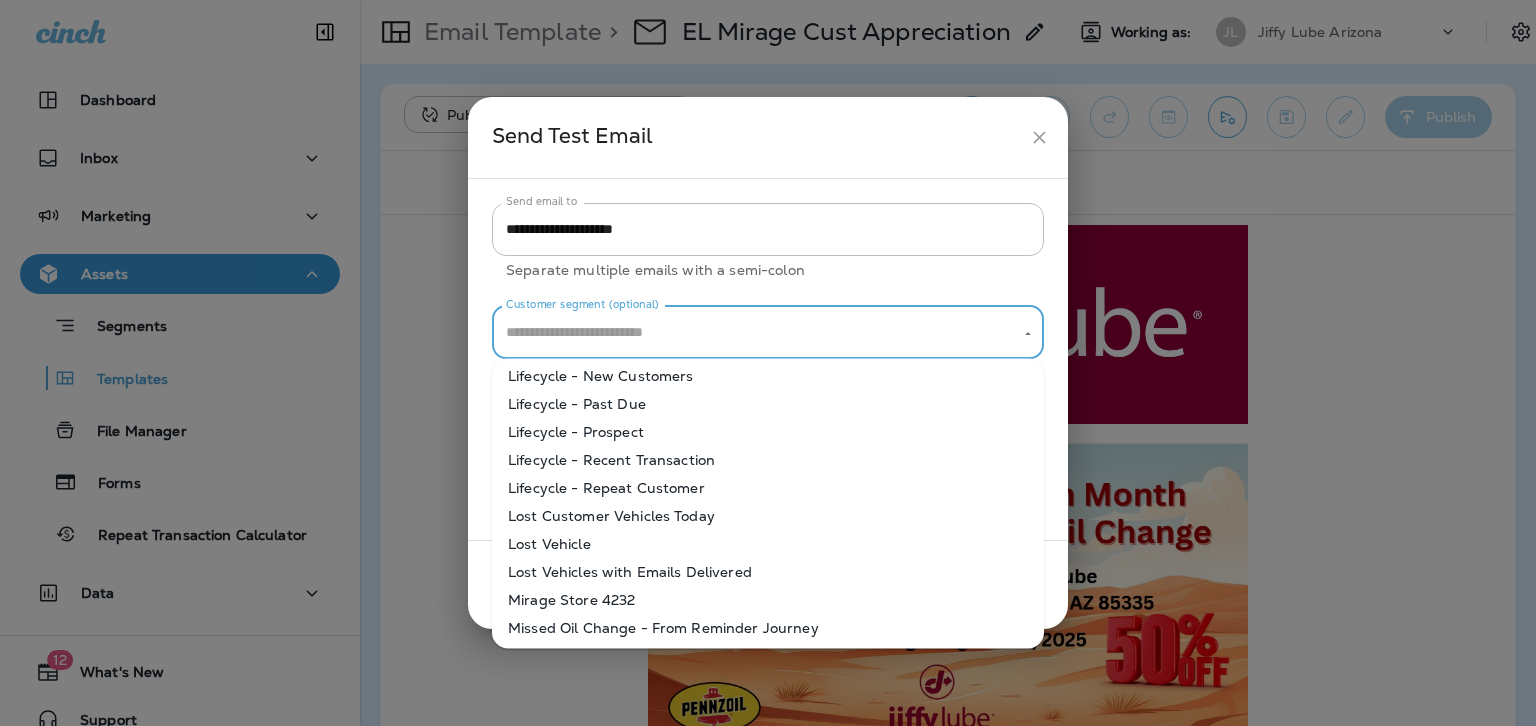 scroll, scrollTop: 600, scrollLeft: 0, axis: vertical 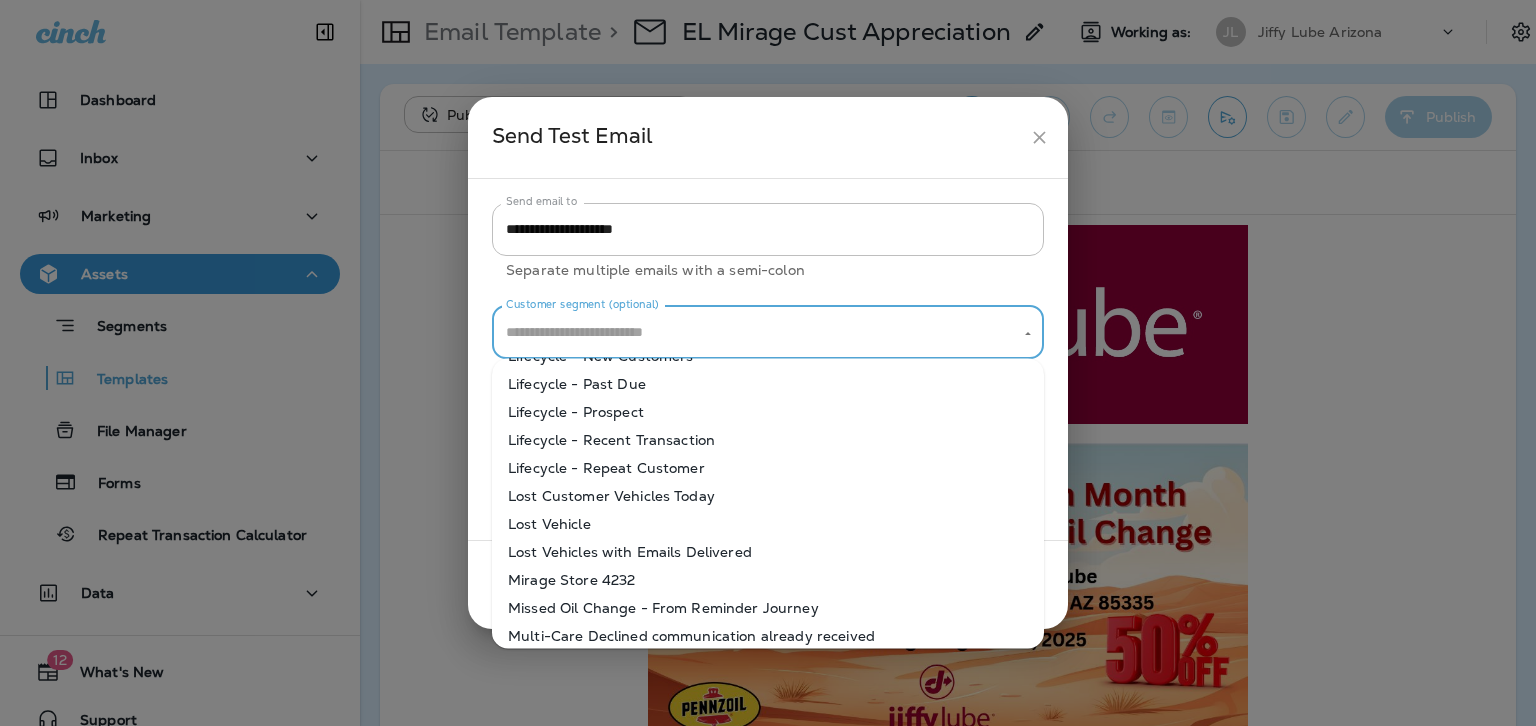 click on "Mirage Store [NUMBER]" at bounding box center (768, 580) 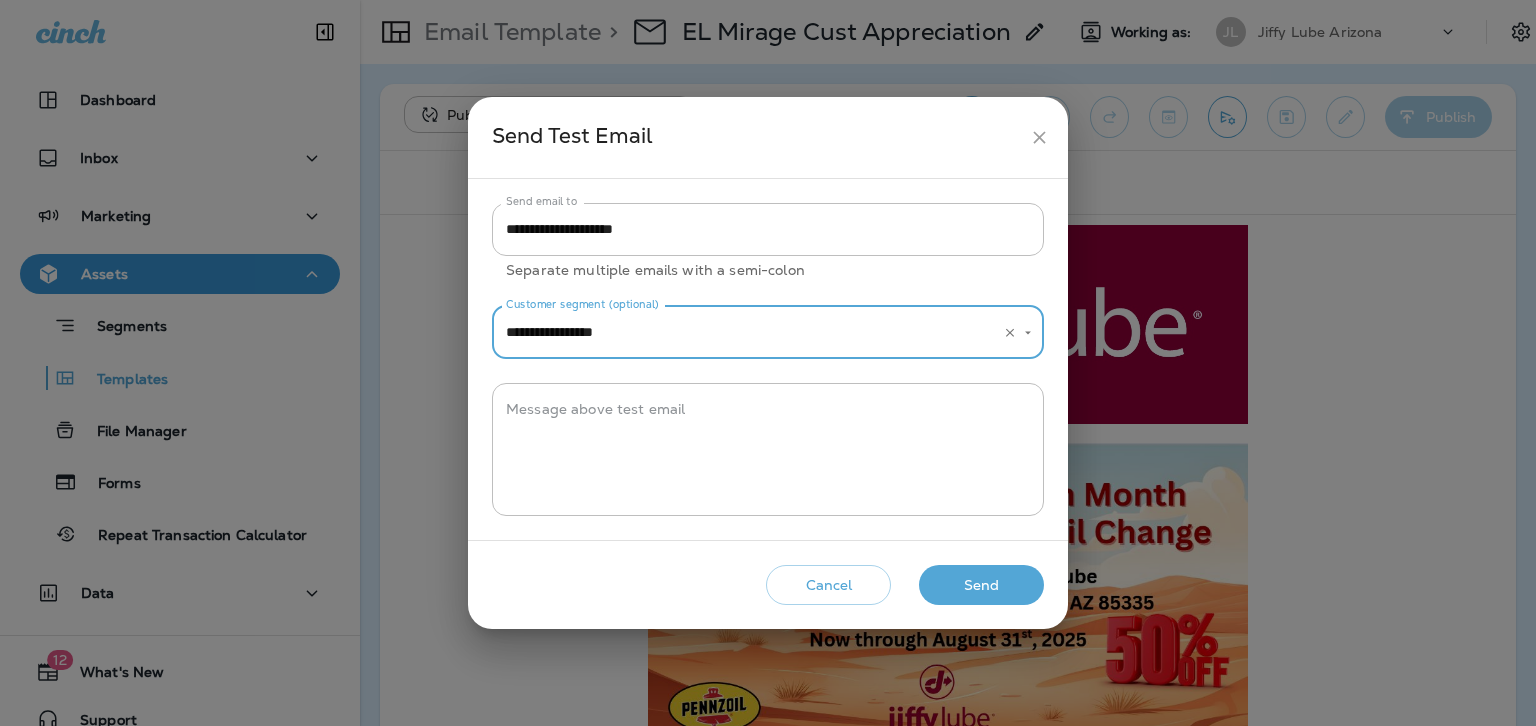 click on "Send" at bounding box center (981, 585) 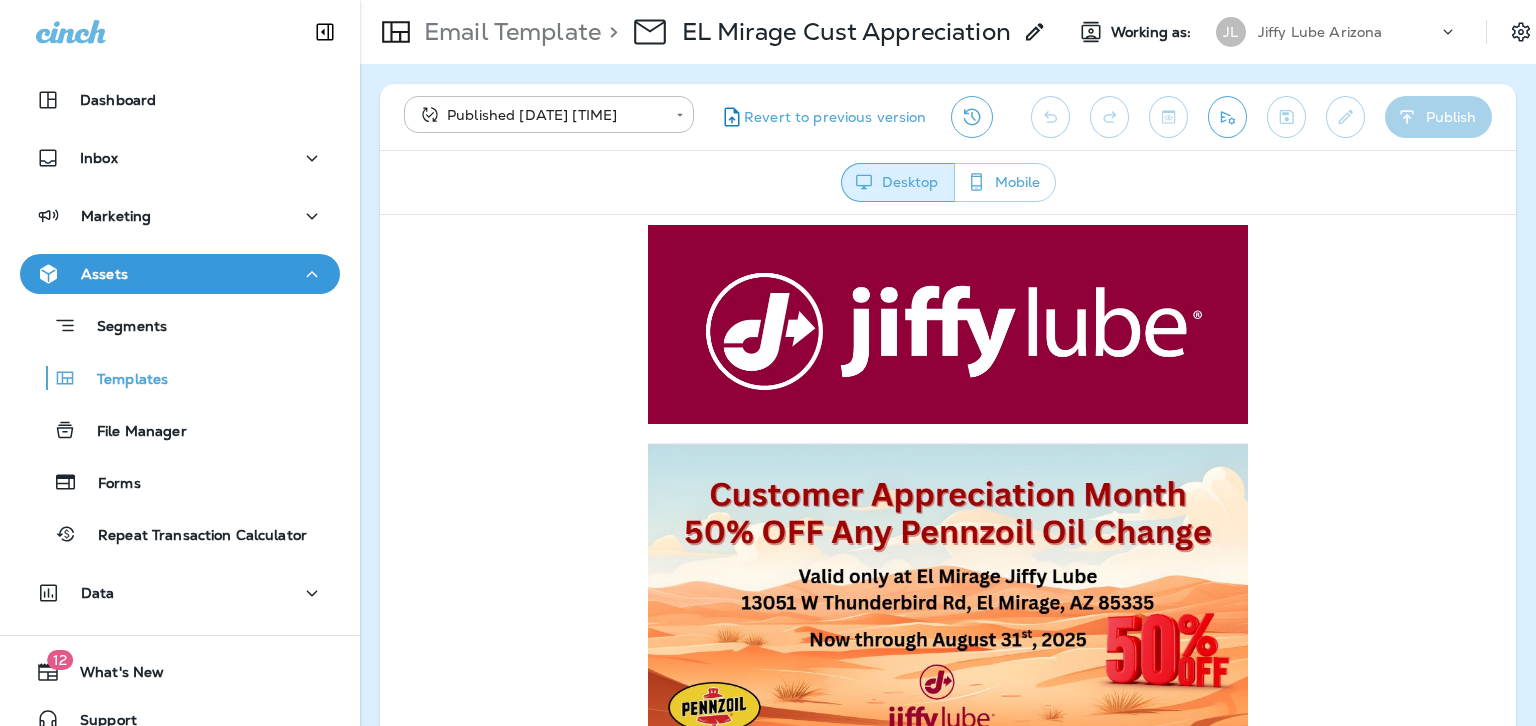click at bounding box center [948, 886] 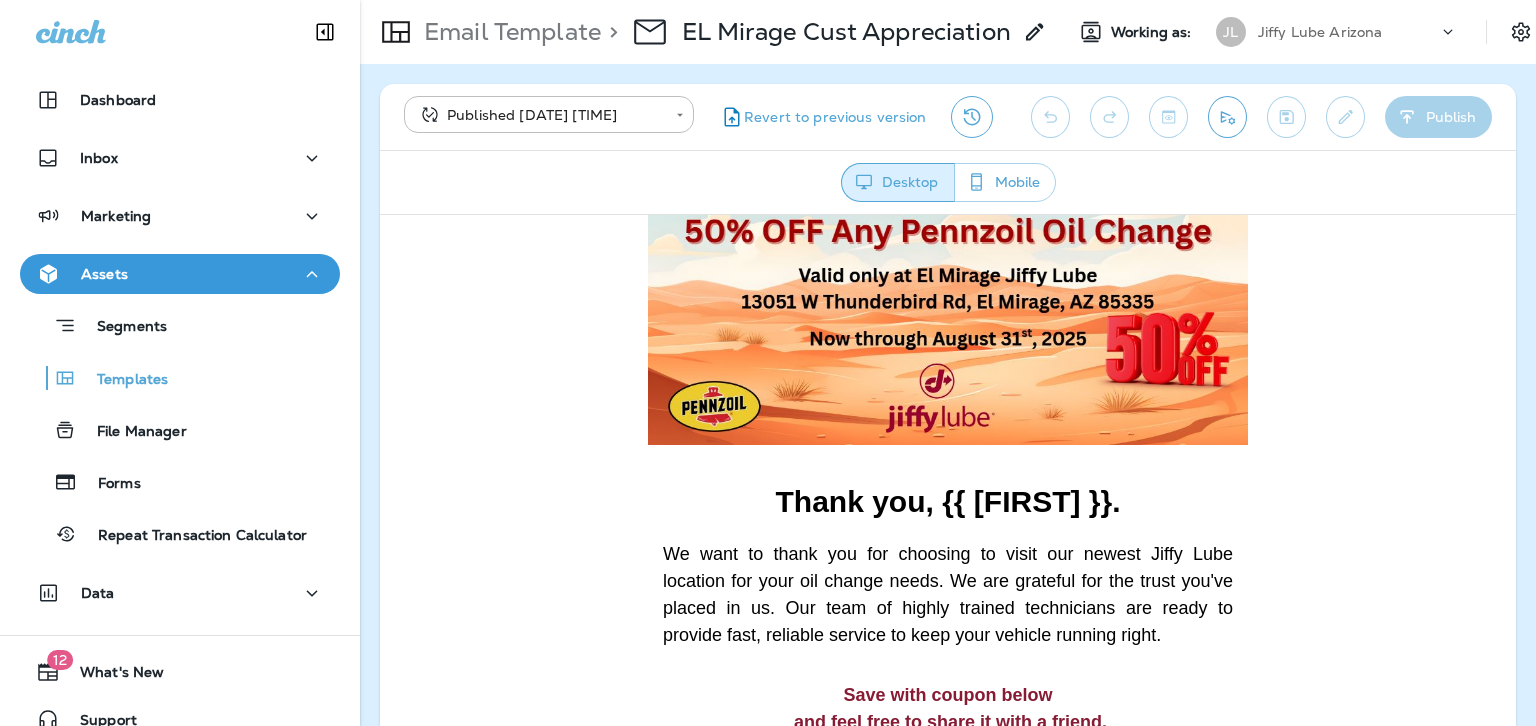 scroll, scrollTop: 400, scrollLeft: 0, axis: vertical 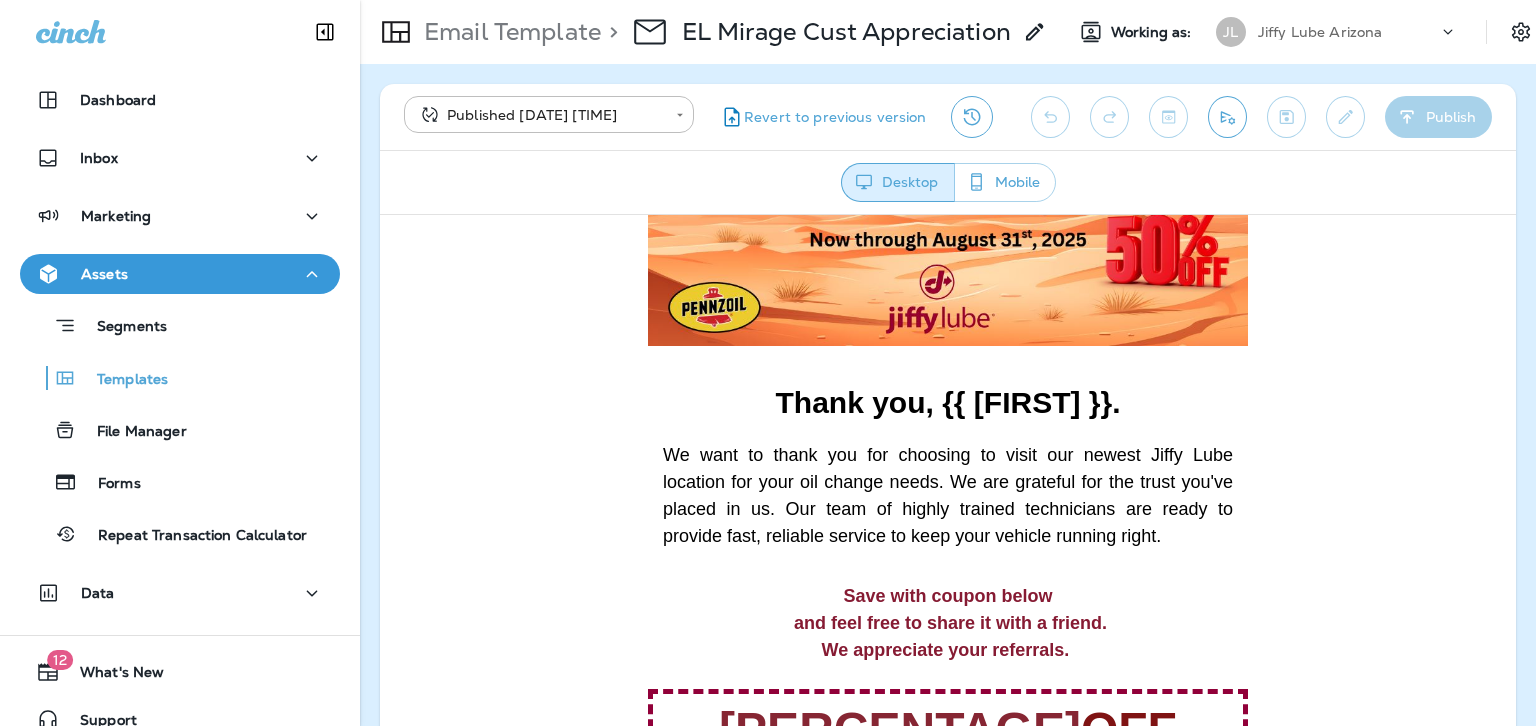 click on "We appreciate your referrals." at bounding box center (948, 649) 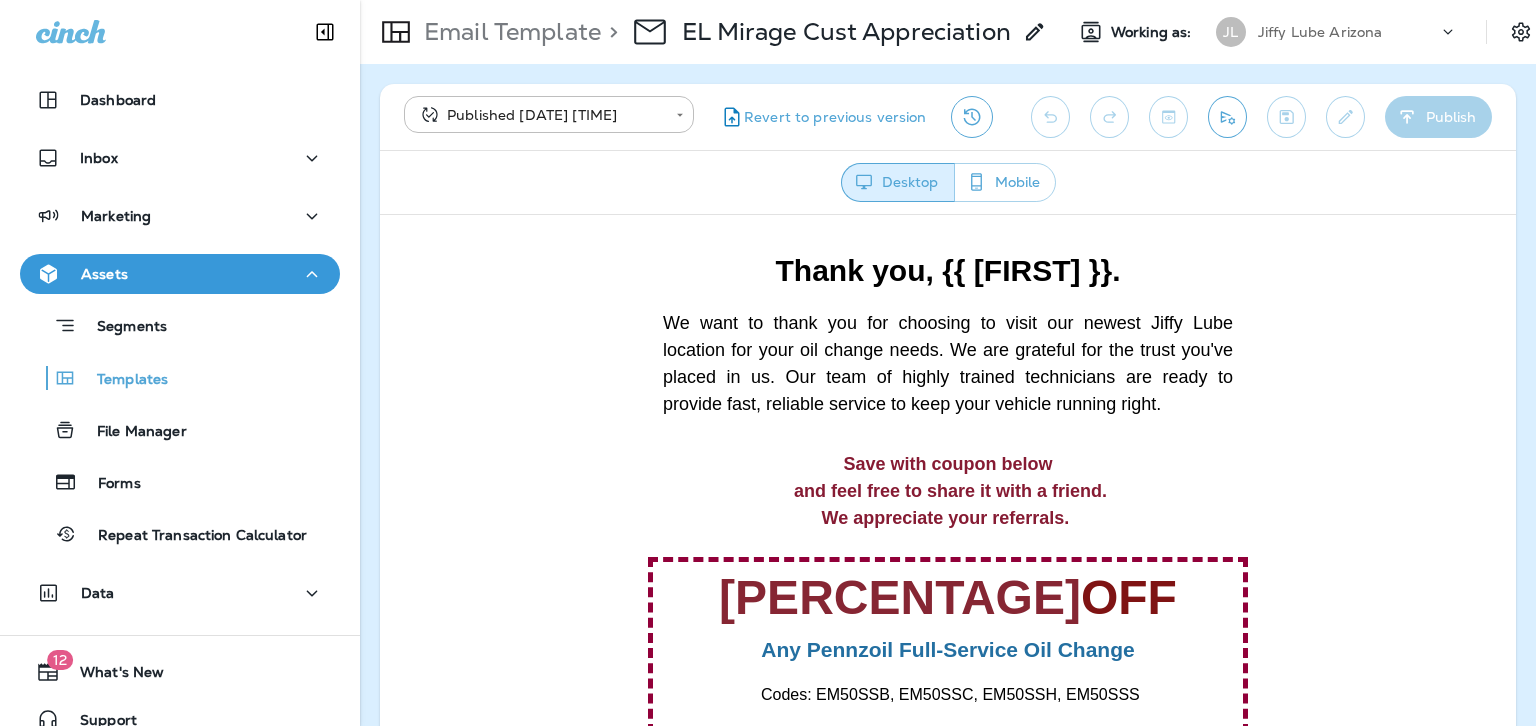 scroll, scrollTop: 500, scrollLeft: 0, axis: vertical 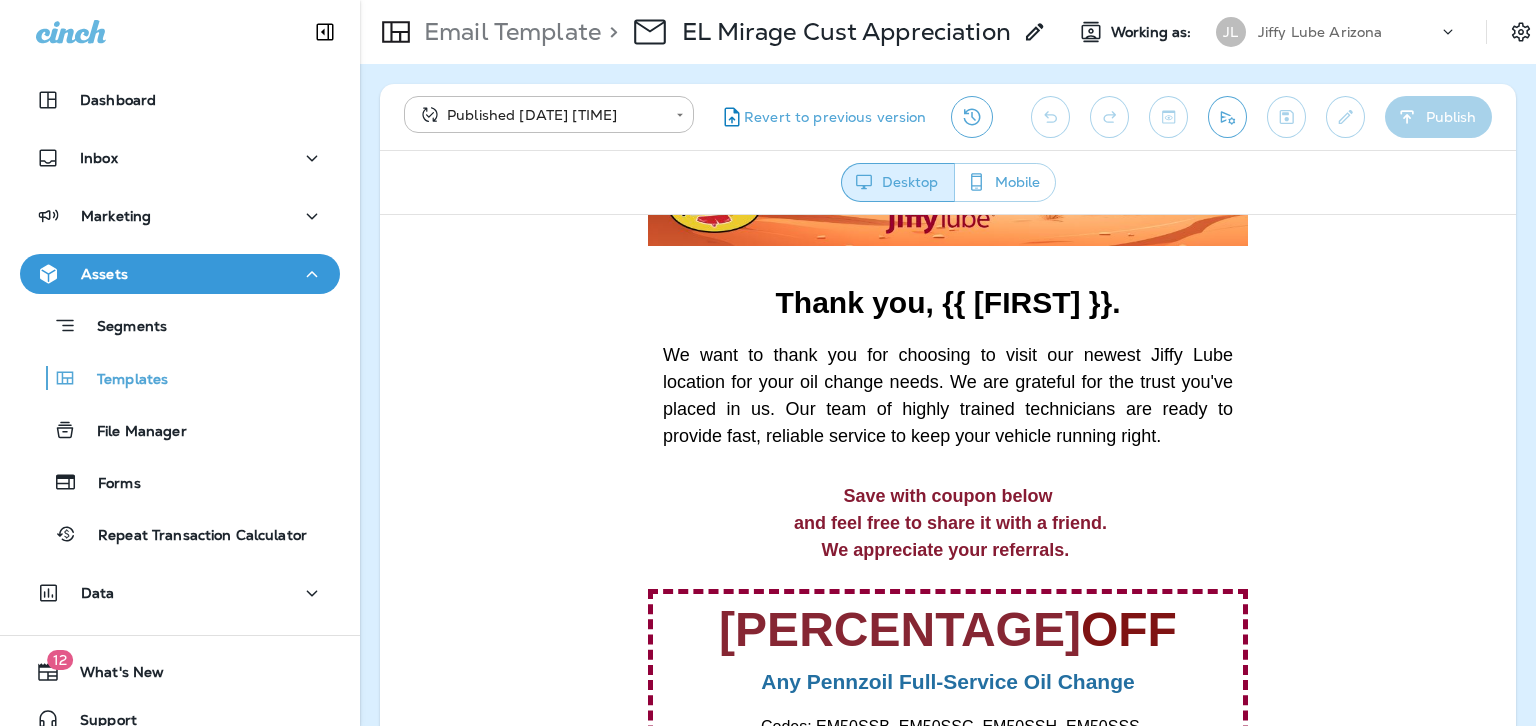 drag, startPoint x: 1020, startPoint y: 248, endPoint x: 1010, endPoint y: 255, distance: 12.206555 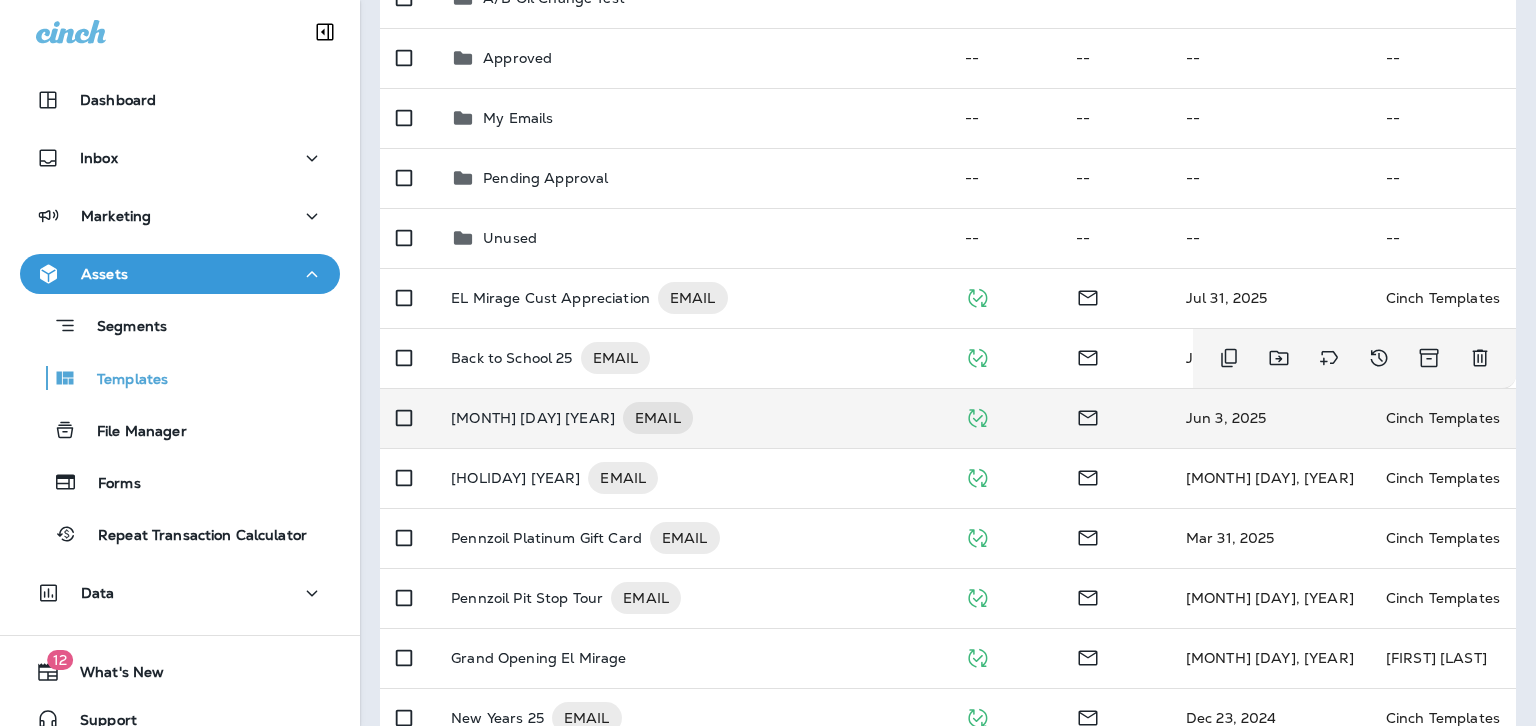 scroll, scrollTop: 400, scrollLeft: 0, axis: vertical 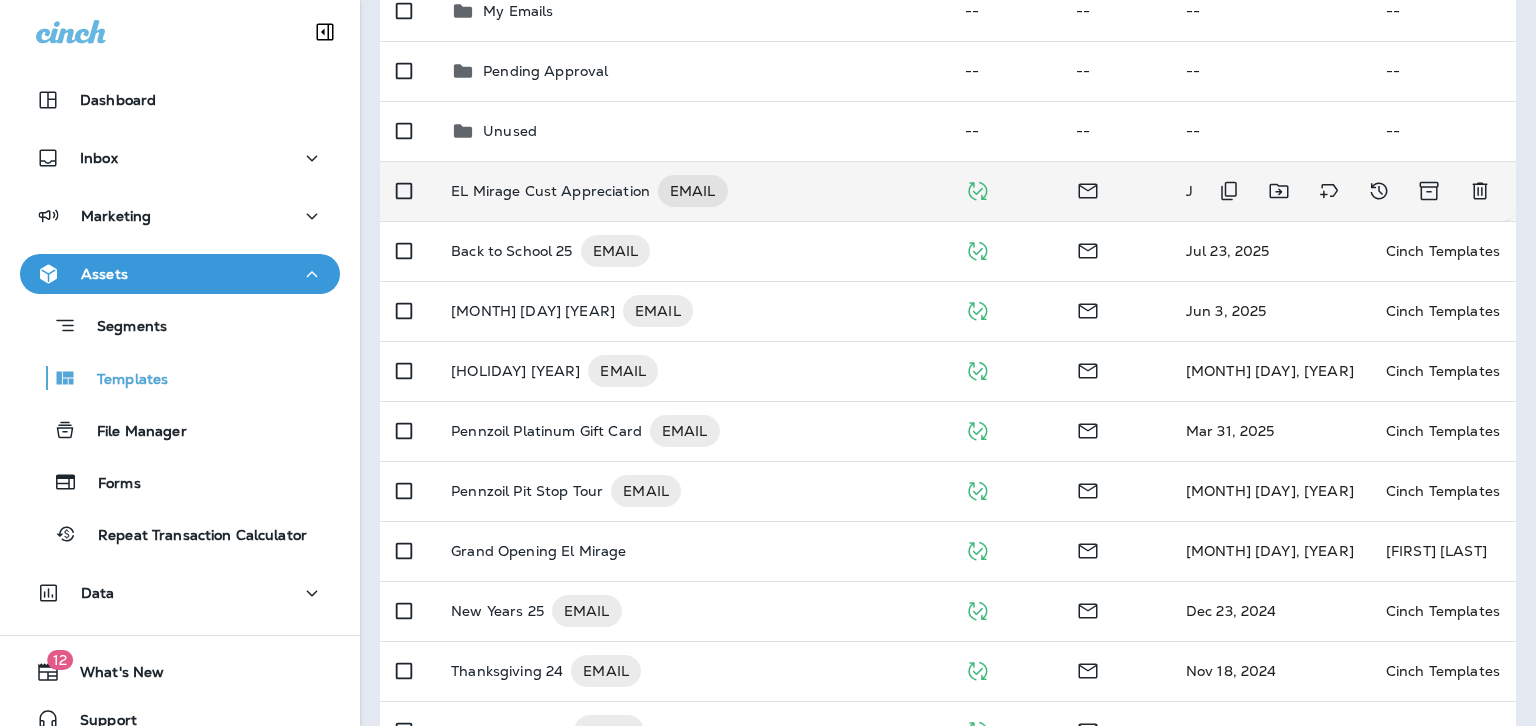 click on "EL Mirage Cust Appreciation" at bounding box center [550, 191] 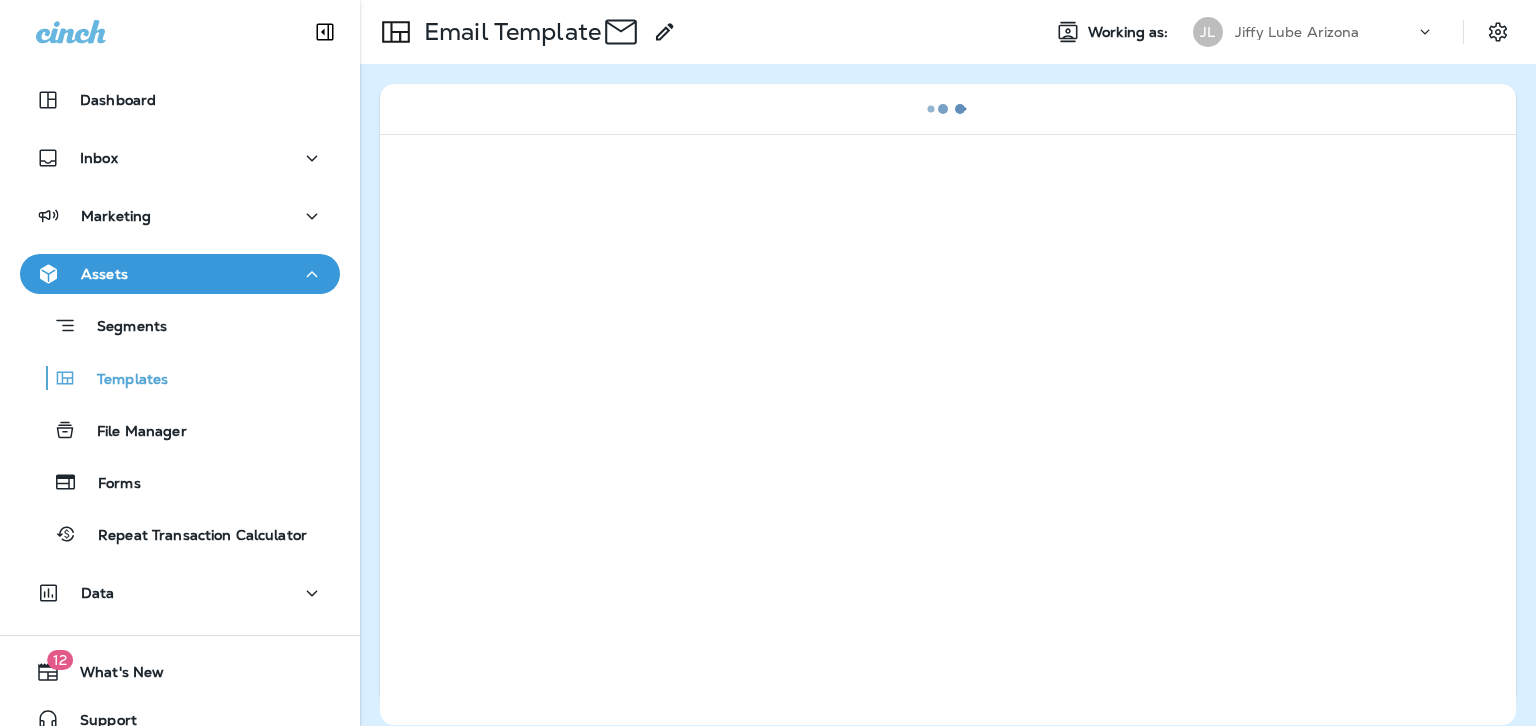click at bounding box center (948, 429) 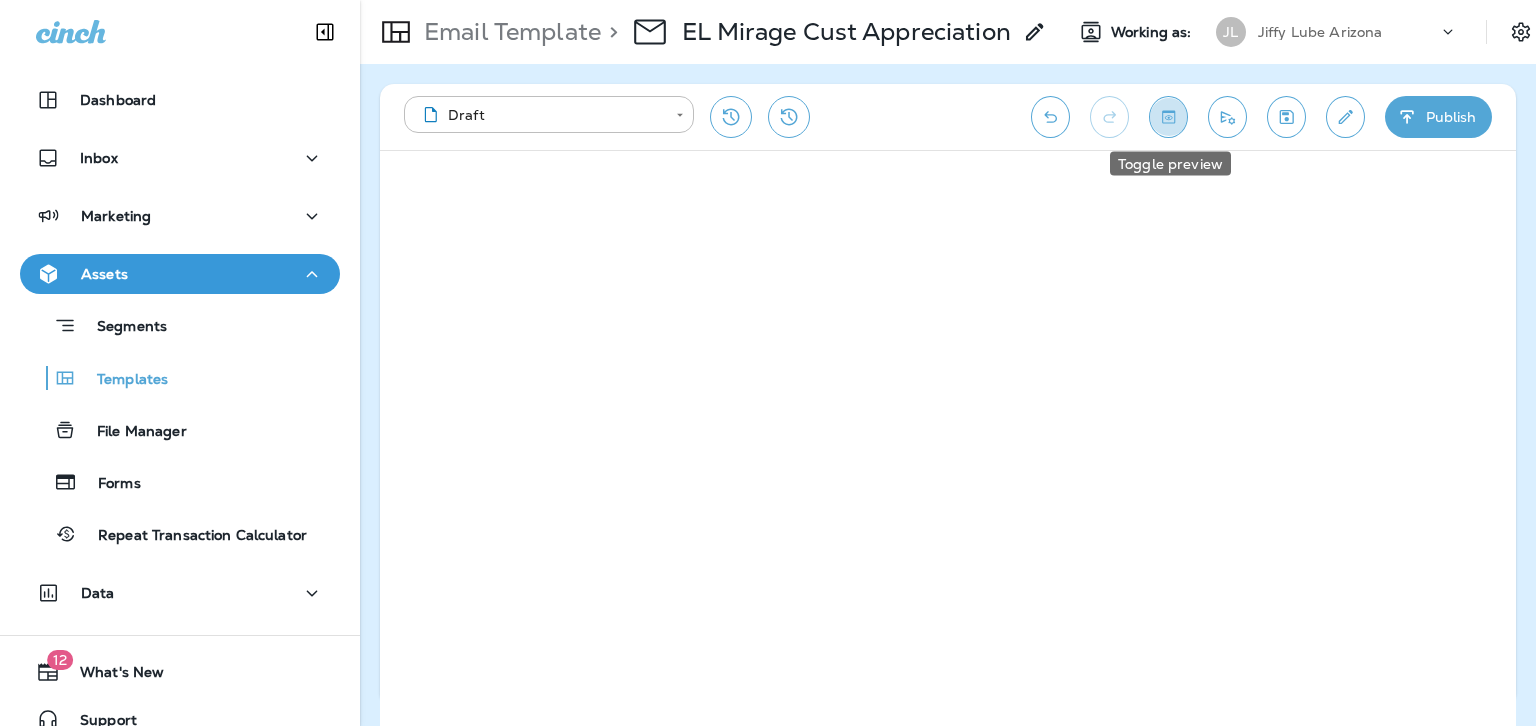 click 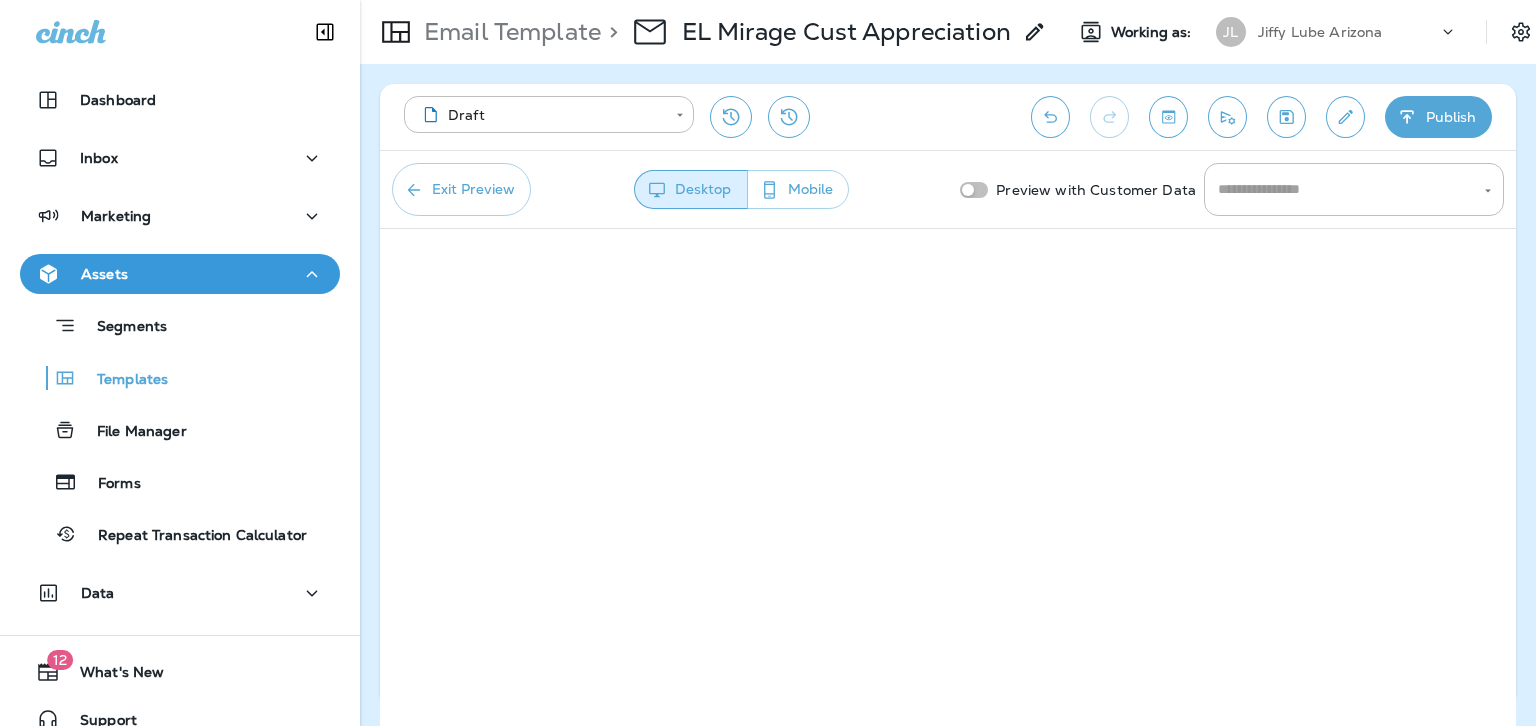 click on "Publish" at bounding box center (1438, 117) 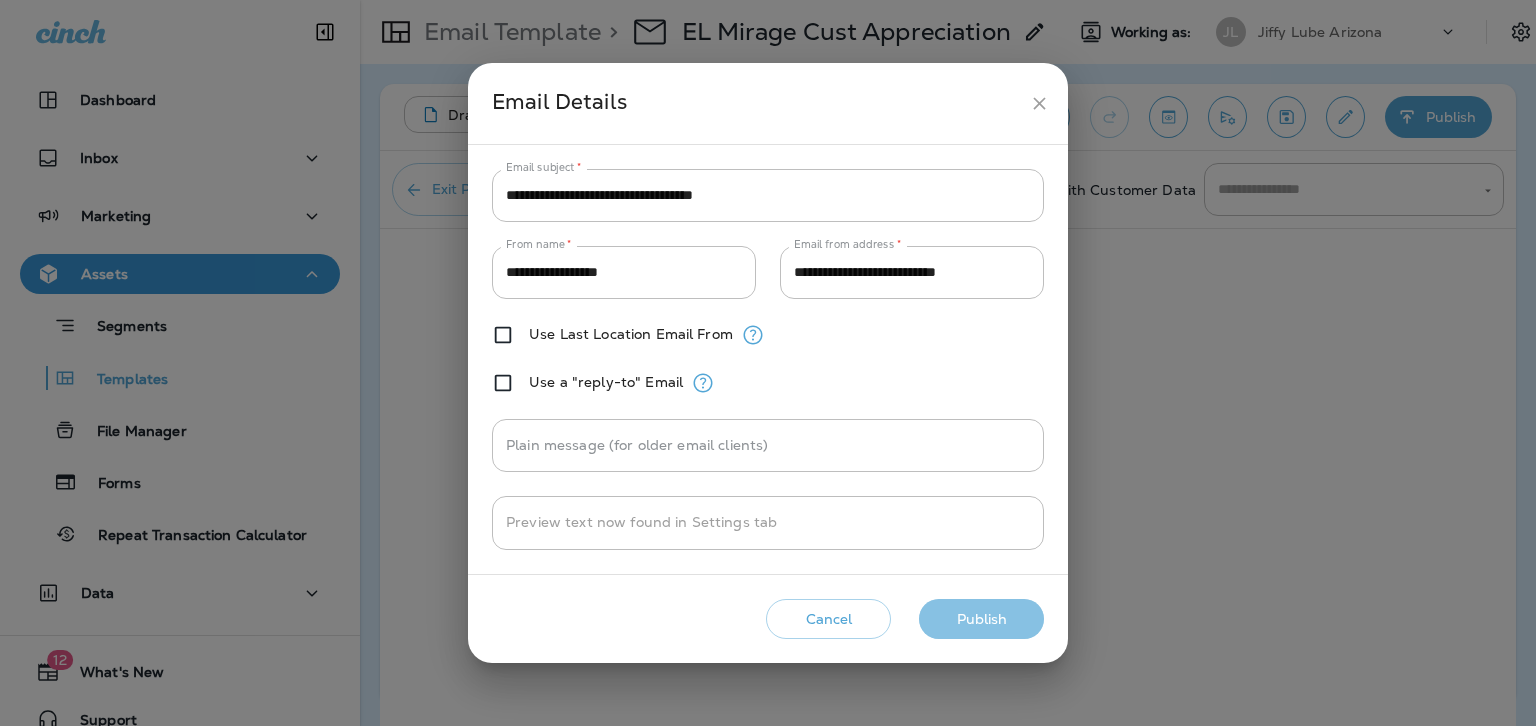 click on "Publish" at bounding box center [981, 619] 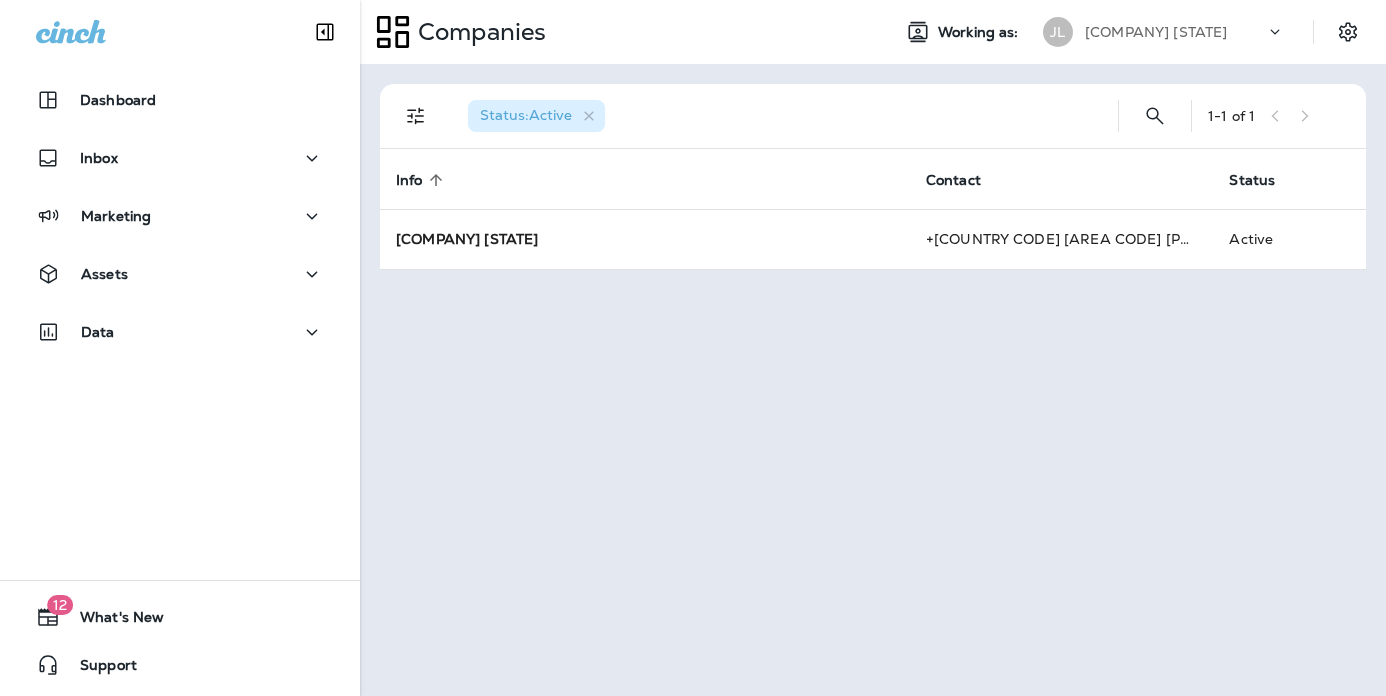 scroll, scrollTop: 0, scrollLeft: 0, axis: both 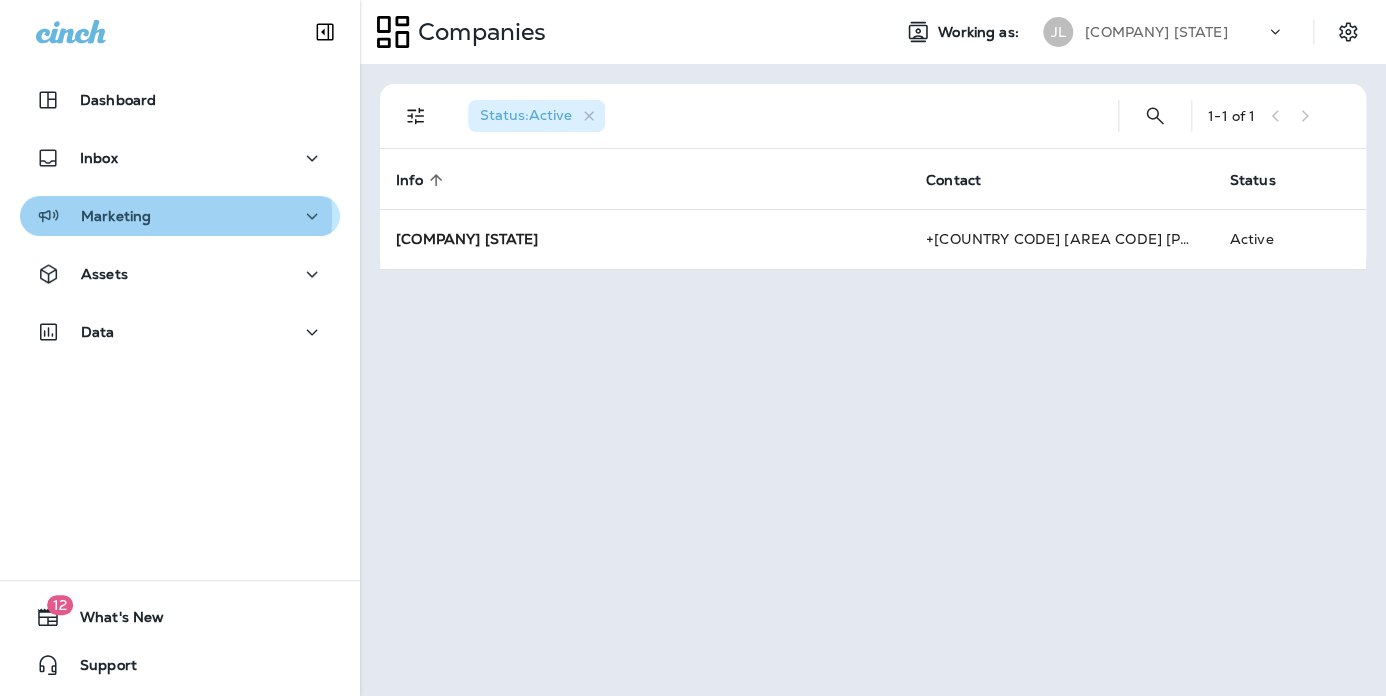 click on "Marketing" at bounding box center (116, 216) 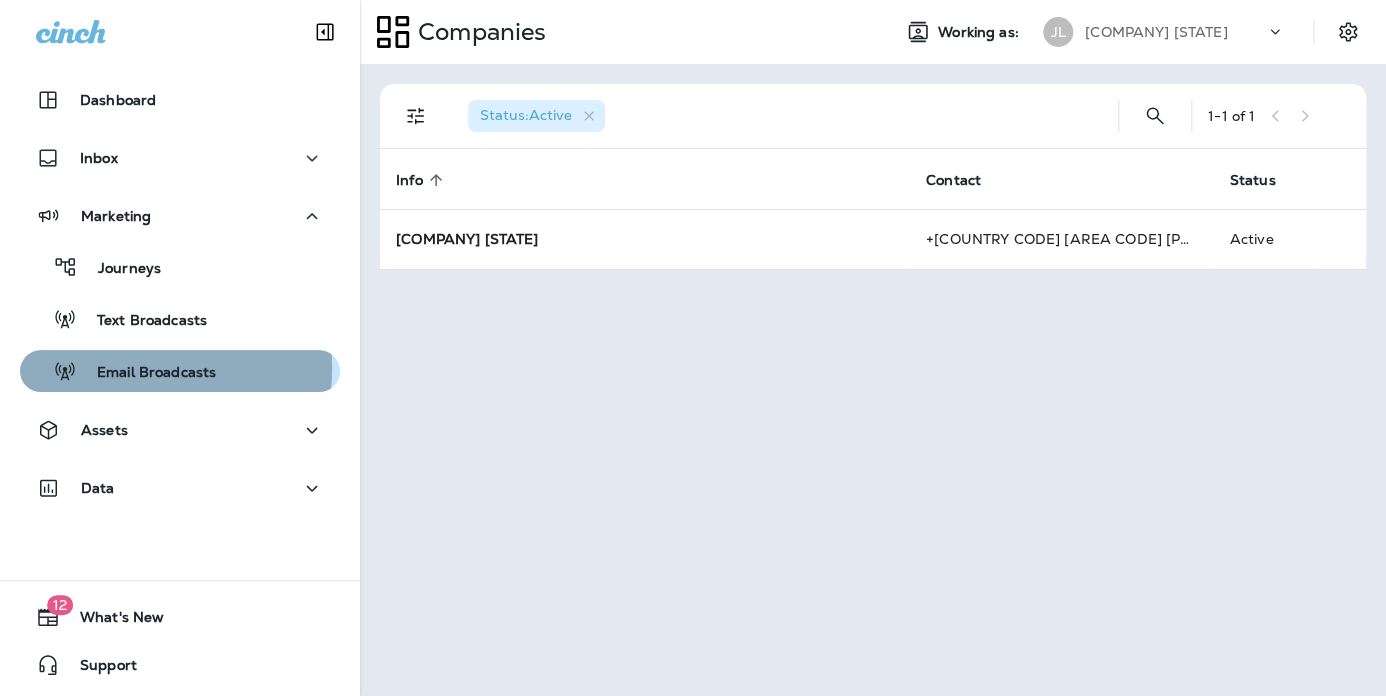 click on "Email Broadcasts" at bounding box center [146, 373] 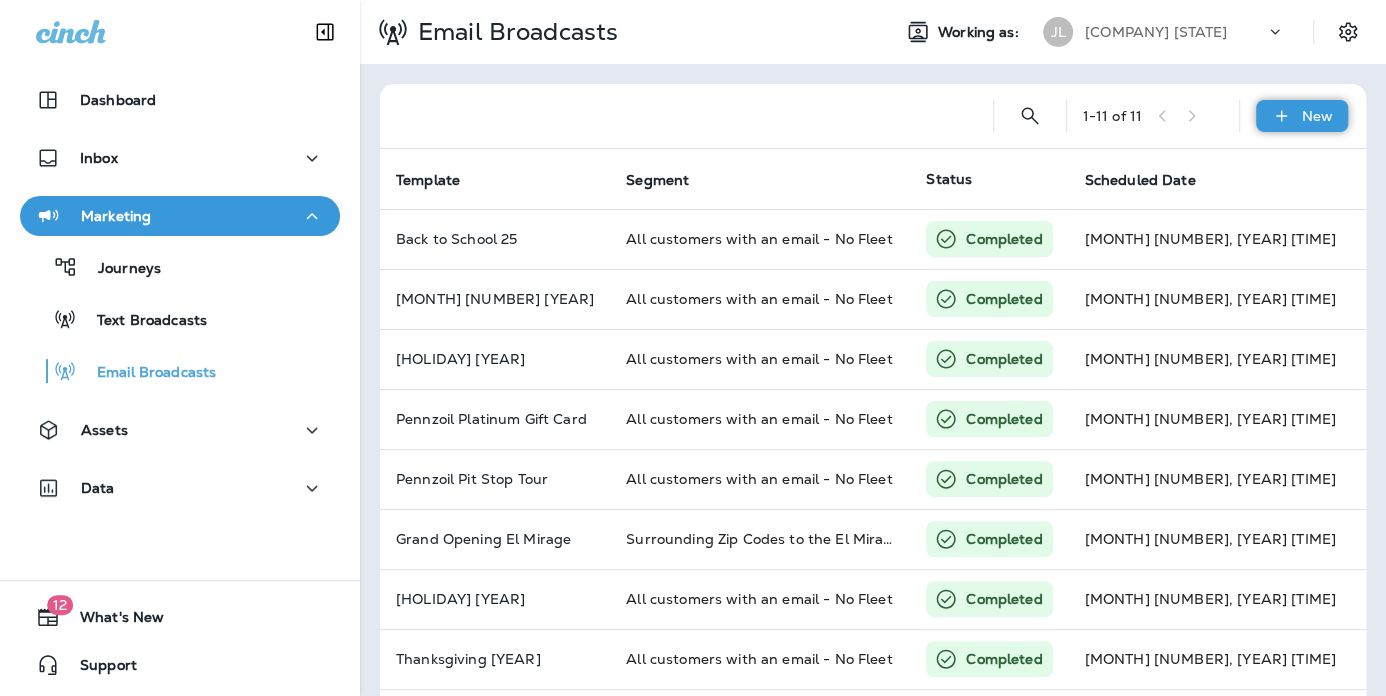 click on "New" at bounding box center (1317, 116) 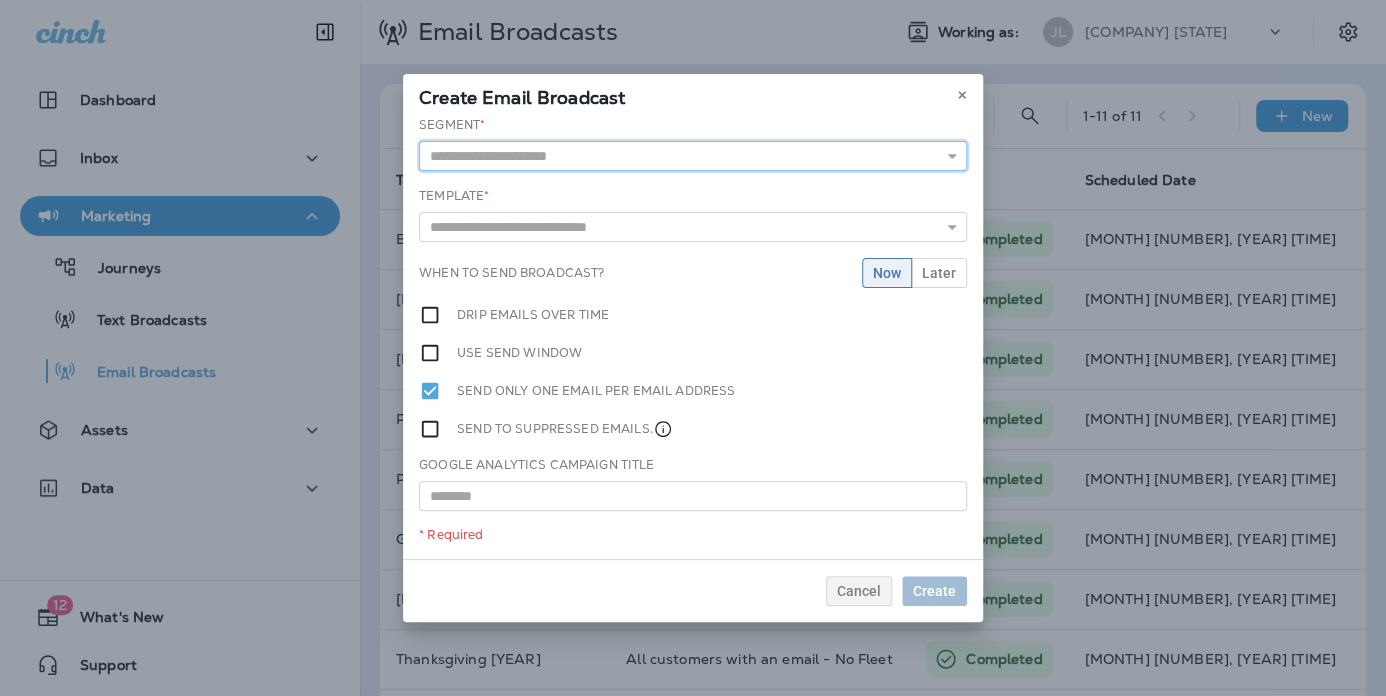drag, startPoint x: 611, startPoint y: 148, endPoint x: 606, endPoint y: 139, distance: 10.29563 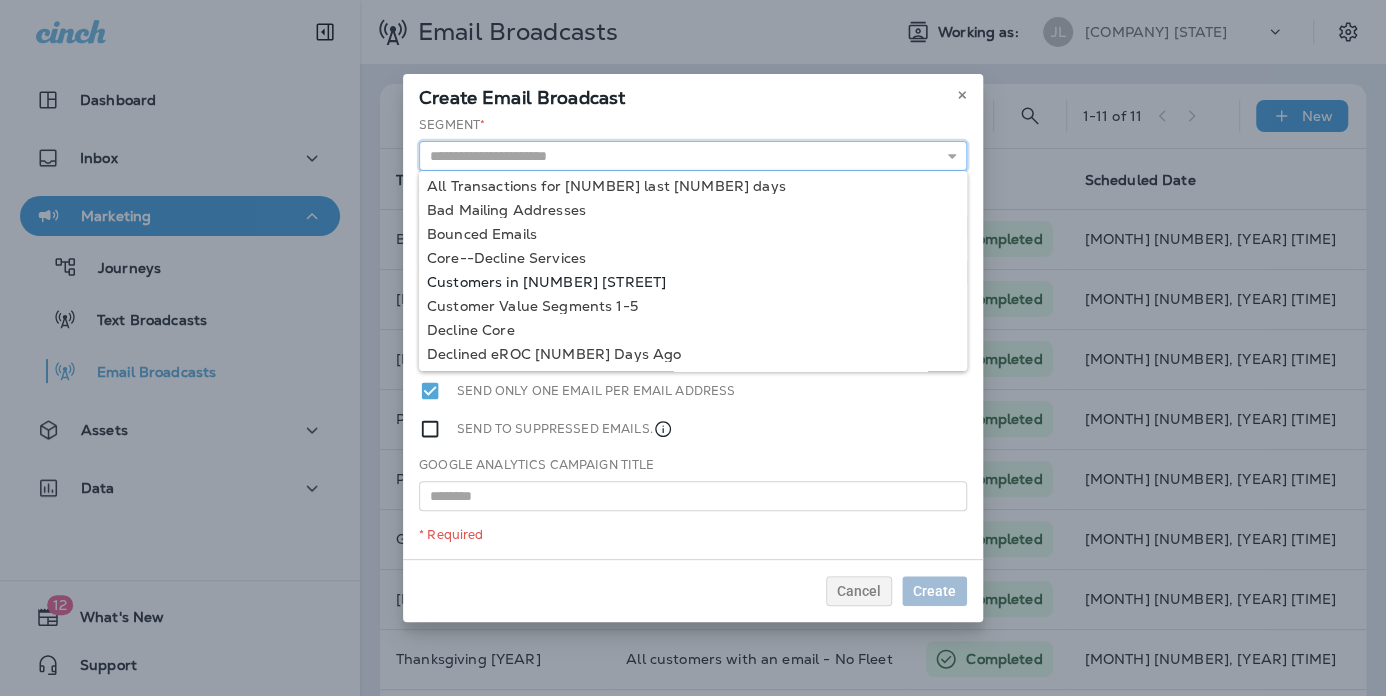 scroll, scrollTop: 193, scrollLeft: 0, axis: vertical 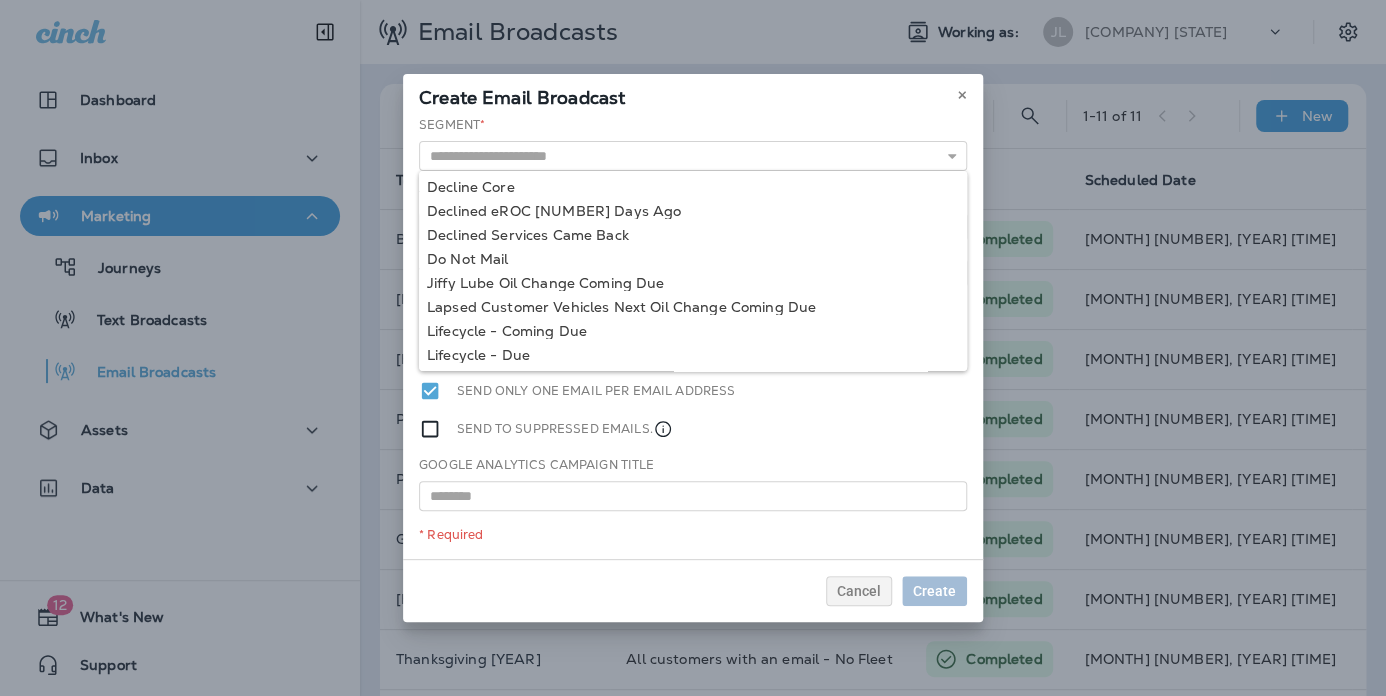 type on "**********" 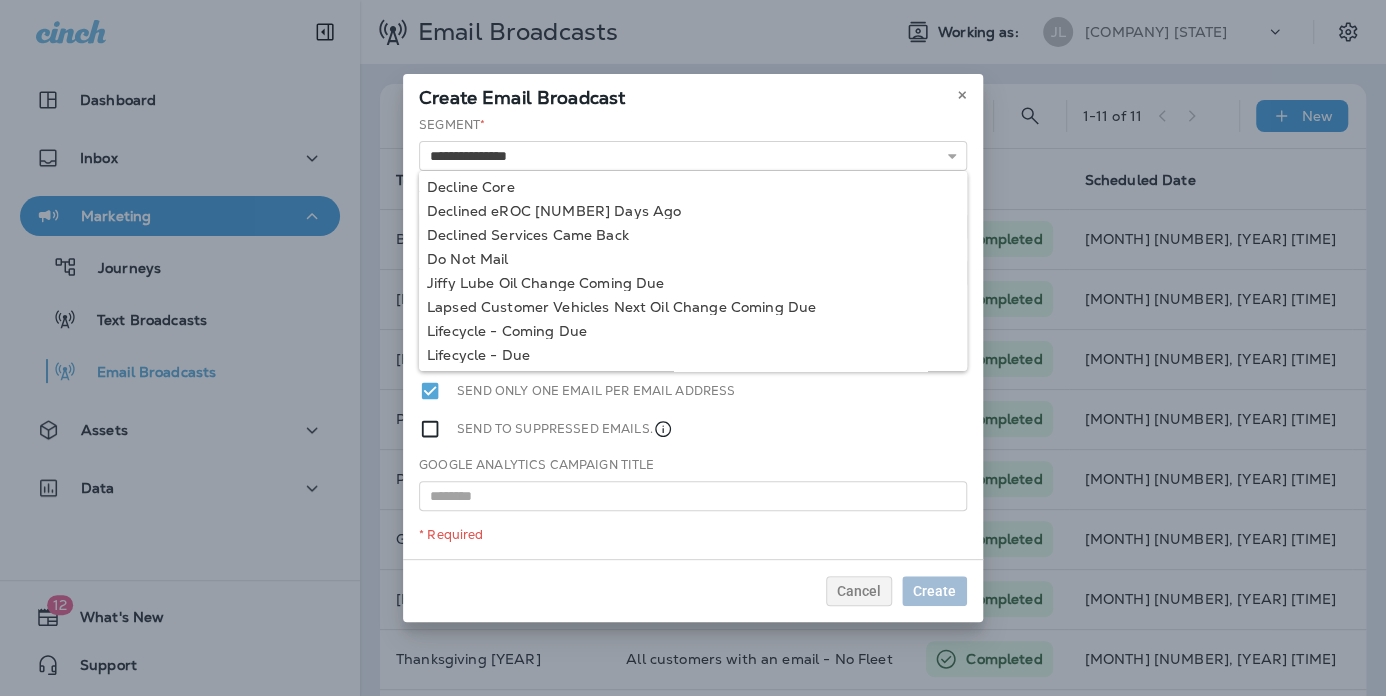 scroll, scrollTop: 0, scrollLeft: 0, axis: both 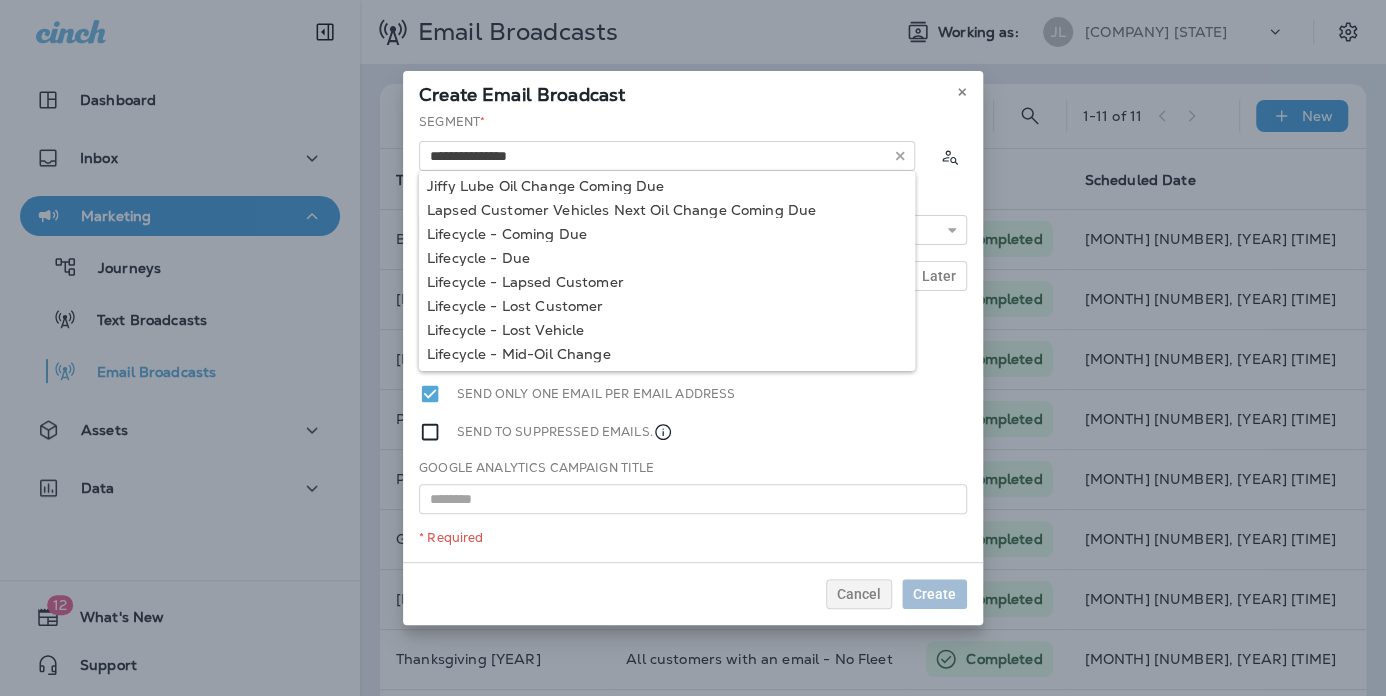 drag, startPoint x: 495, startPoint y: 255, endPoint x: 504, endPoint y: 244, distance: 14.21267 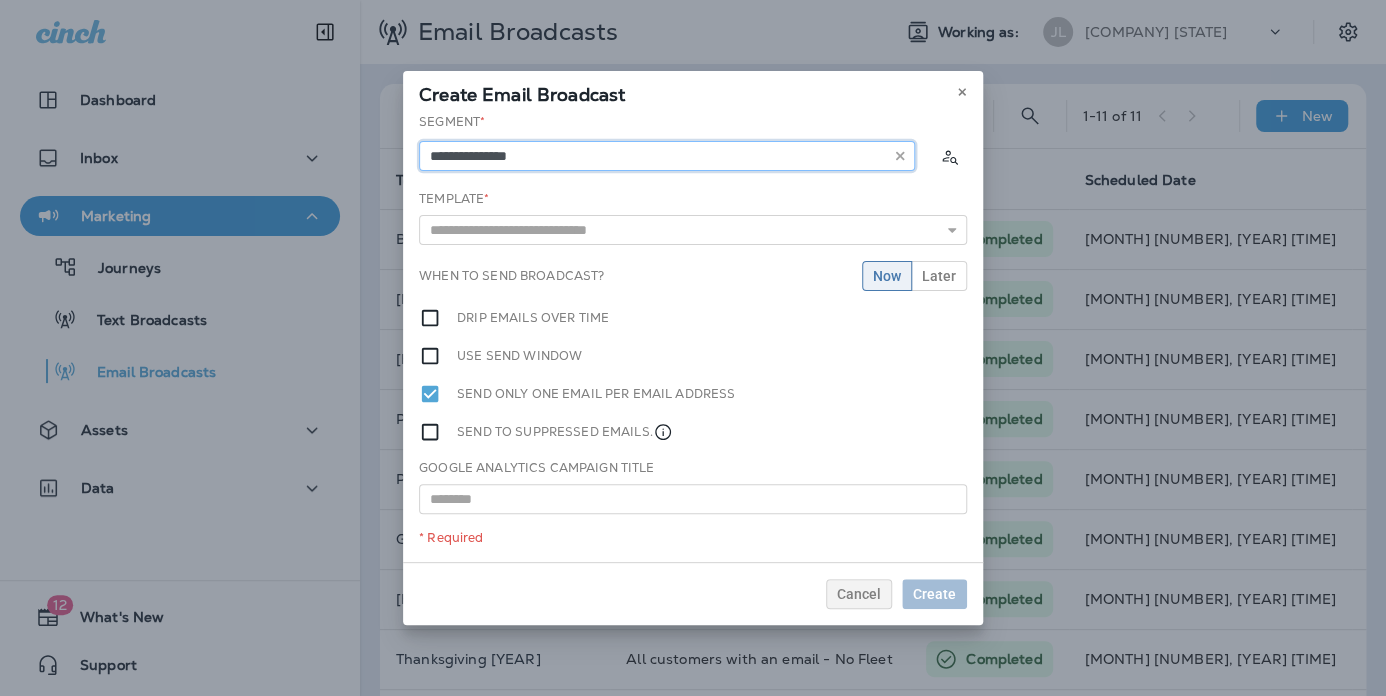 click on "**********" at bounding box center [667, 156] 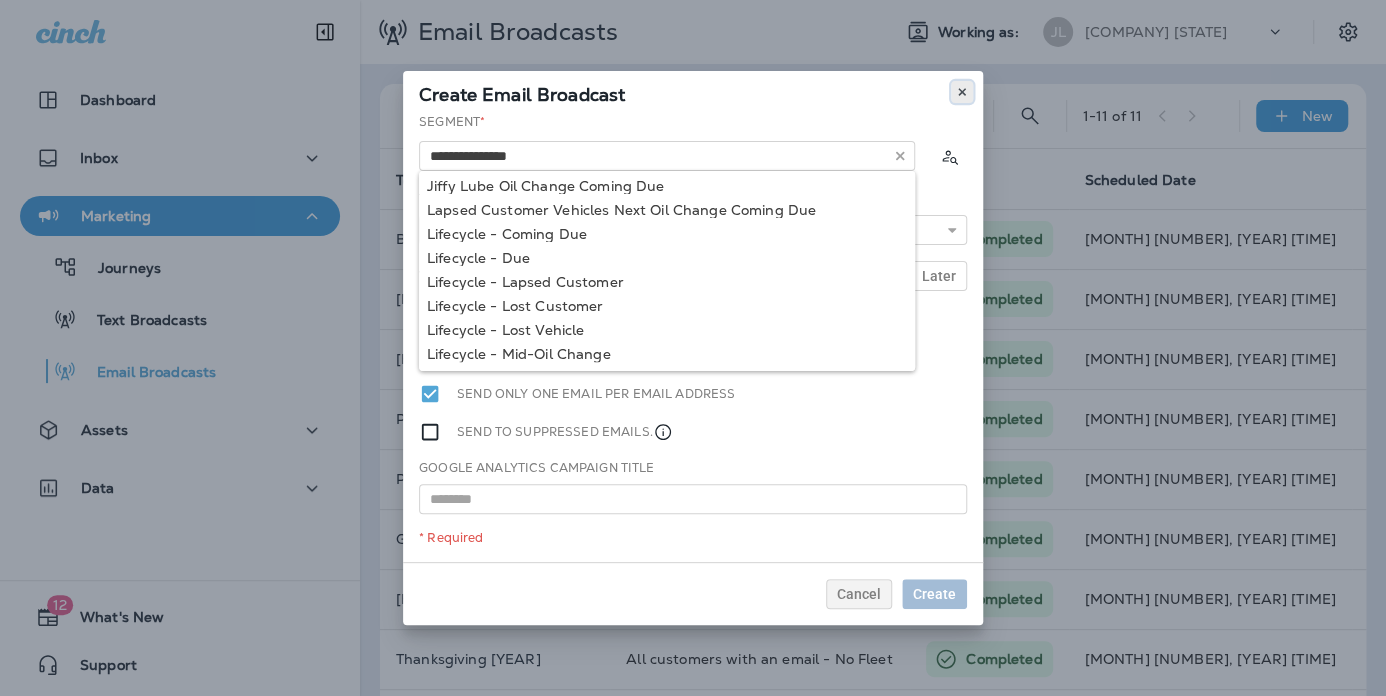 click at bounding box center [962, 92] 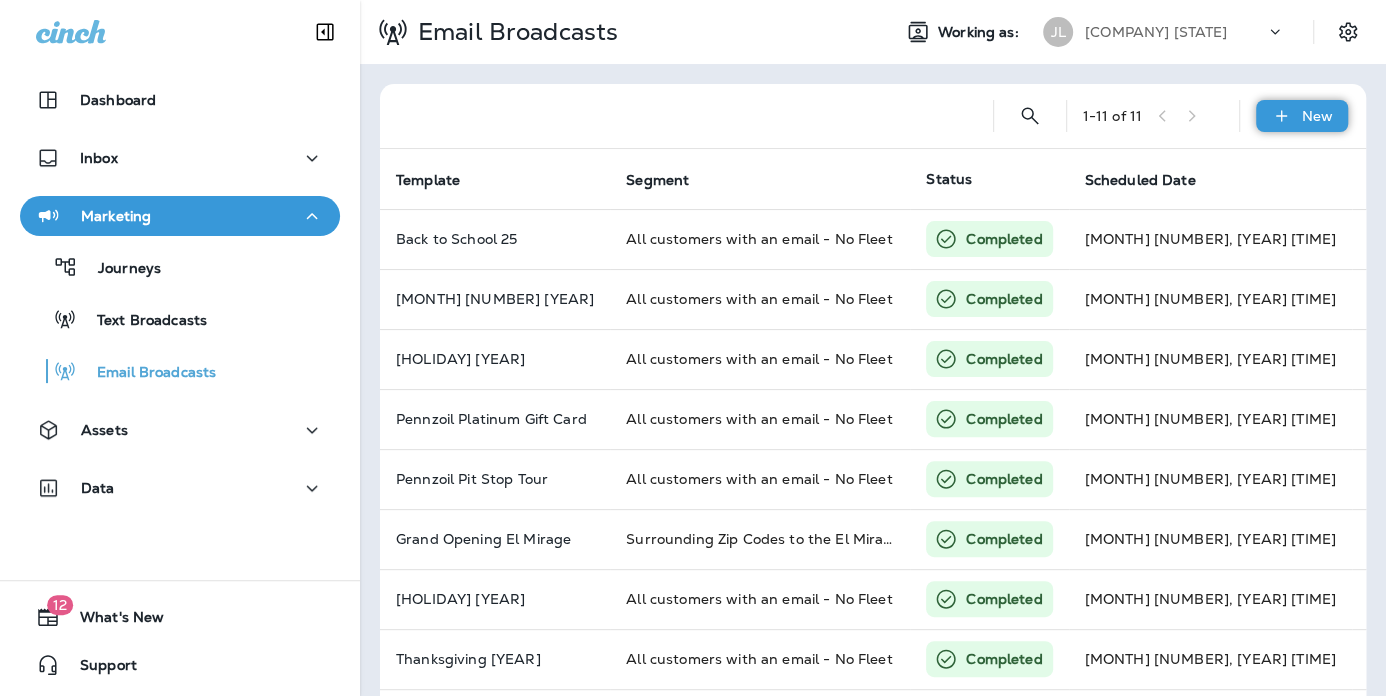 click on "New" at bounding box center [1317, 116] 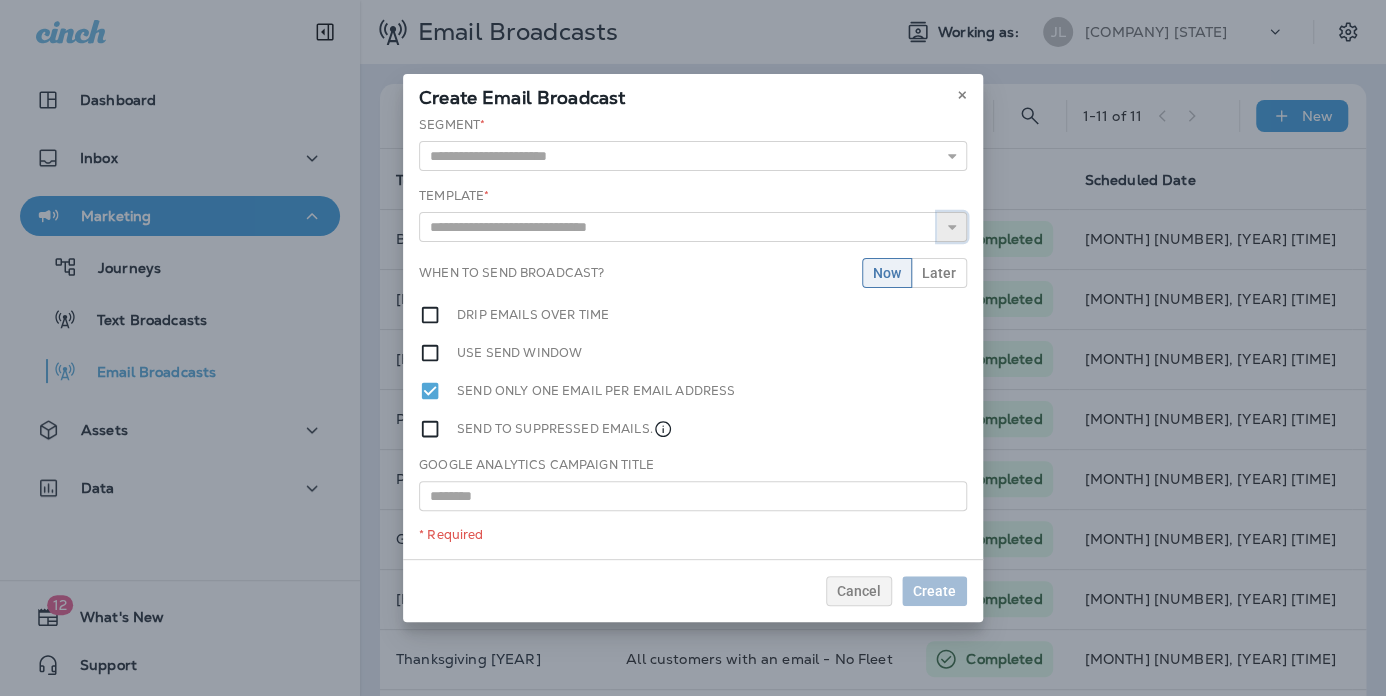 click 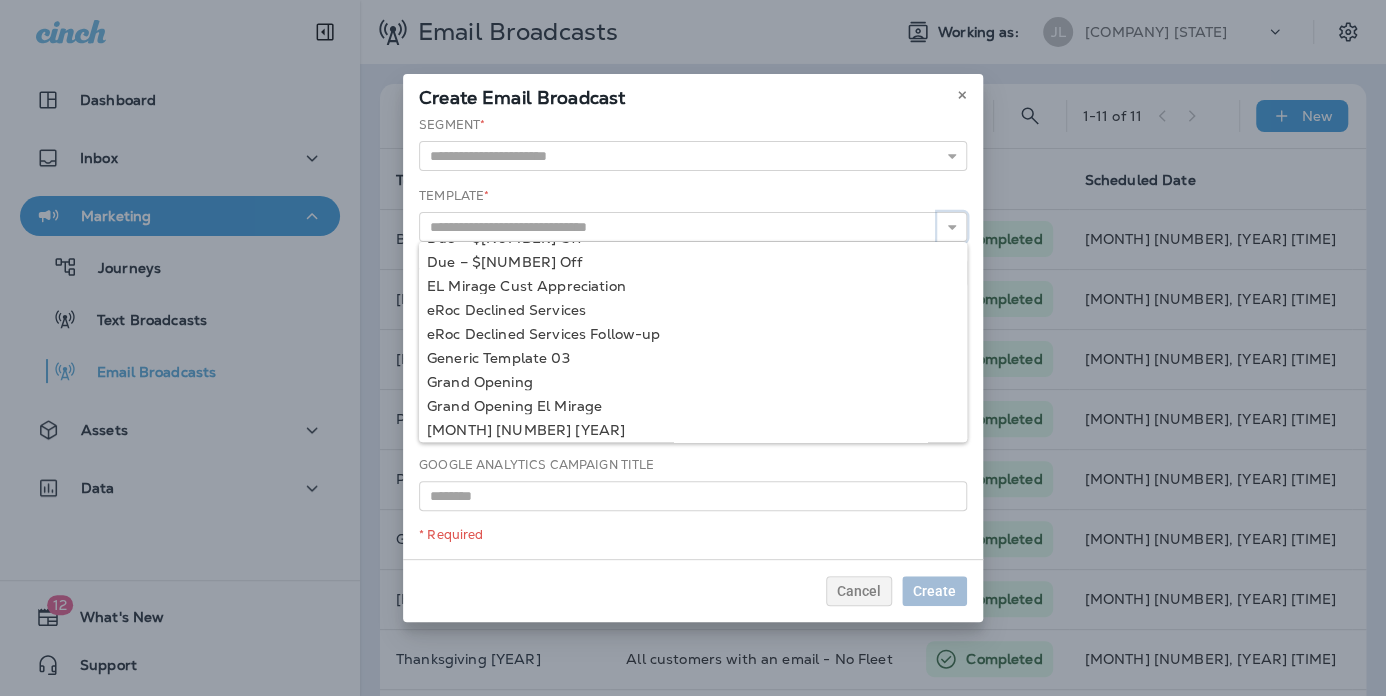 scroll, scrollTop: 289, scrollLeft: 0, axis: vertical 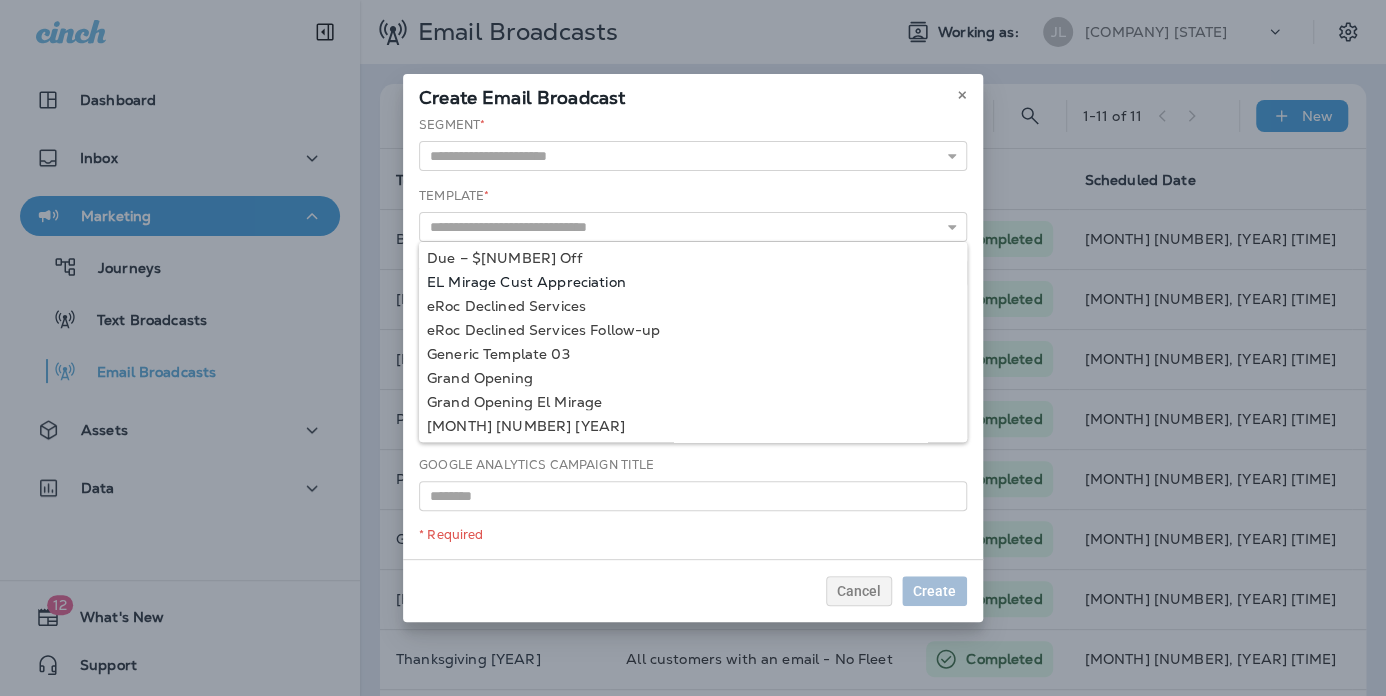 type on "**********" 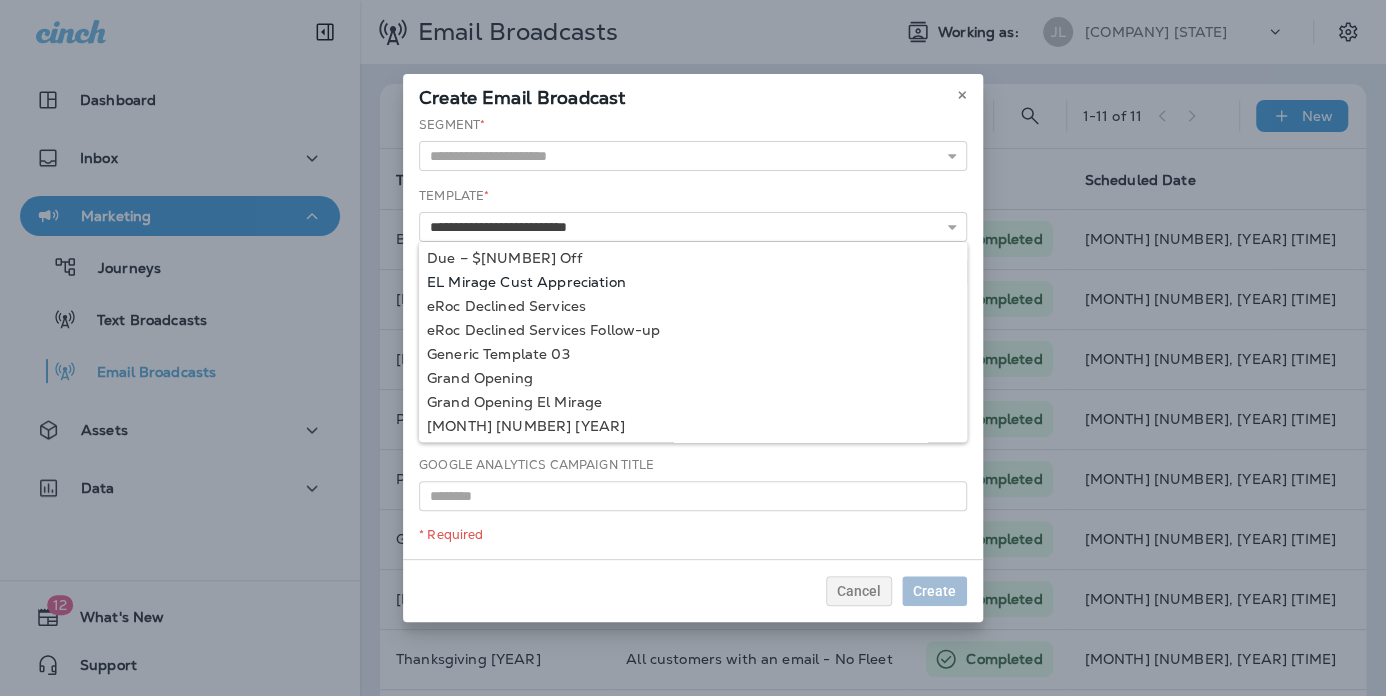 click on "**********" at bounding box center (693, 337) 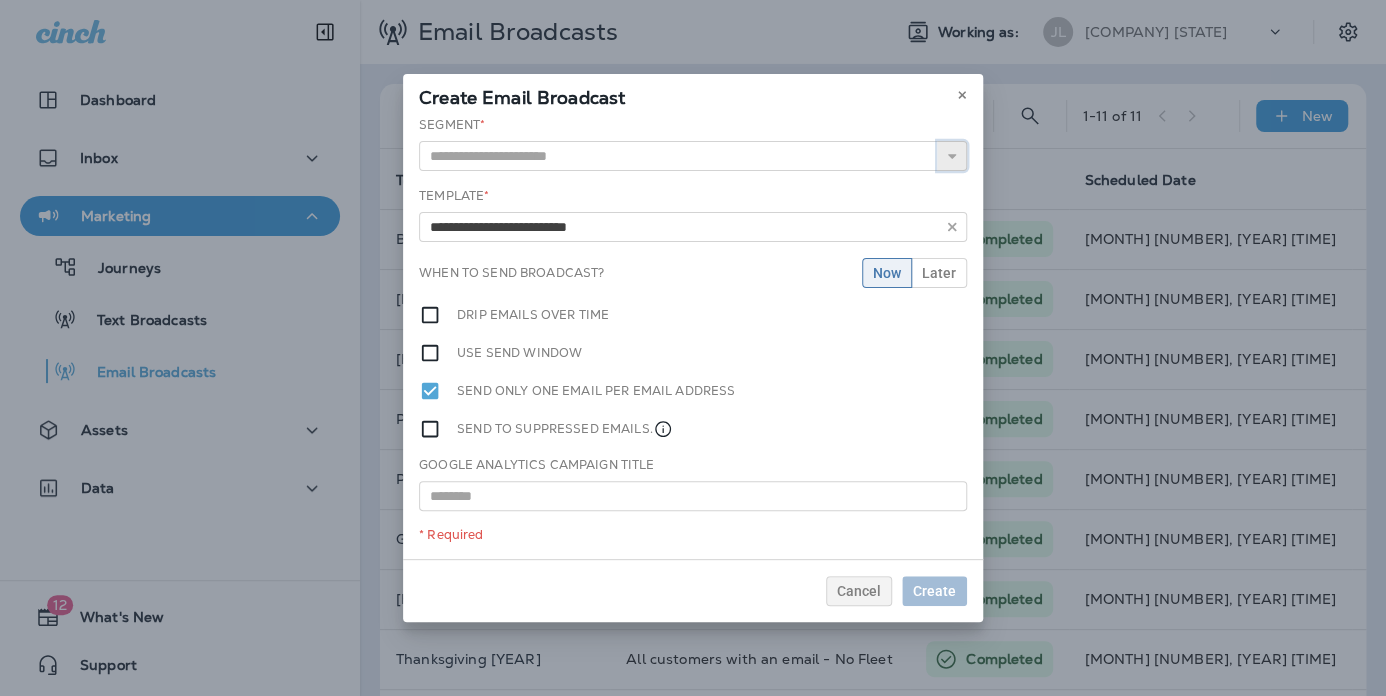 click 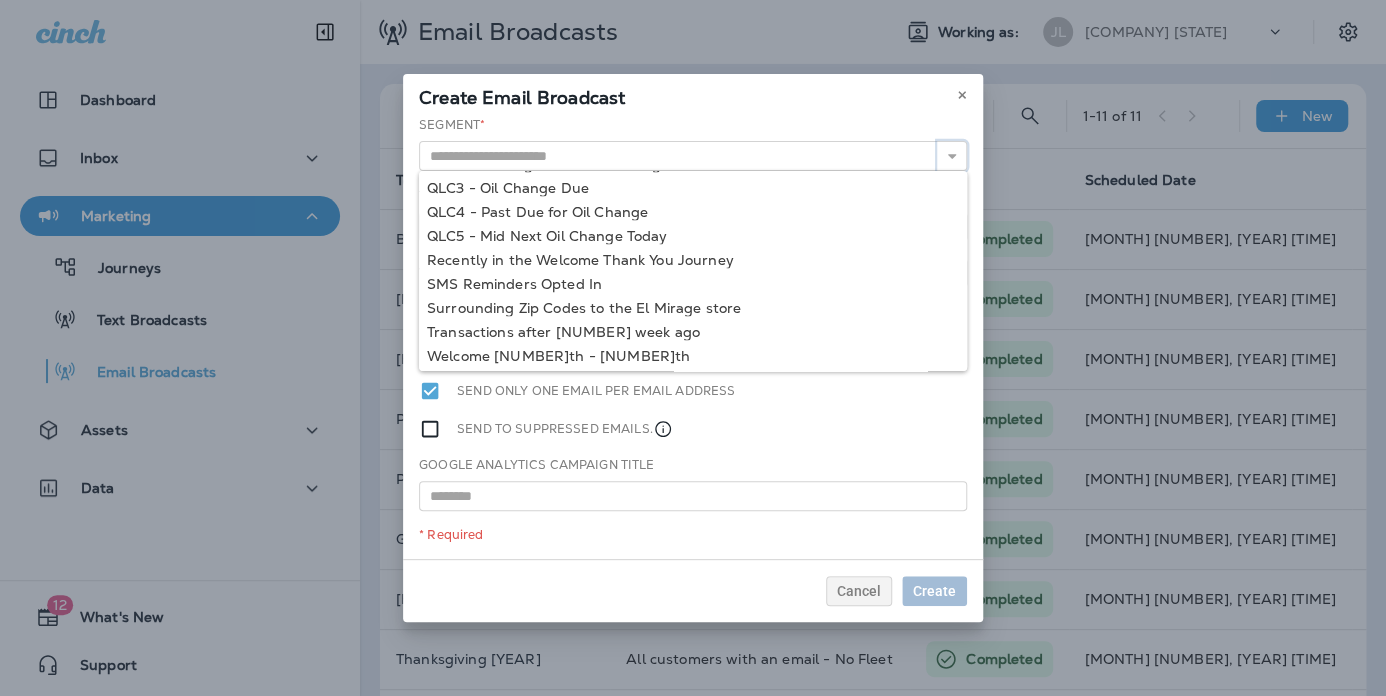 scroll, scrollTop: 866, scrollLeft: 0, axis: vertical 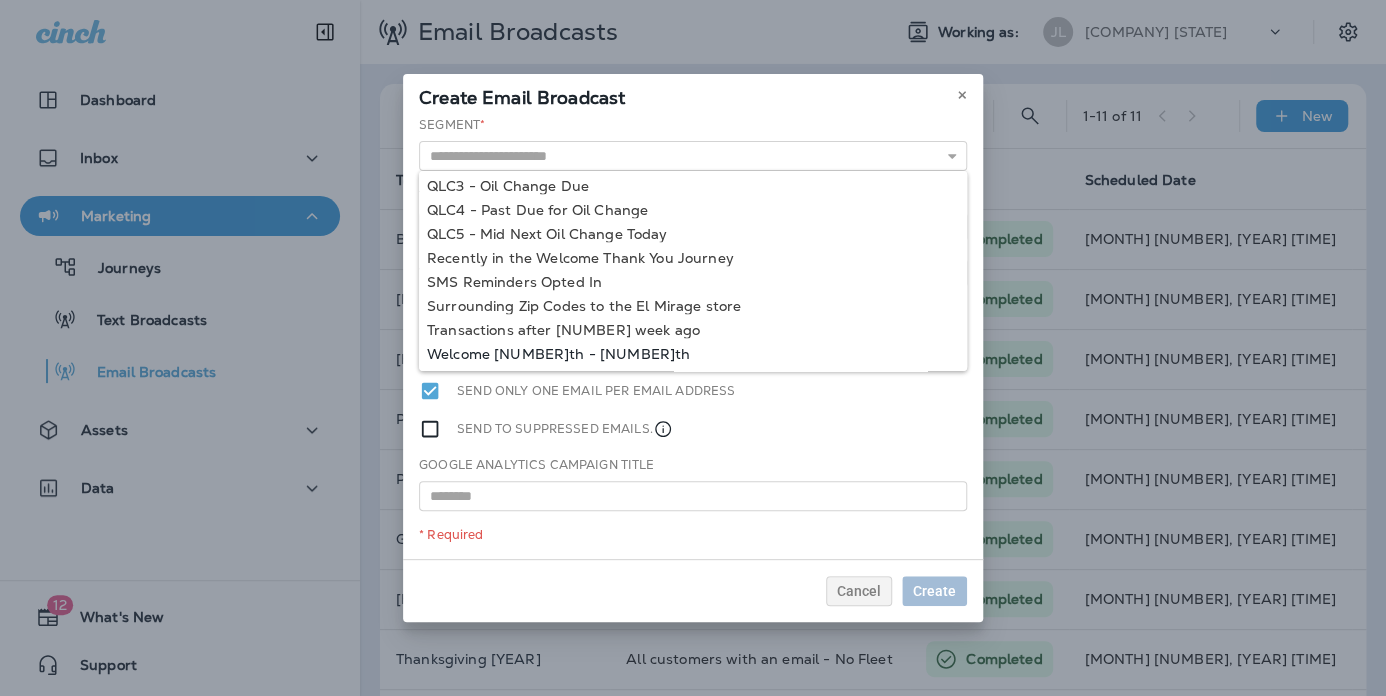 type on "**********" 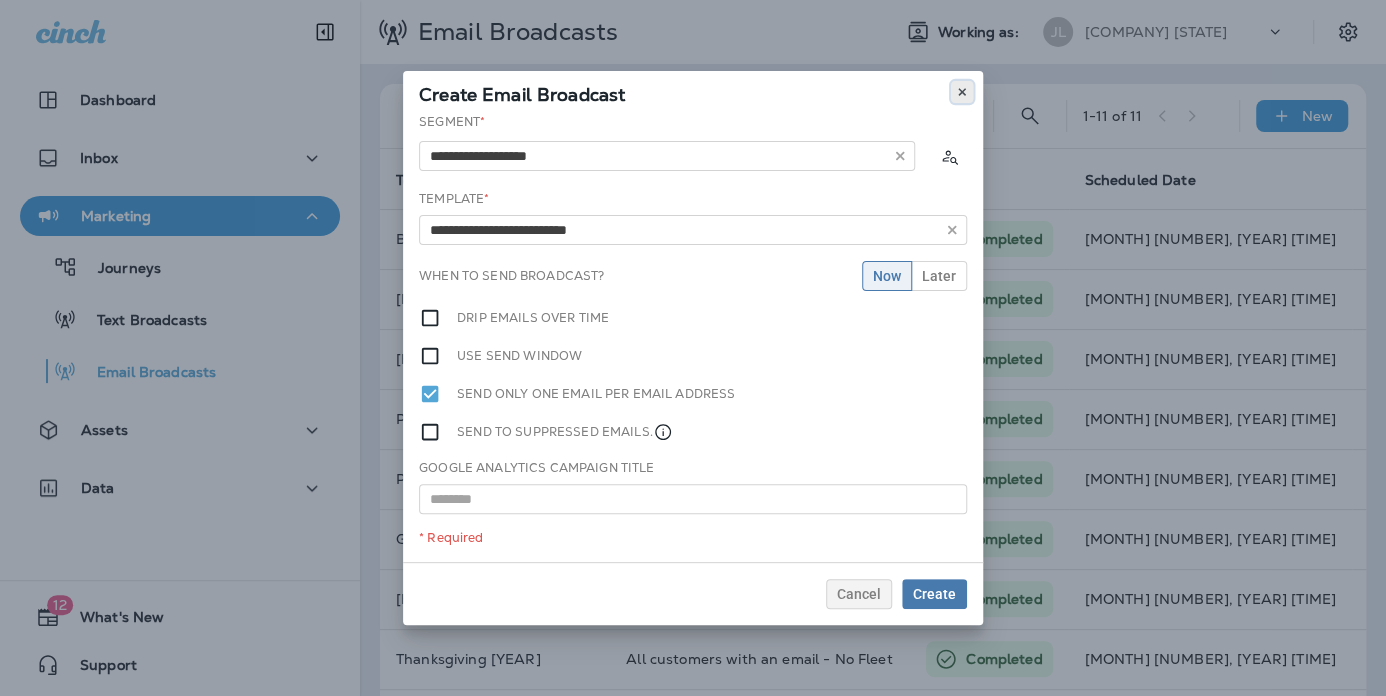 click at bounding box center (962, 92) 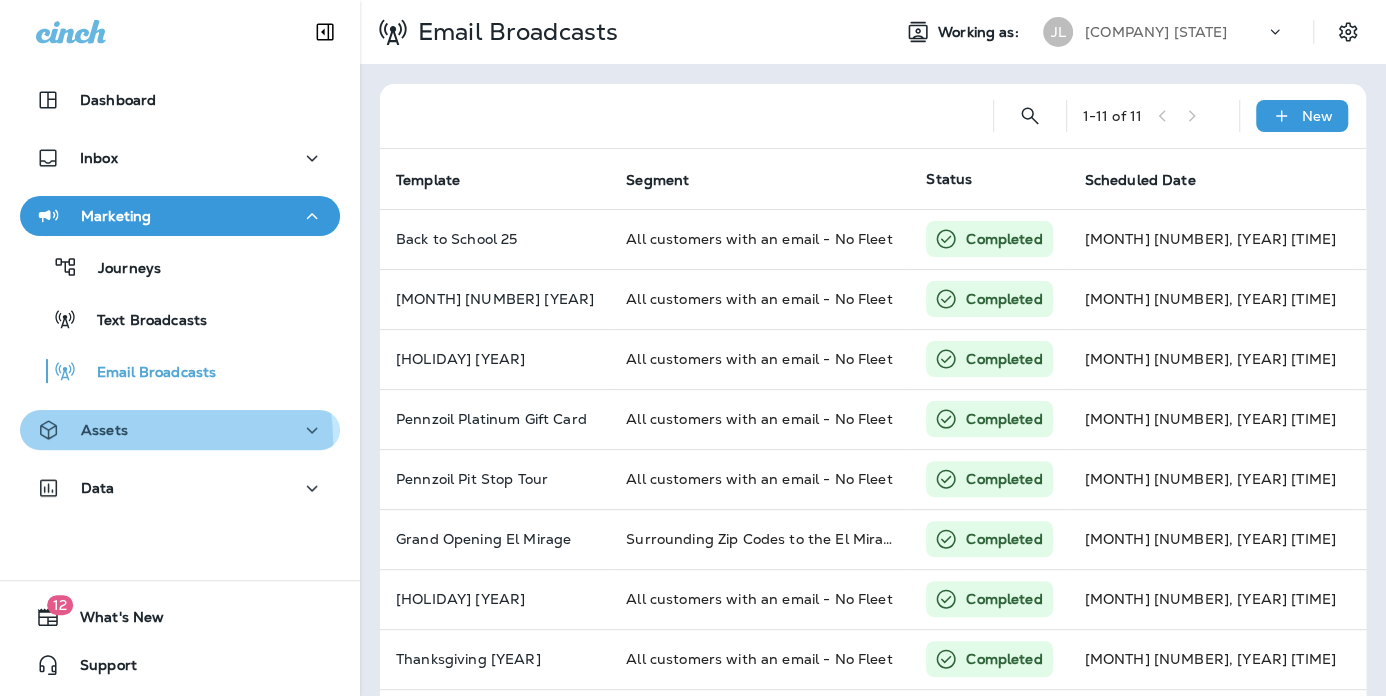 click on "Assets" at bounding box center [180, 430] 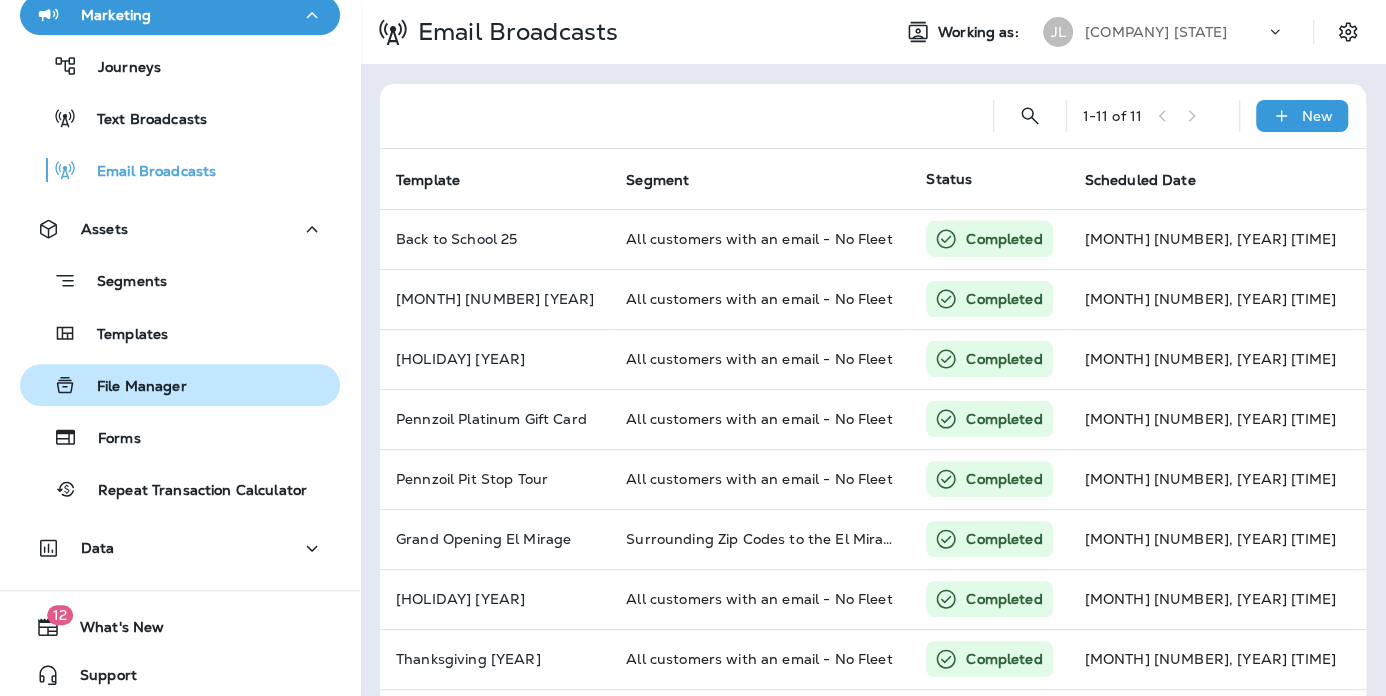 scroll, scrollTop: 211, scrollLeft: 0, axis: vertical 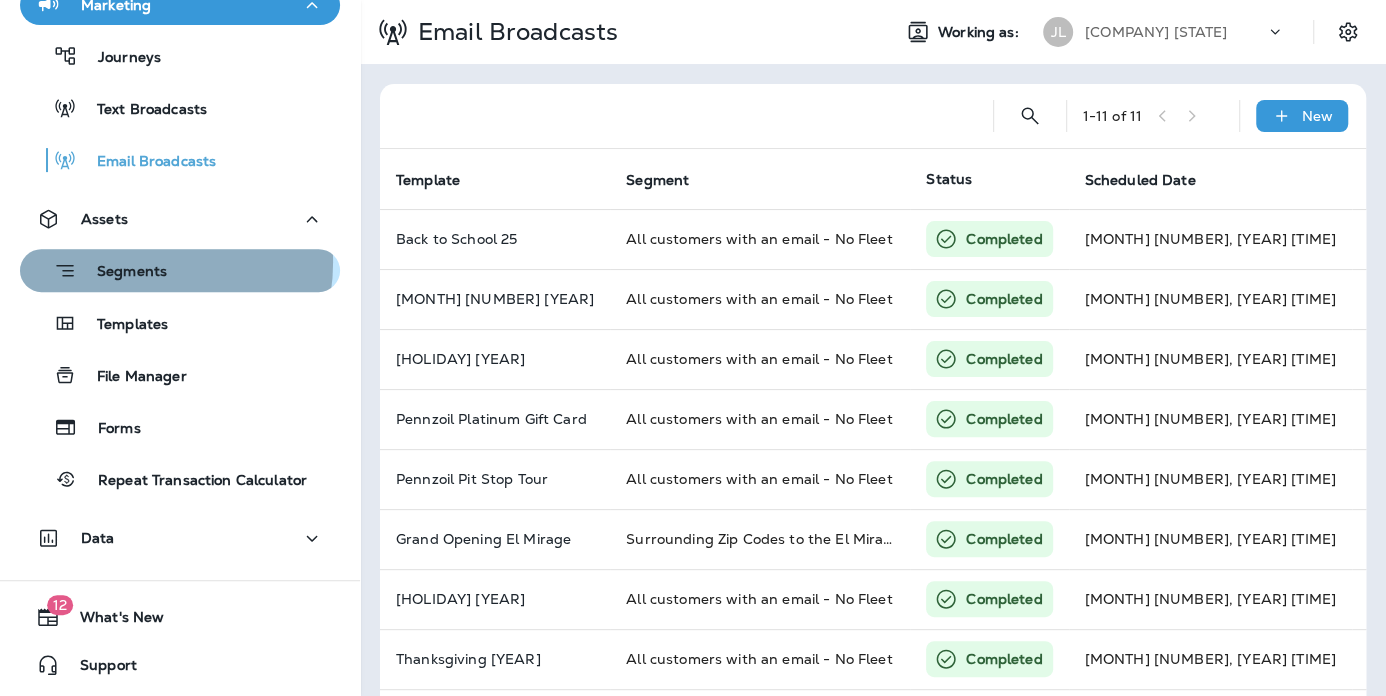 click on "Segments" at bounding box center (122, 273) 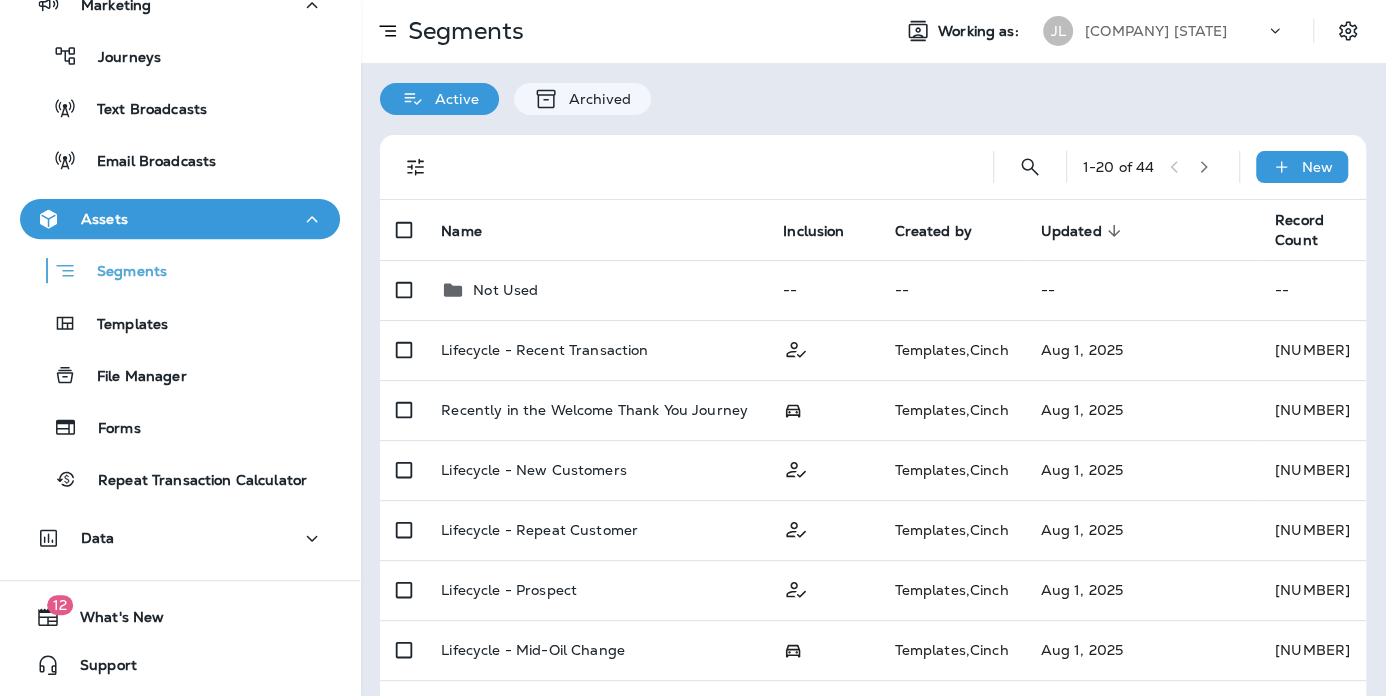 scroll, scrollTop: 0, scrollLeft: 0, axis: both 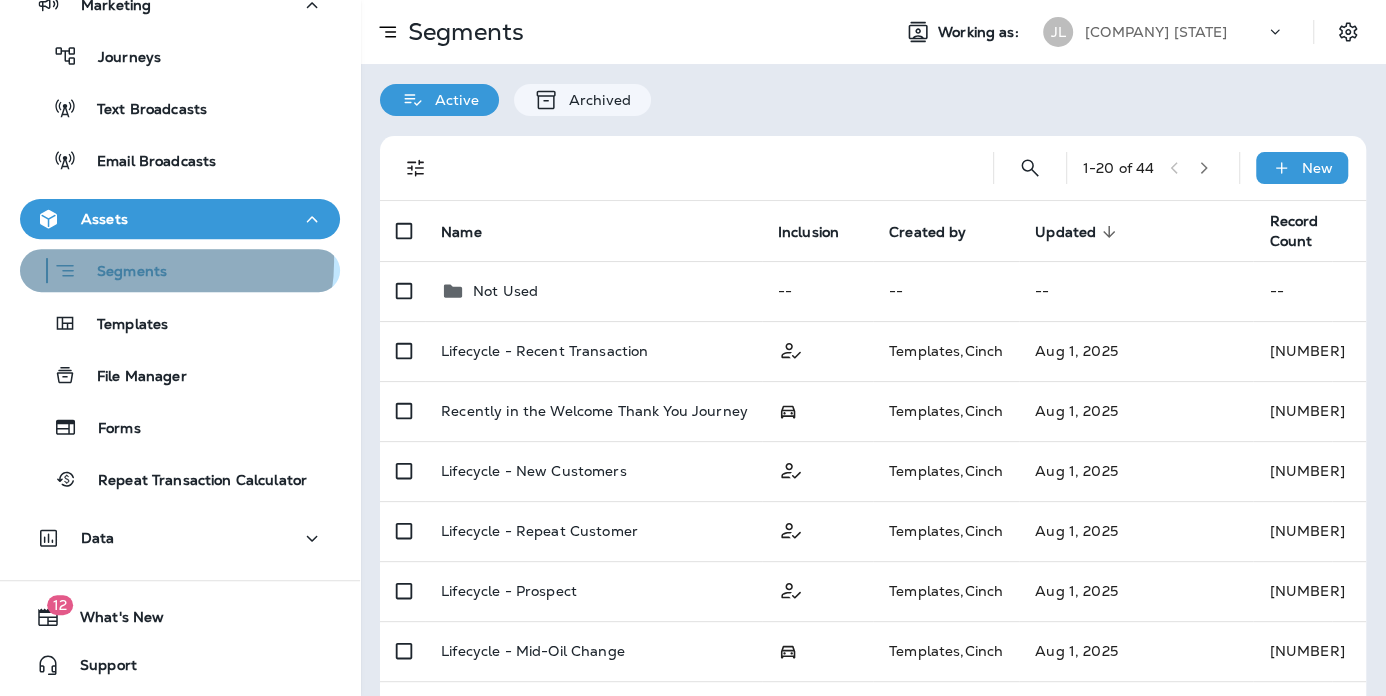 click on "Segments" at bounding box center (97, 270) 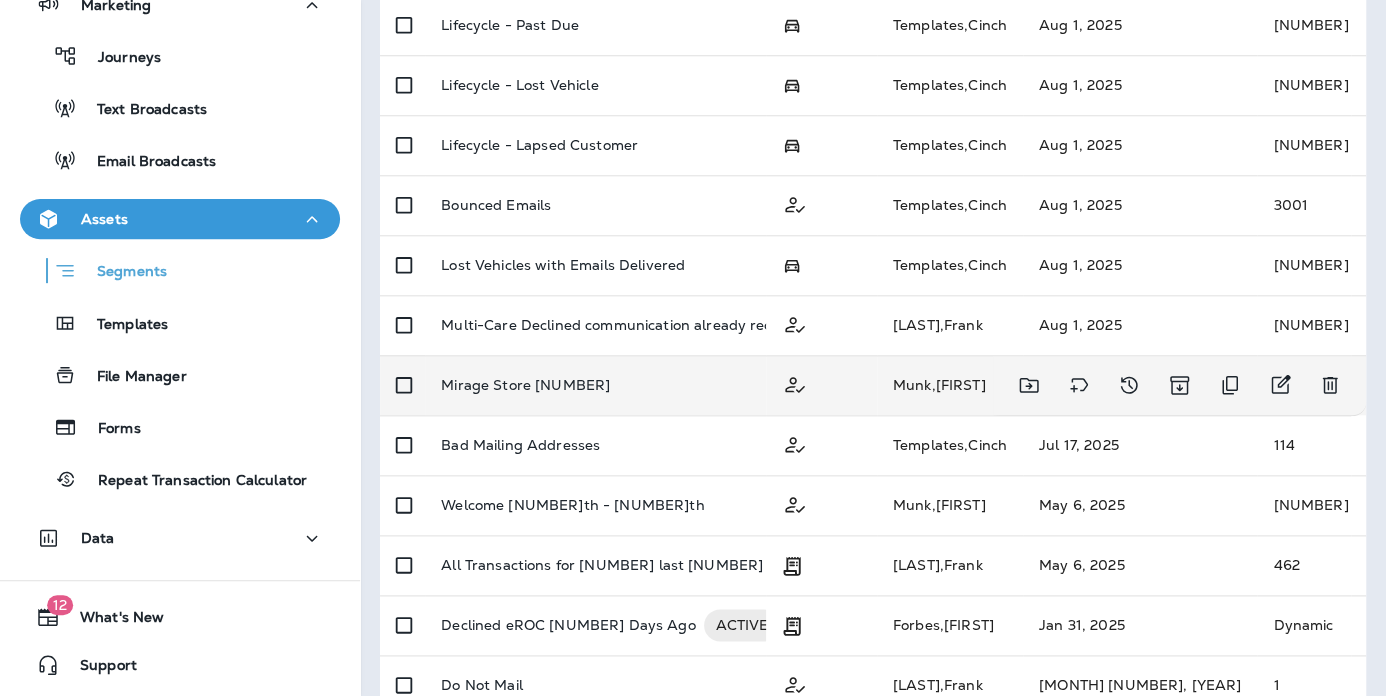 scroll, scrollTop: 845, scrollLeft: 0, axis: vertical 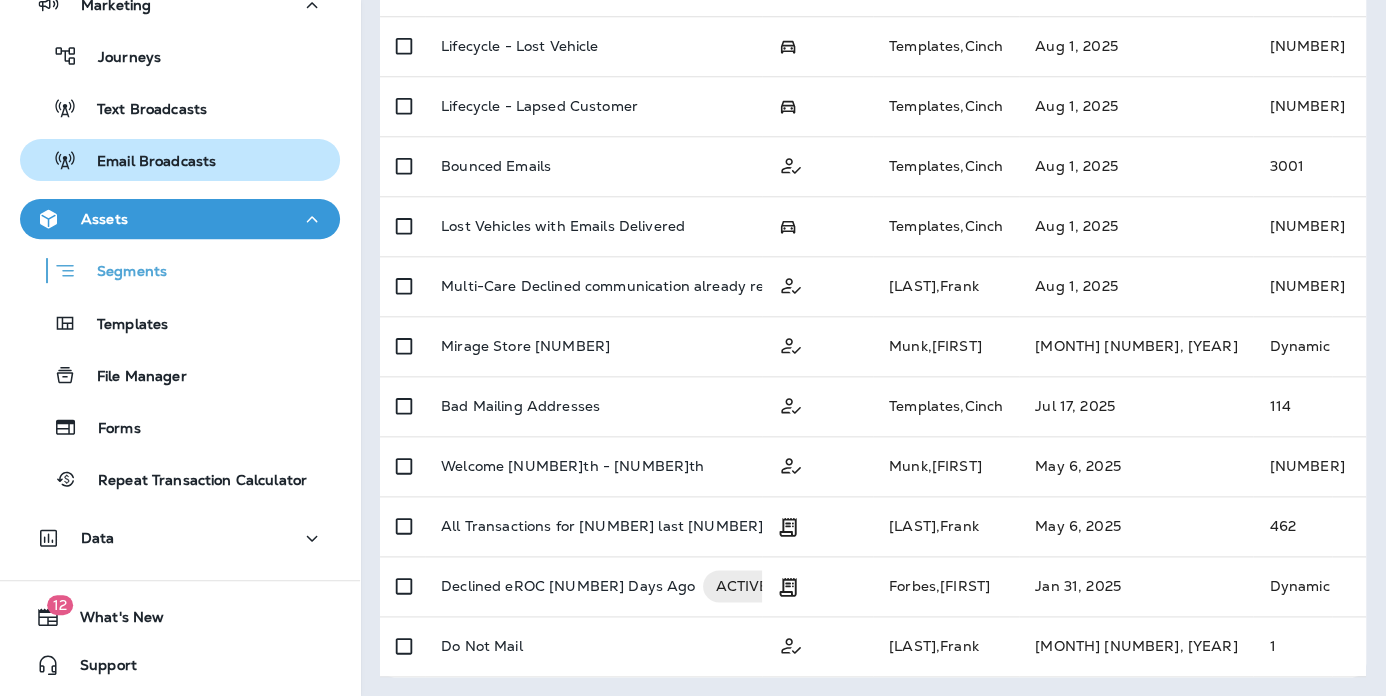 click on "Email Broadcasts" at bounding box center [146, 162] 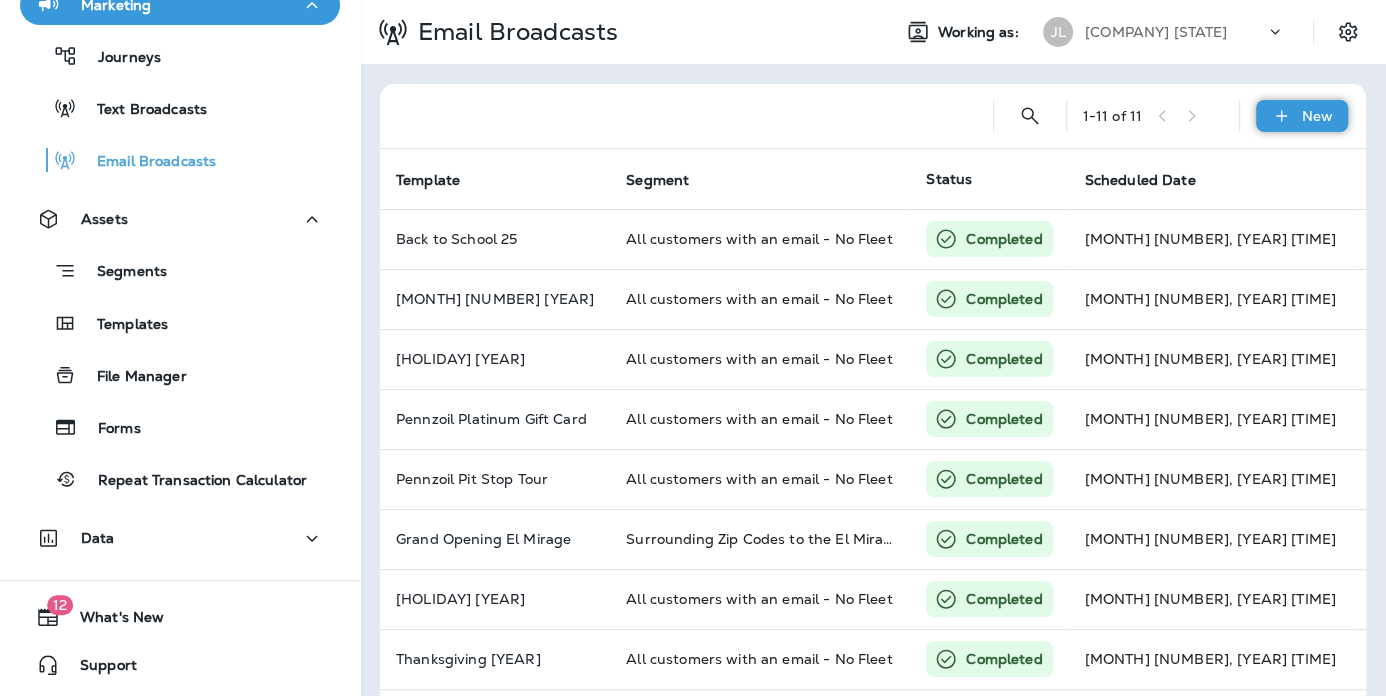 click on "New" at bounding box center (1302, 116) 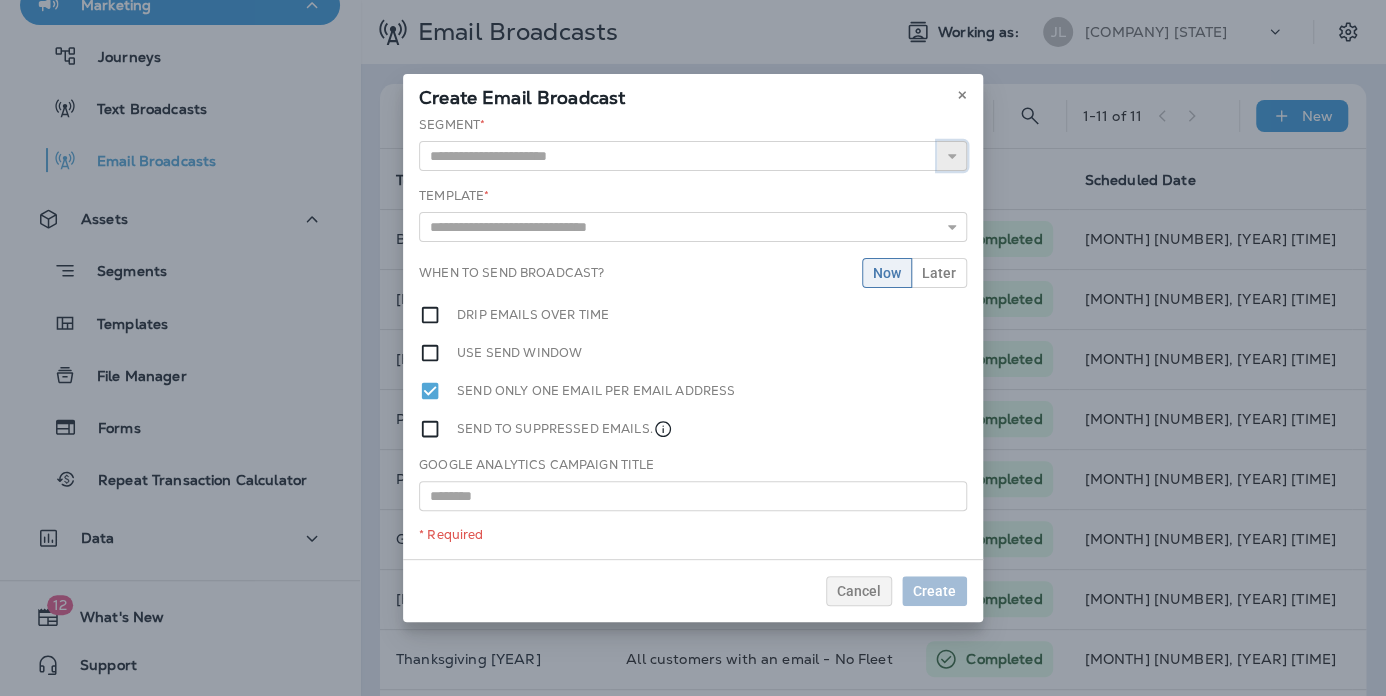 click 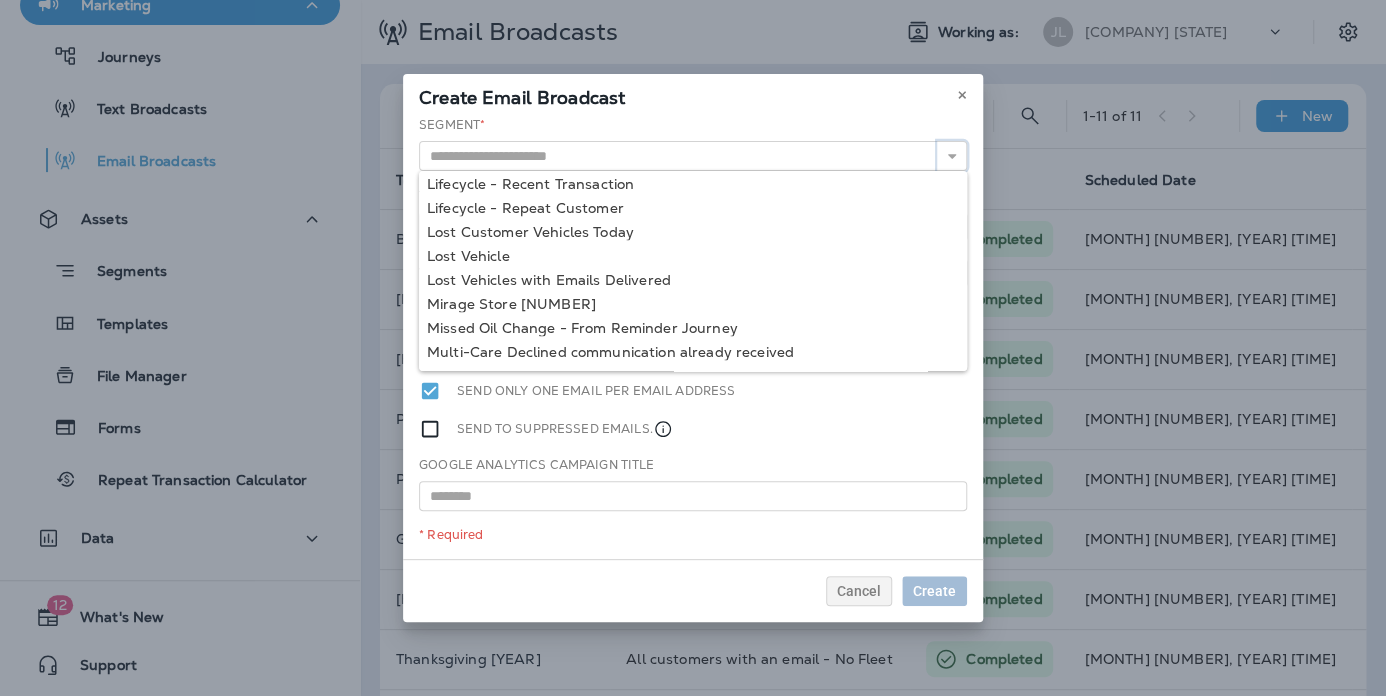 scroll, scrollTop: 590, scrollLeft: 0, axis: vertical 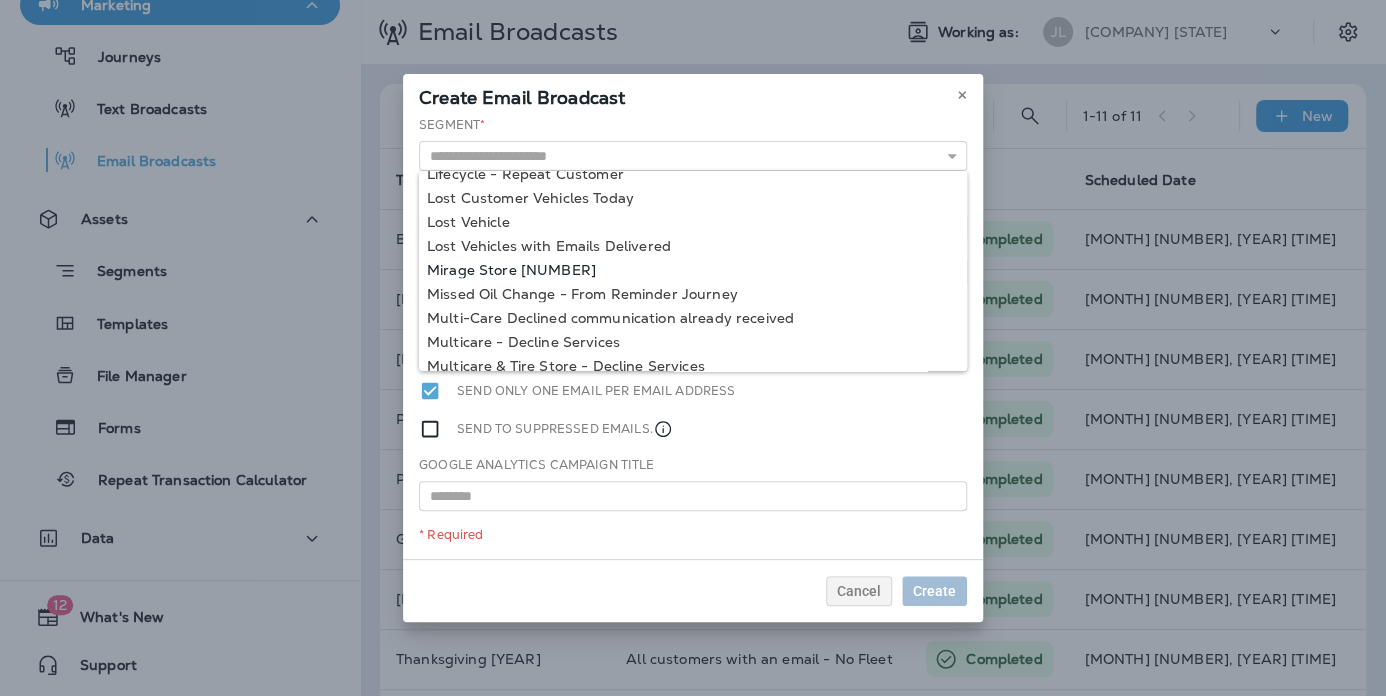 type on "**********" 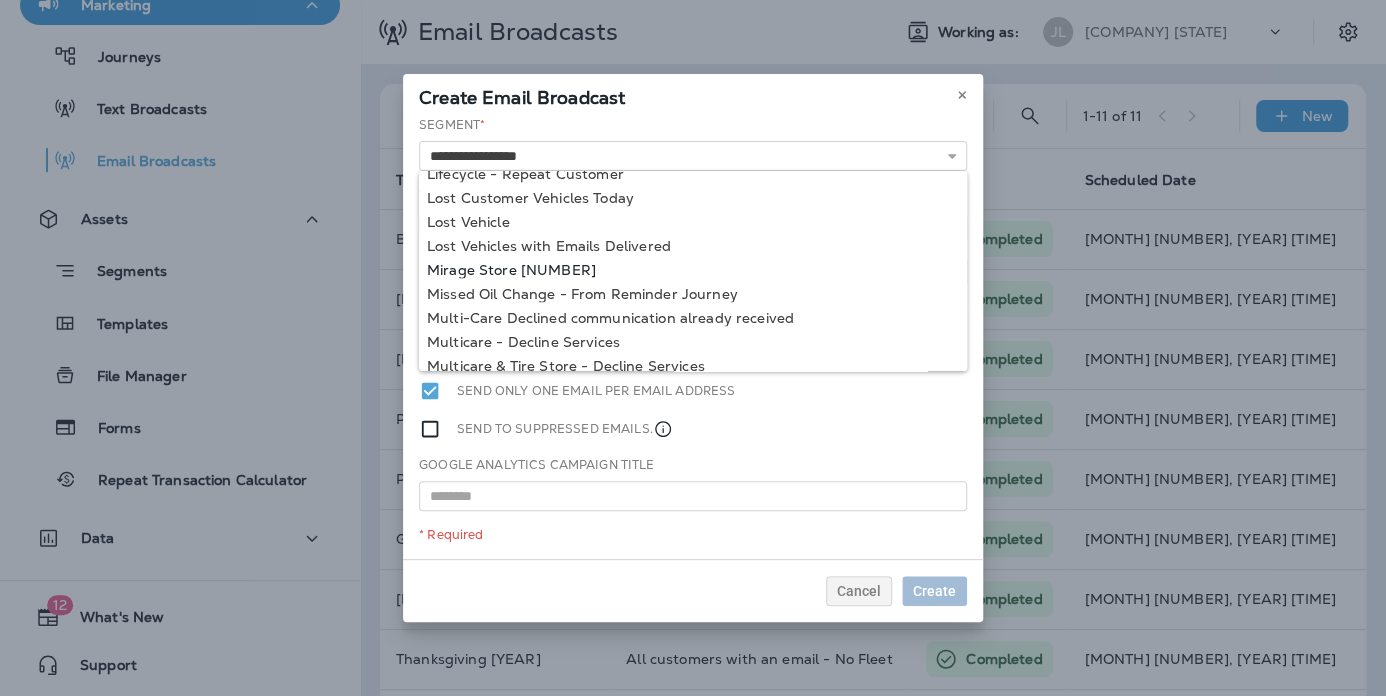 click on "**********" at bounding box center [693, 337] 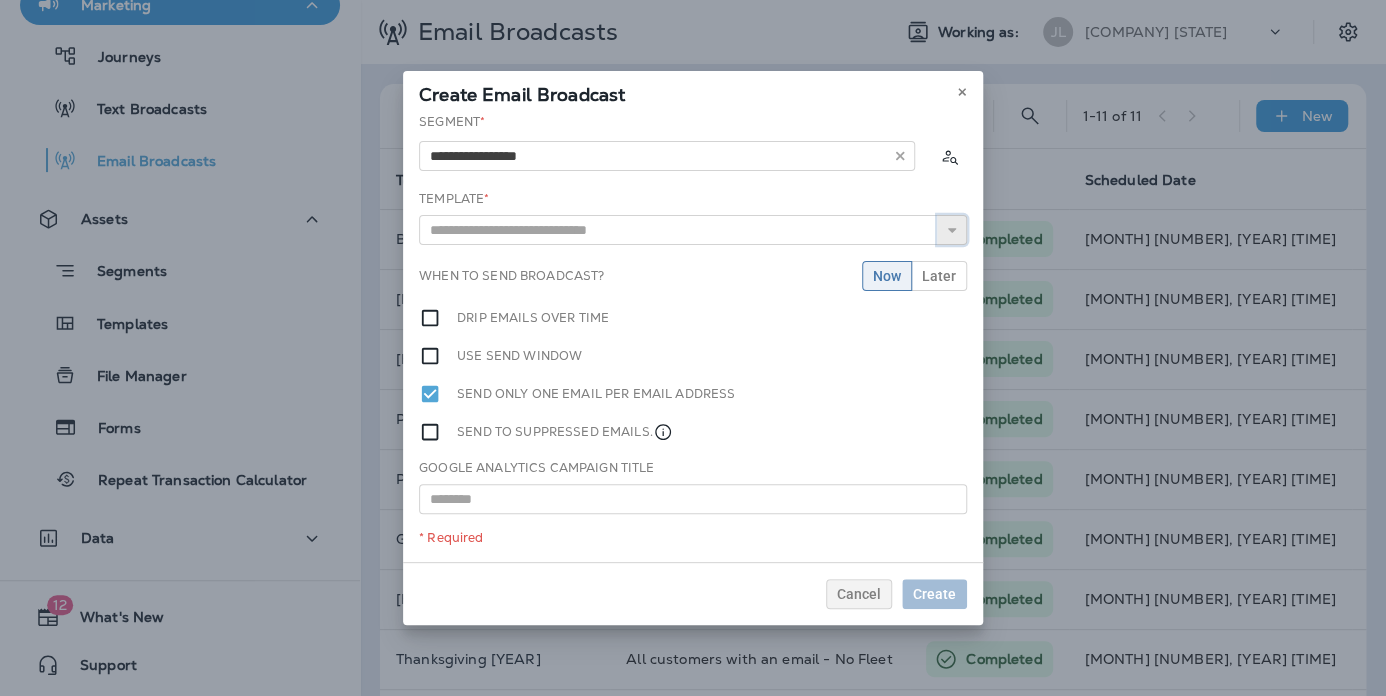 click 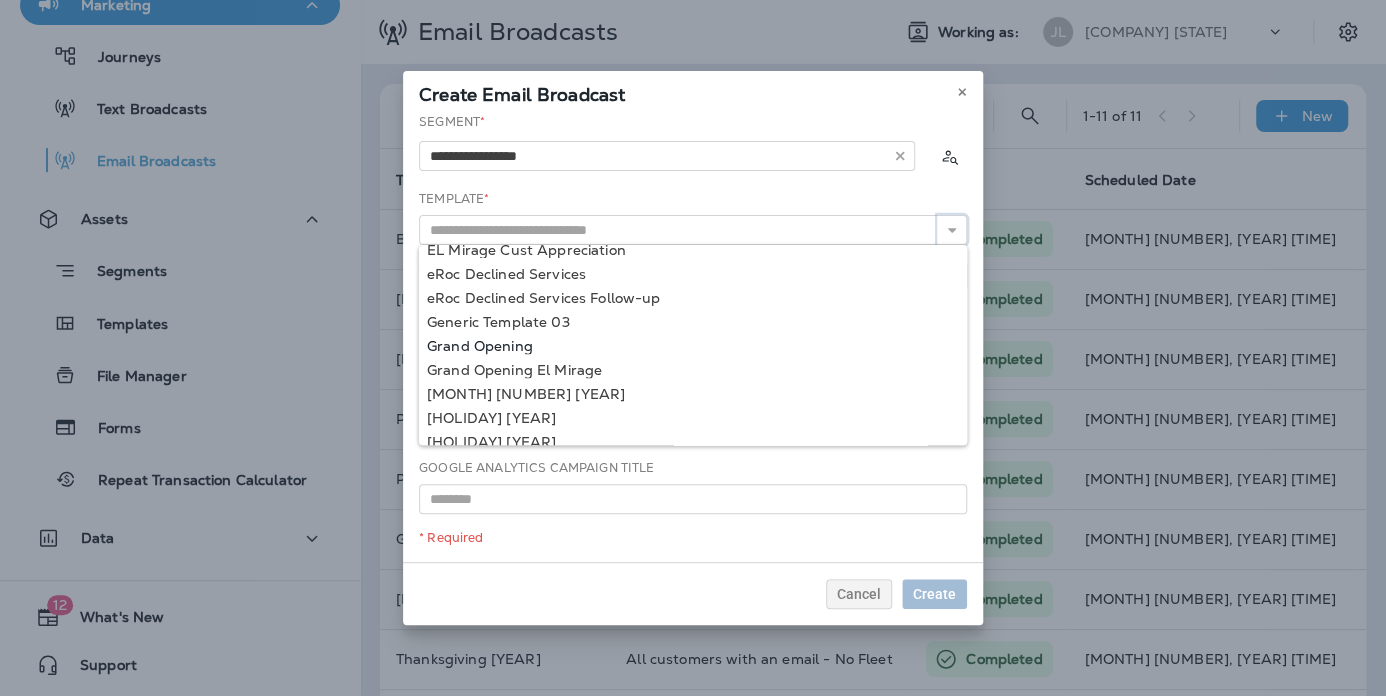 scroll, scrollTop: 290, scrollLeft: 0, axis: vertical 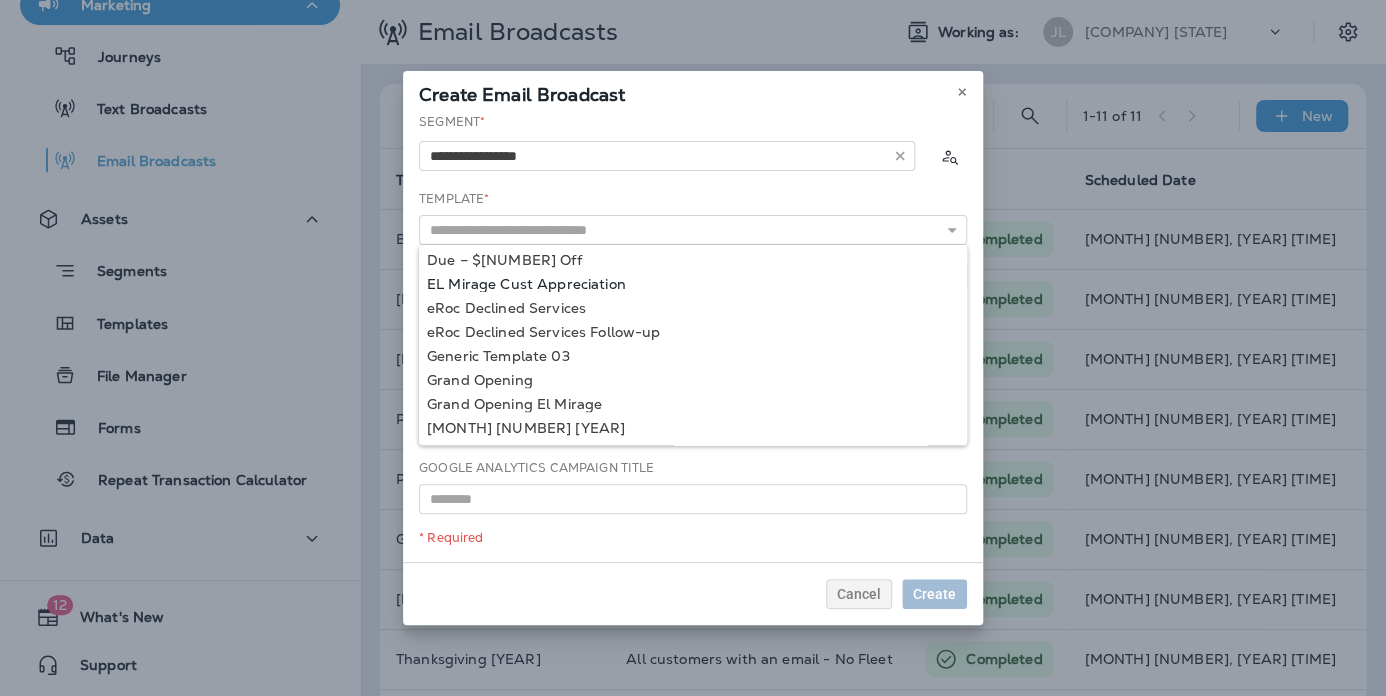 type on "**********" 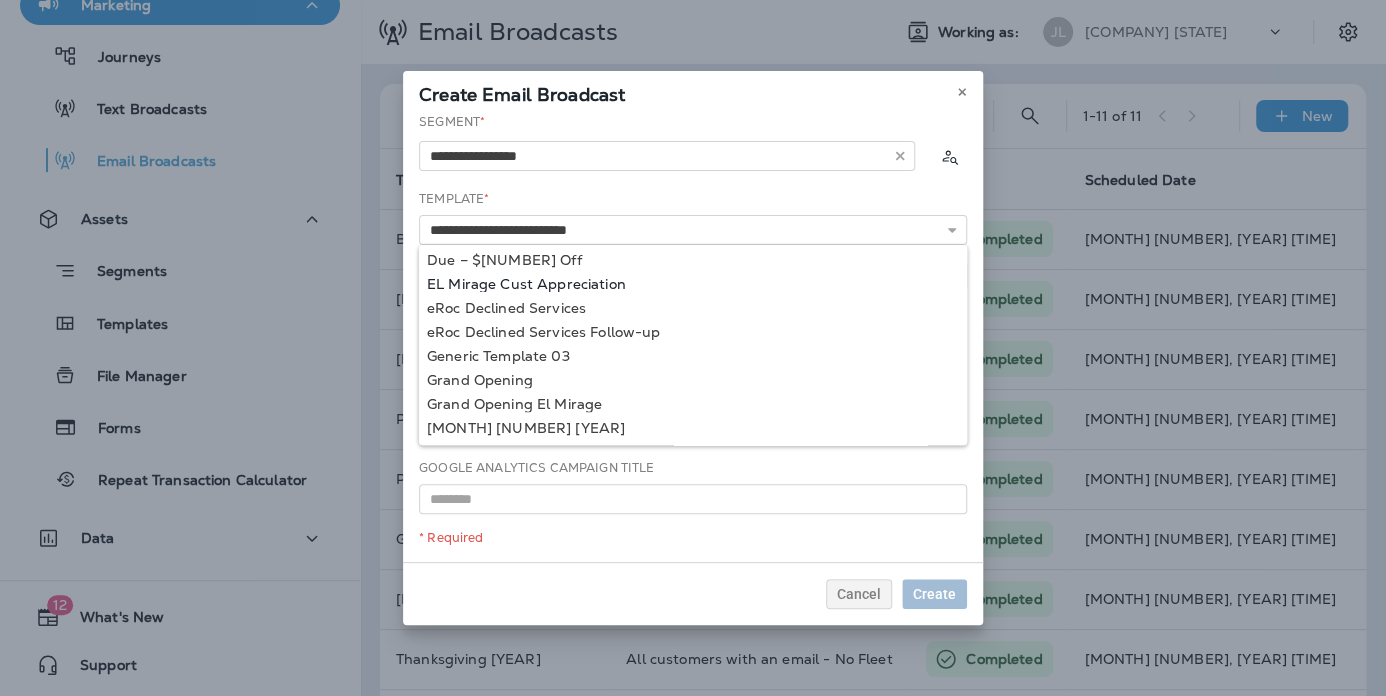click on "**********" at bounding box center [693, 337] 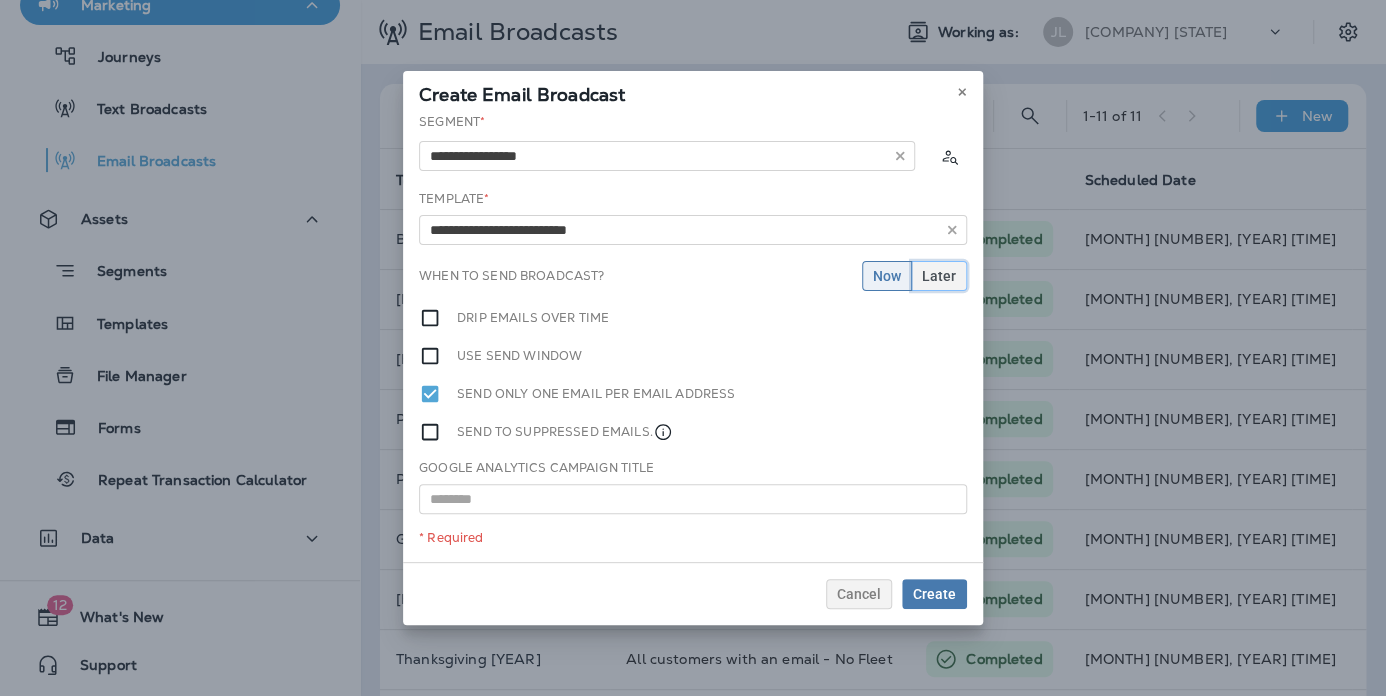 click on "Later" at bounding box center [939, 276] 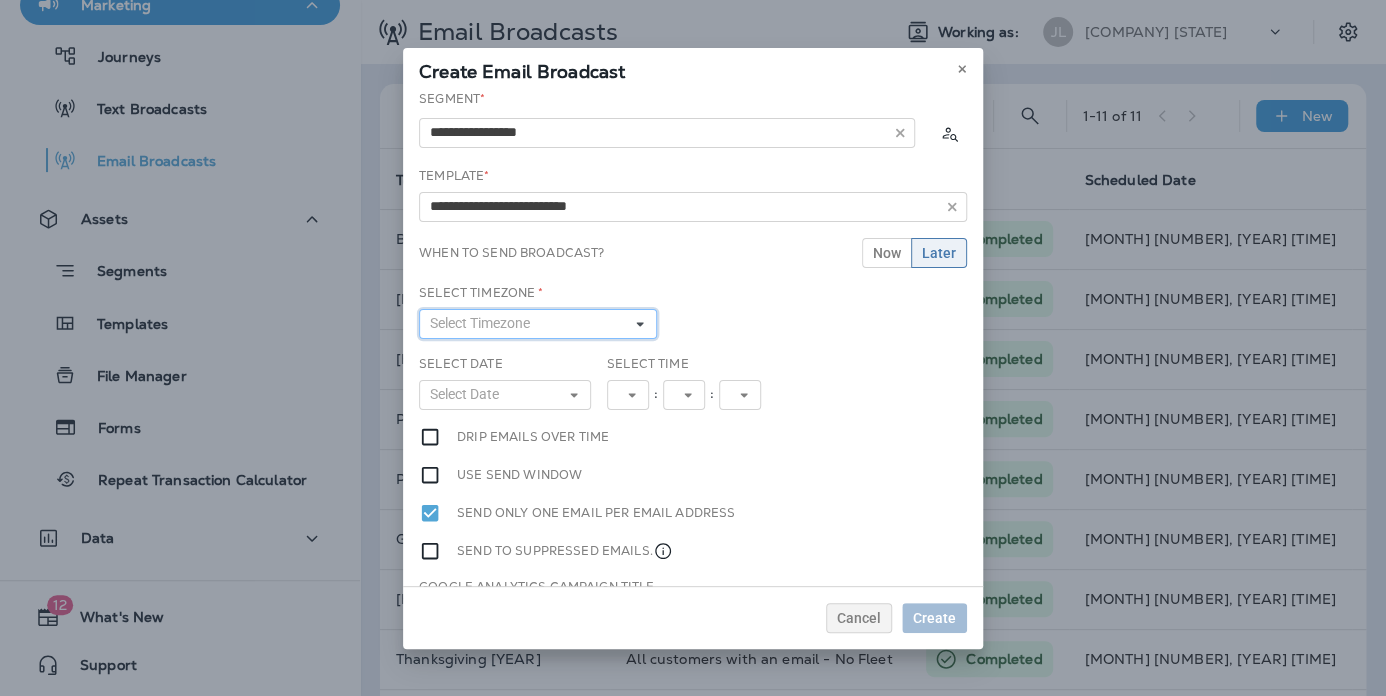 drag, startPoint x: 640, startPoint y: 319, endPoint x: 628, endPoint y: 321, distance: 12.165525 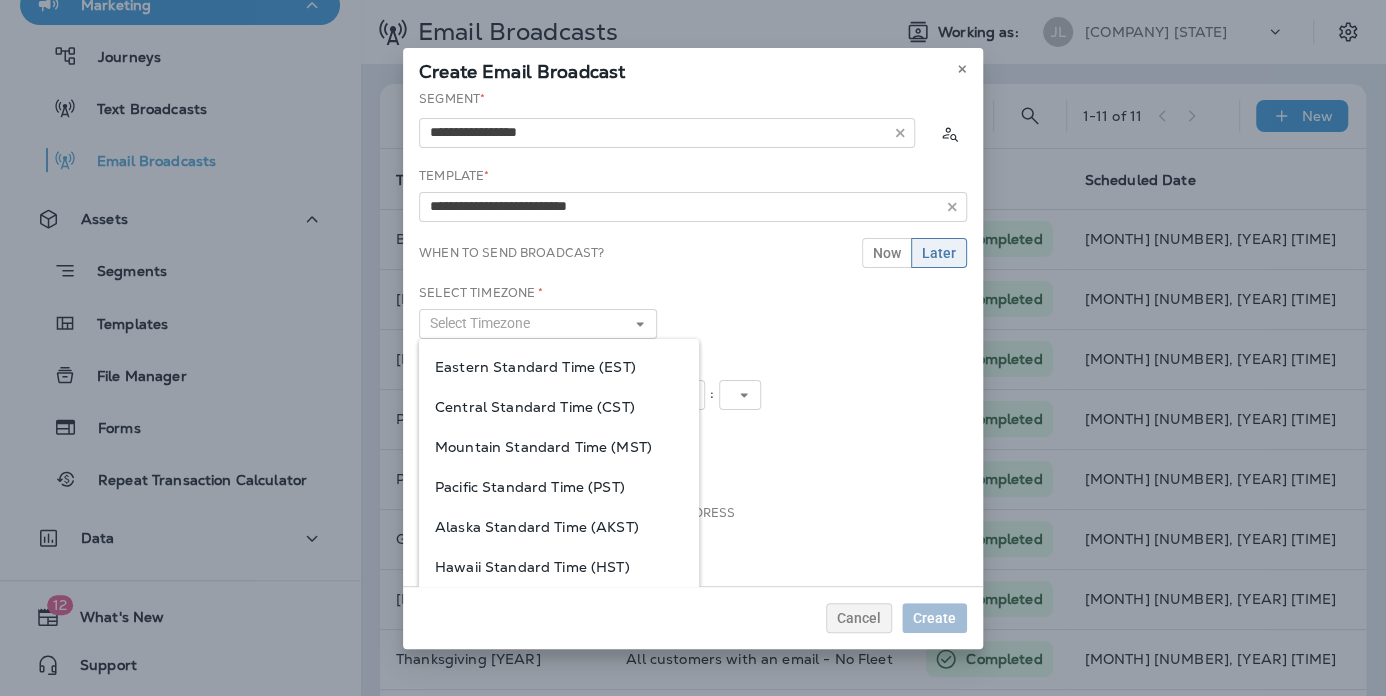 click on "Mountain Standard Time (MST)" at bounding box center [559, 447] 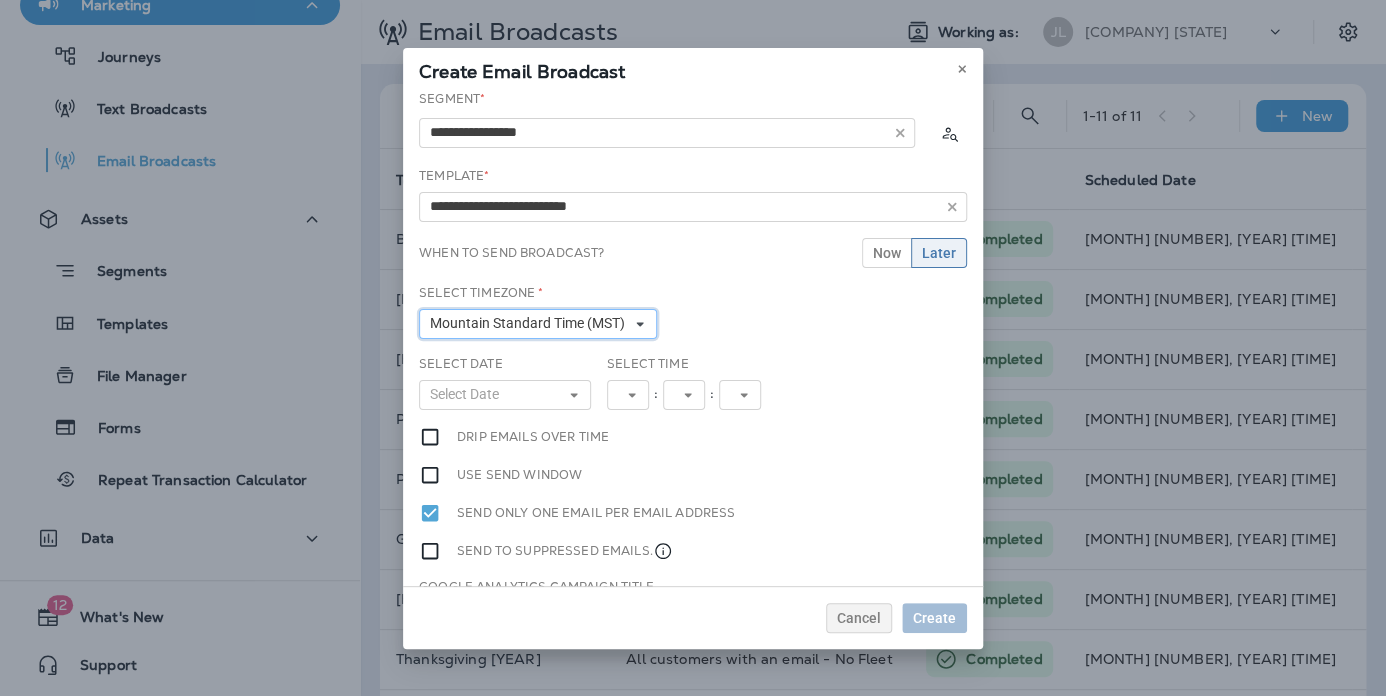 click on "Mountain Standard Time (MST)" at bounding box center (538, 324) 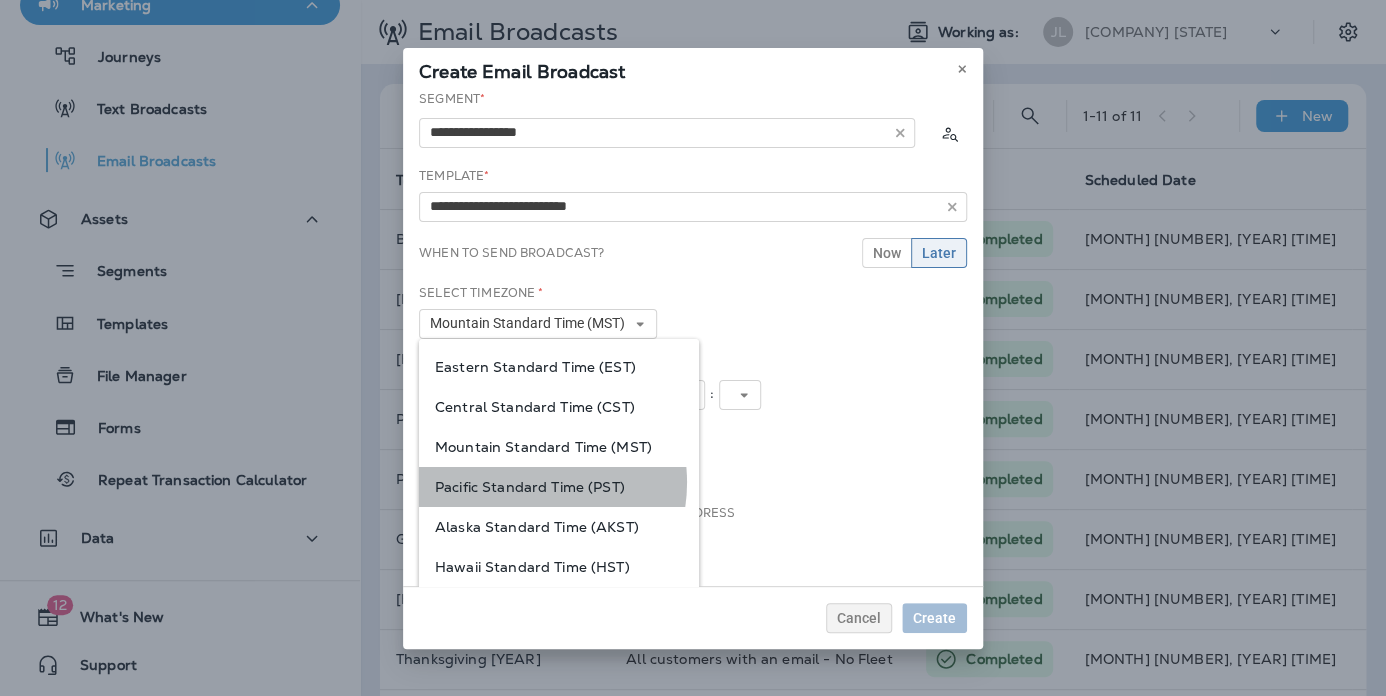 click on "Pacific Standard Time (PST)" at bounding box center (559, 487) 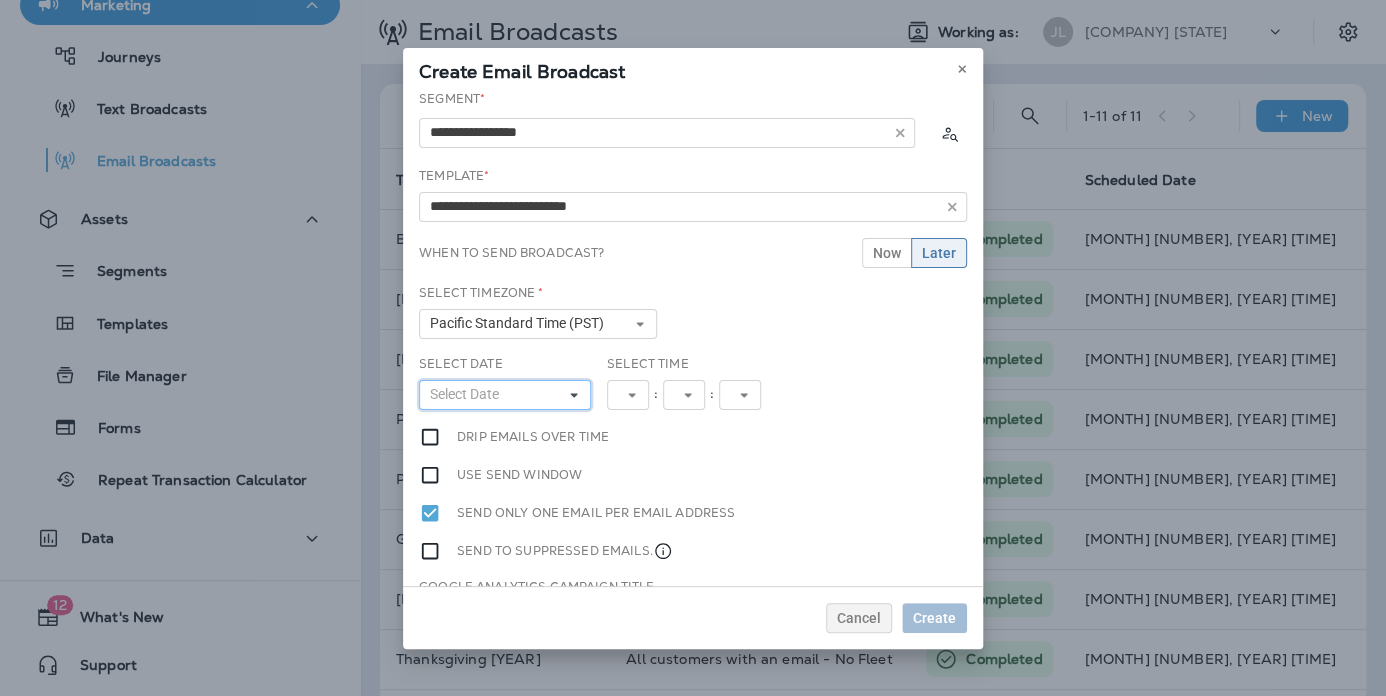 click 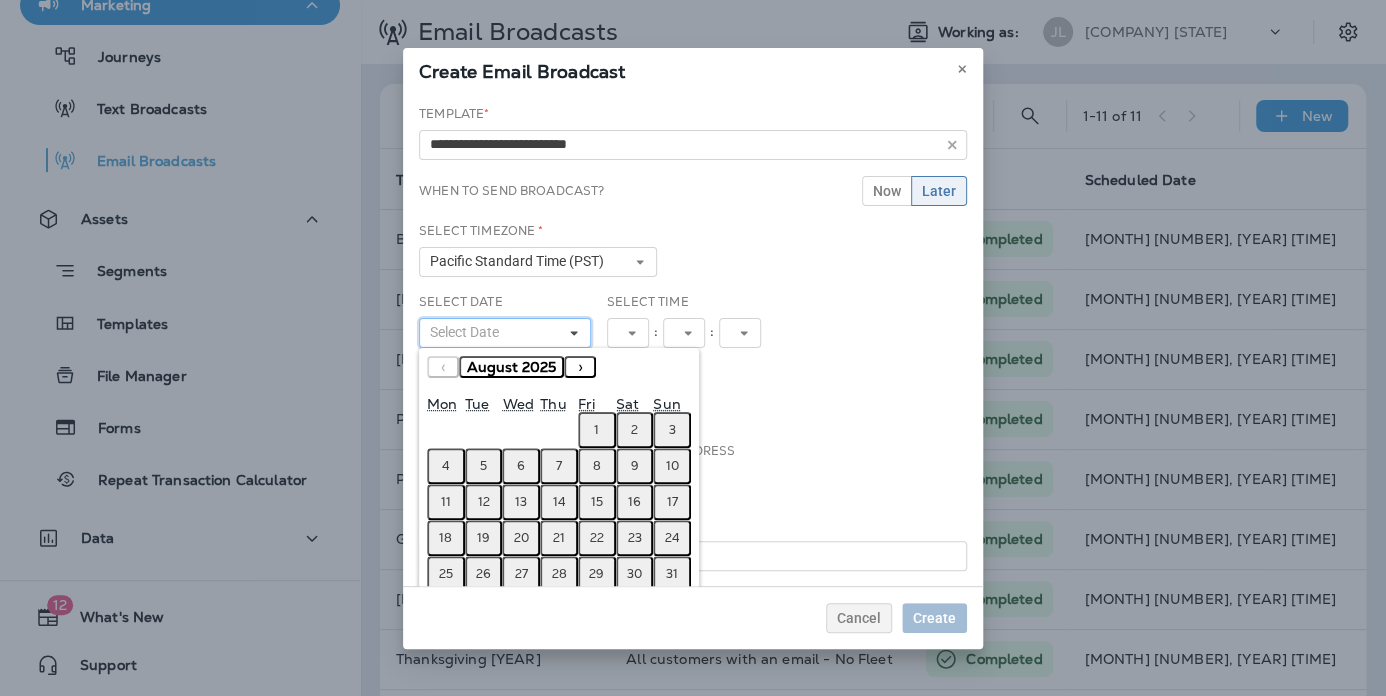 scroll, scrollTop: 94, scrollLeft: 0, axis: vertical 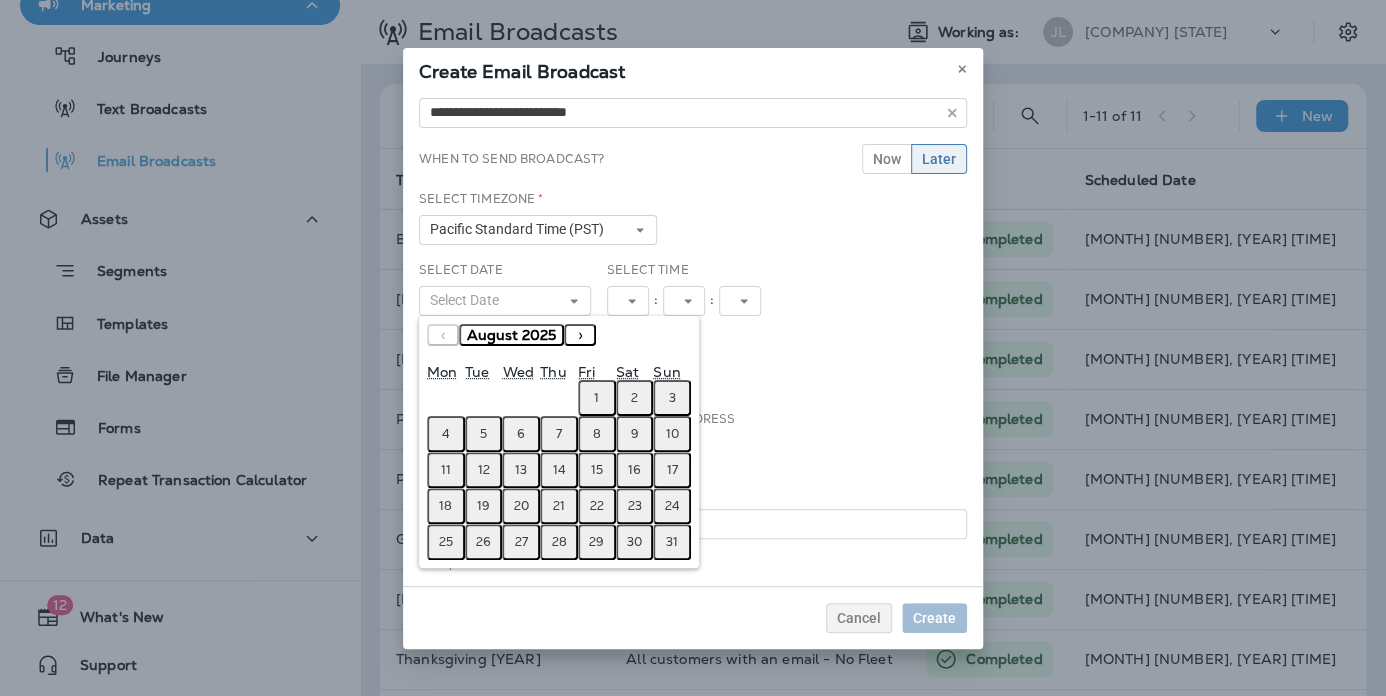 click on "1" at bounding box center [597, 398] 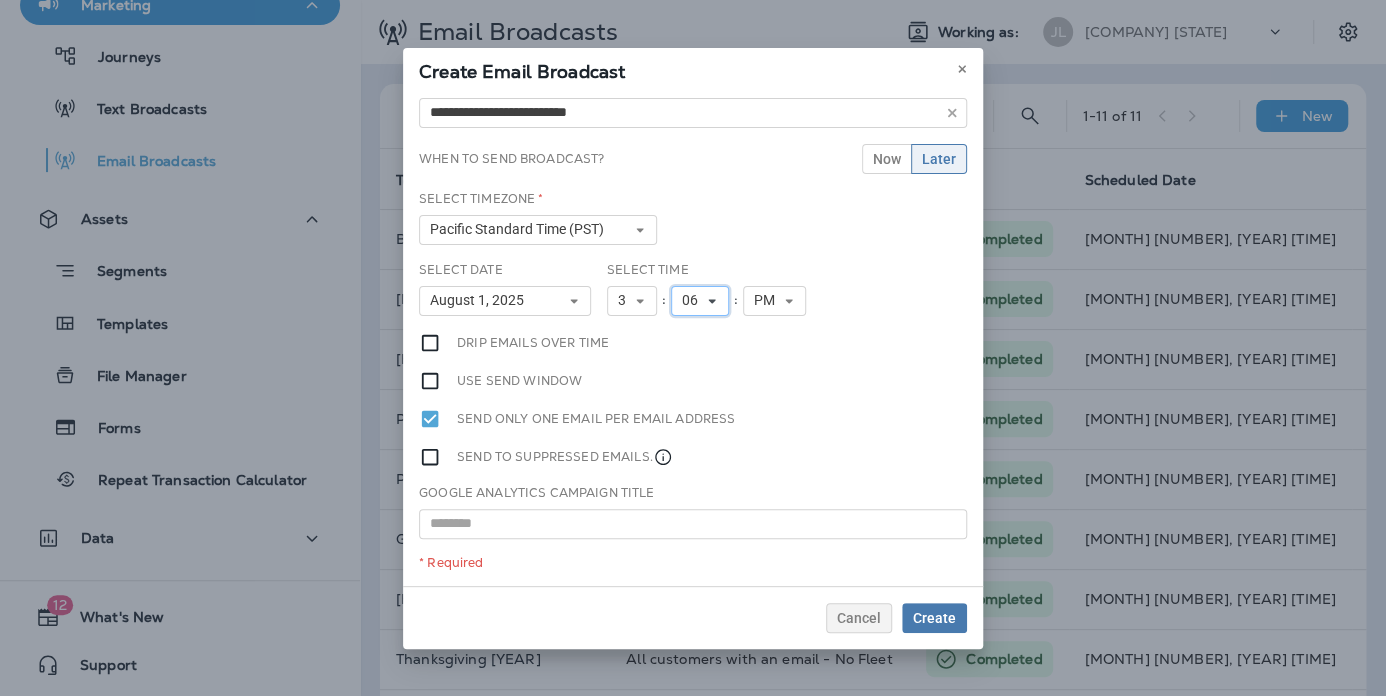click on "06" at bounding box center [700, 301] 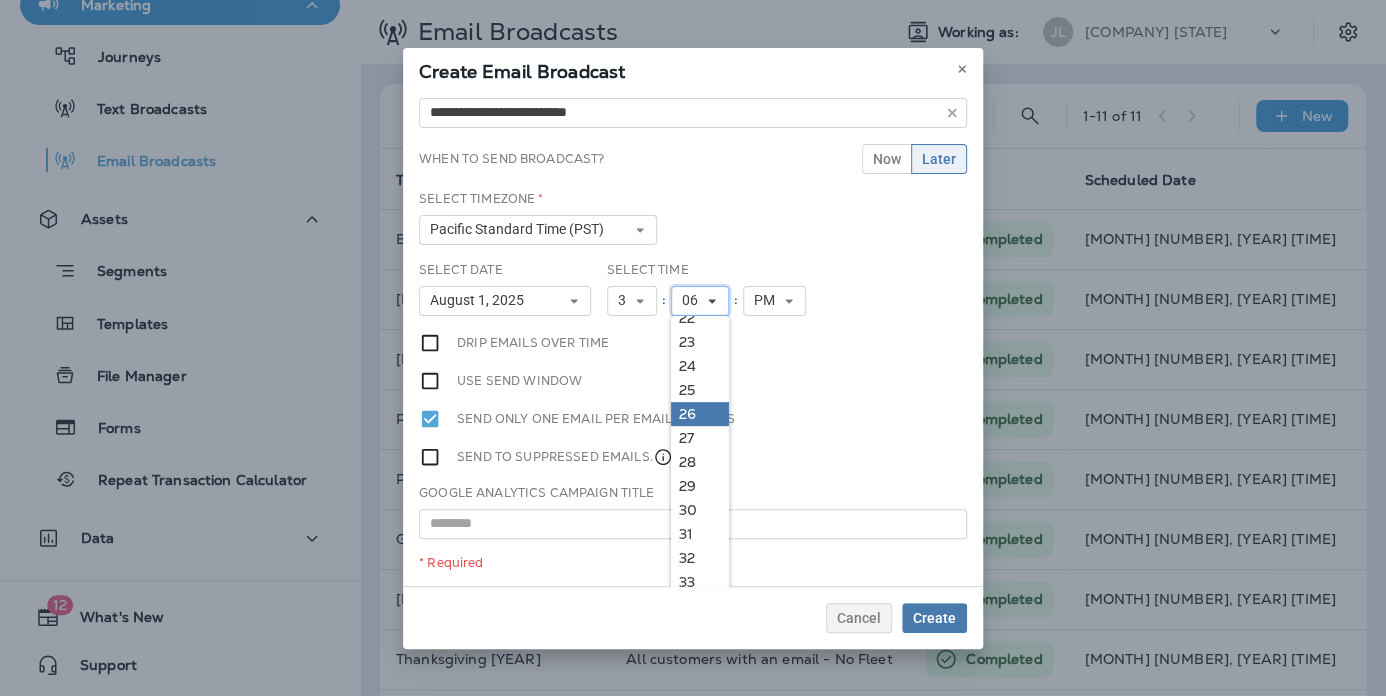 scroll, scrollTop: 600, scrollLeft: 0, axis: vertical 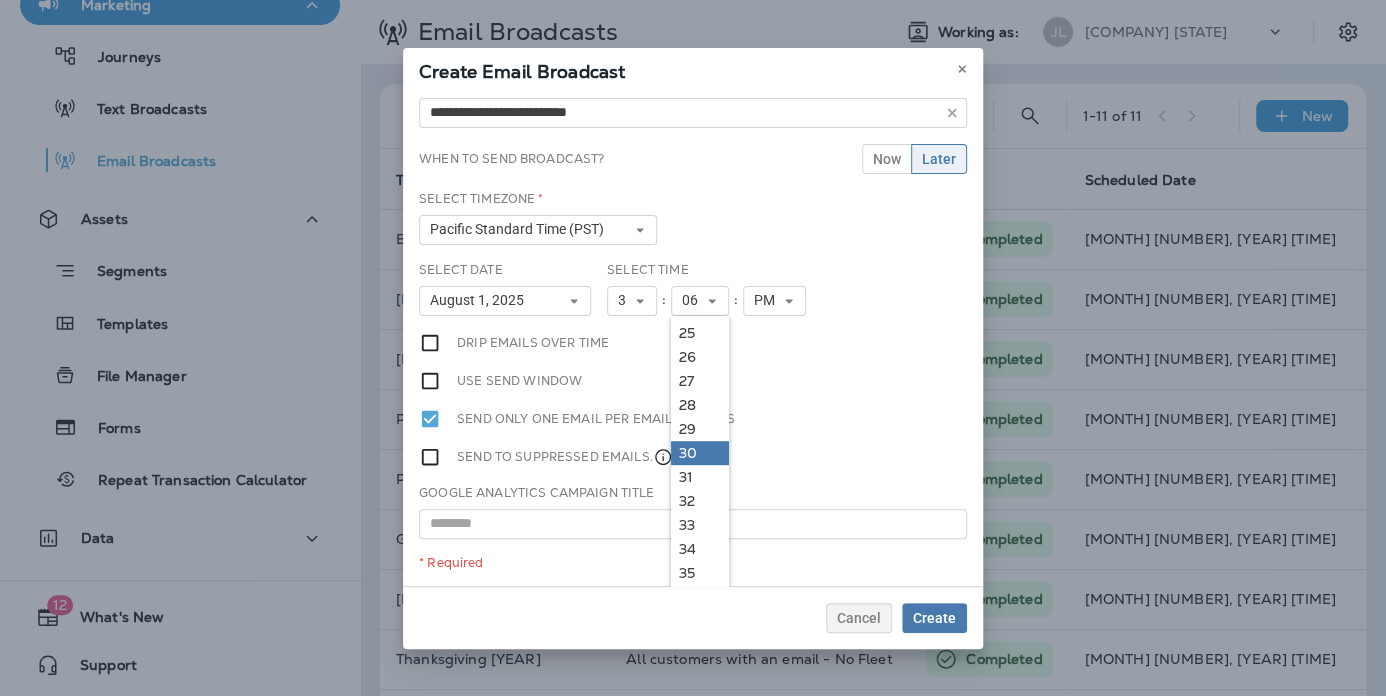 click on "30" at bounding box center [700, 453] 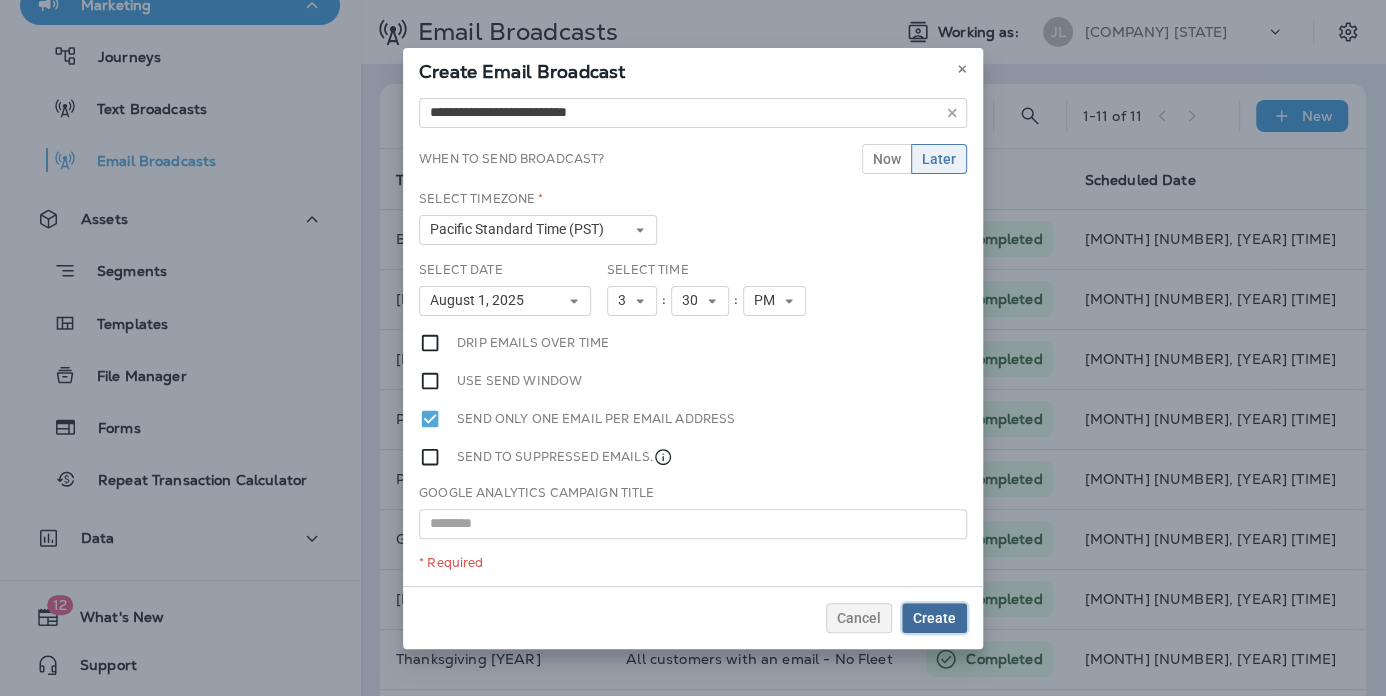 click on "Create" at bounding box center [934, 618] 